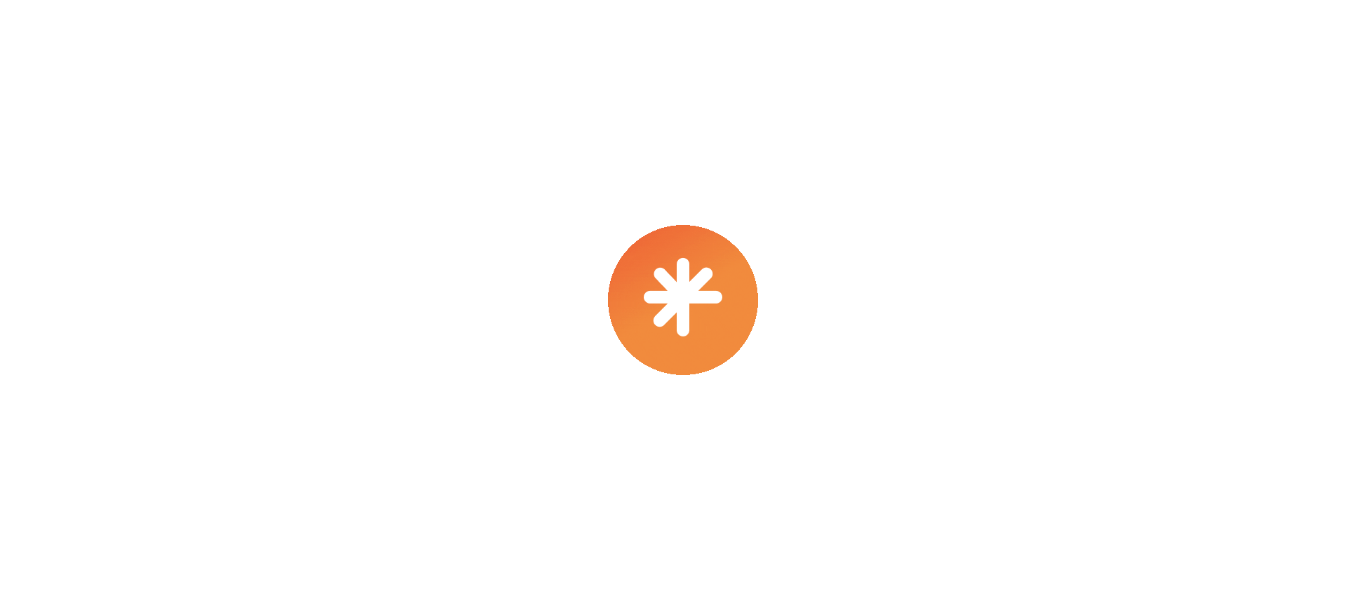 scroll, scrollTop: 0, scrollLeft: 0, axis: both 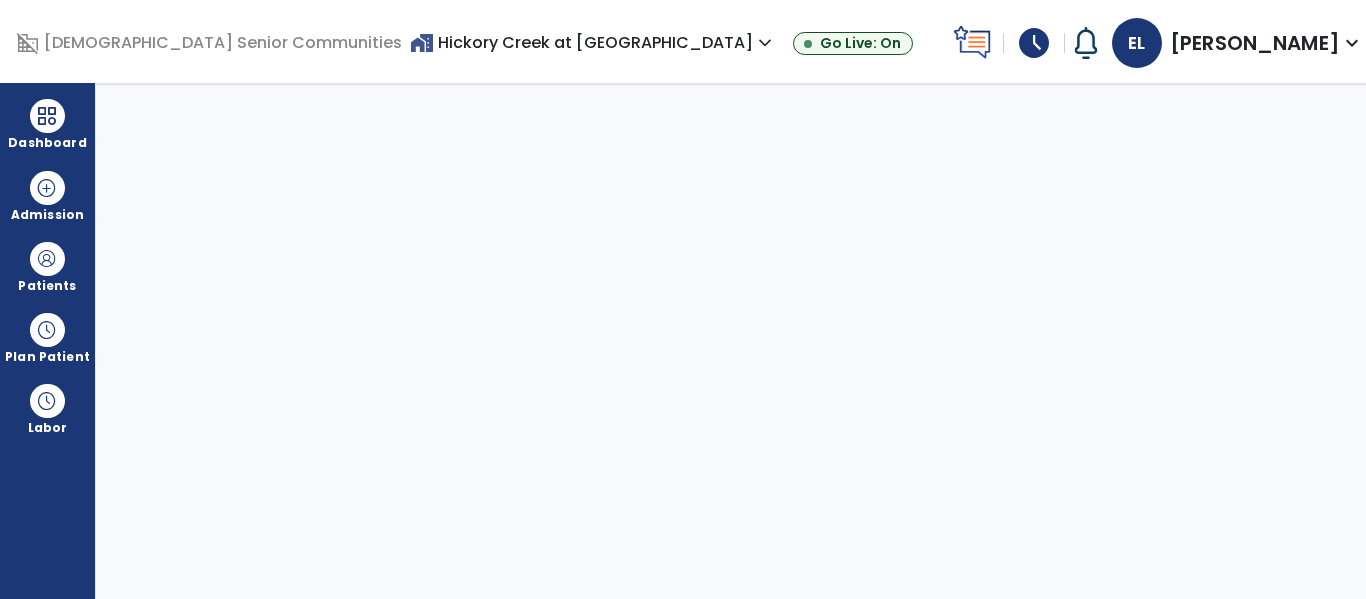 select on "****" 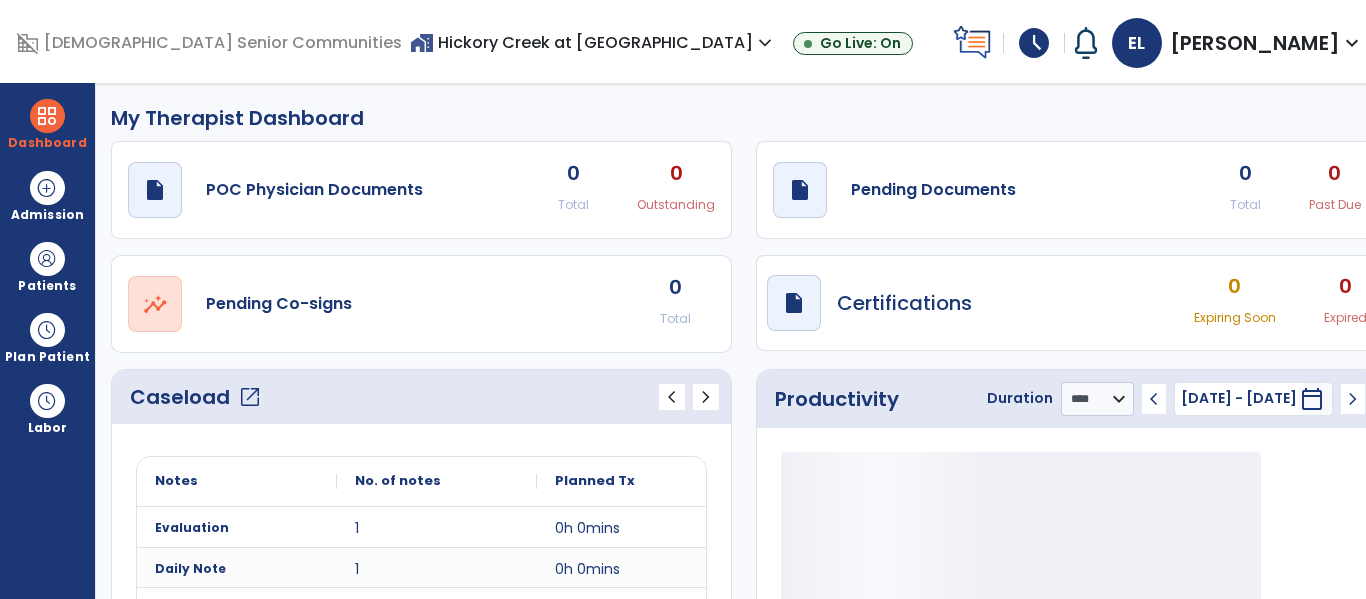 scroll, scrollTop: 0, scrollLeft: 0, axis: both 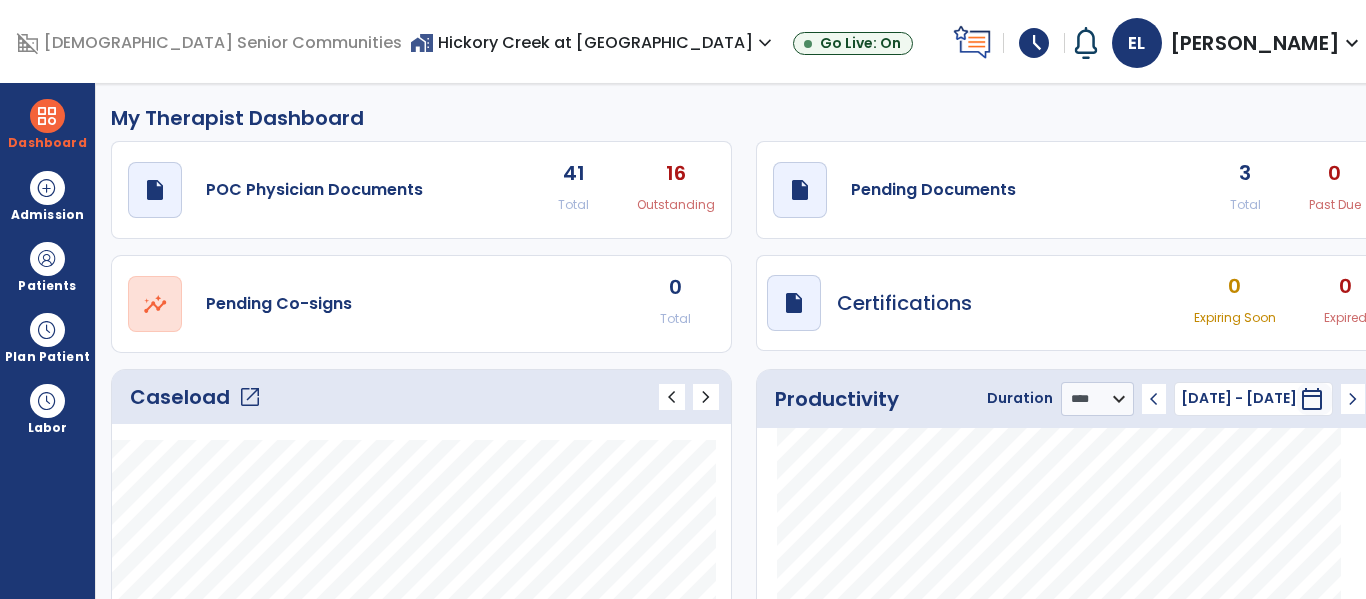 click on "open_in_new" 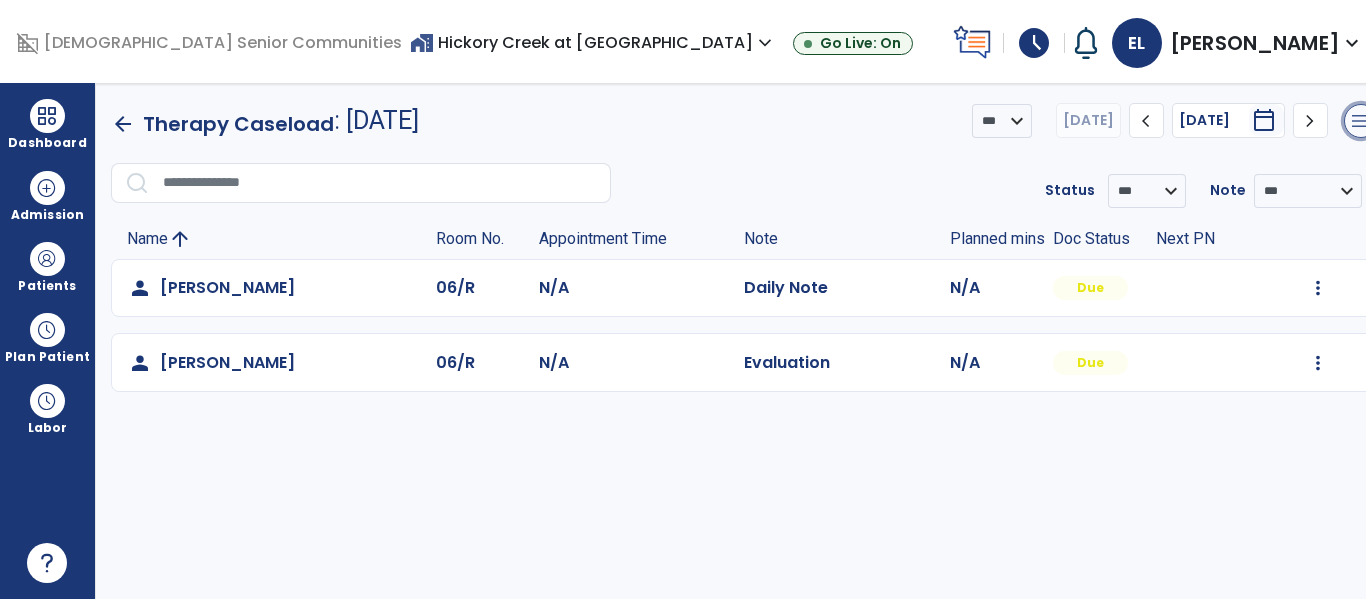 click on "menu" at bounding box center [1361, 121] 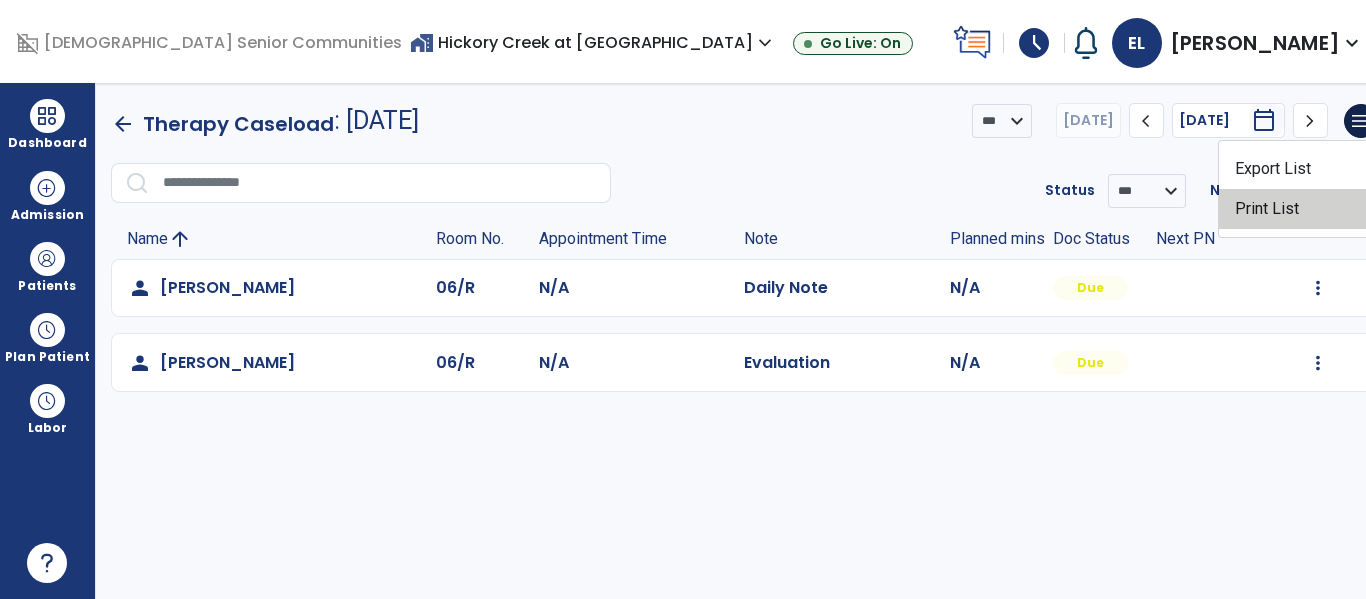 click on "Print List" 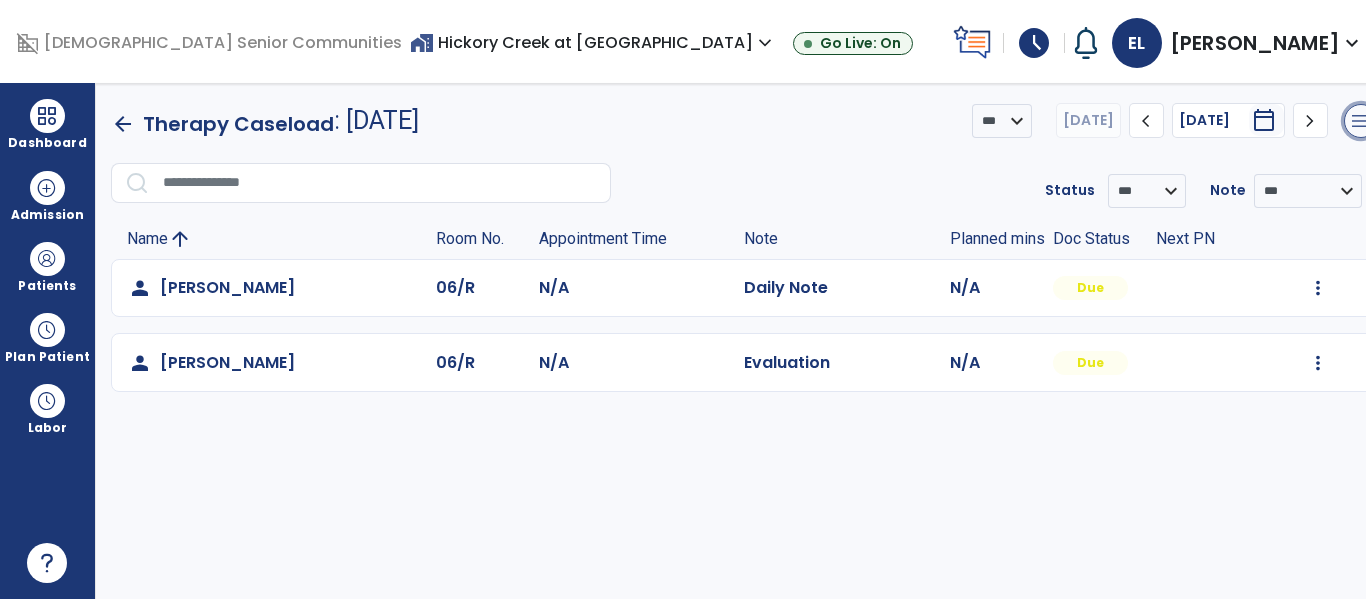 click on "menu" at bounding box center [1361, 121] 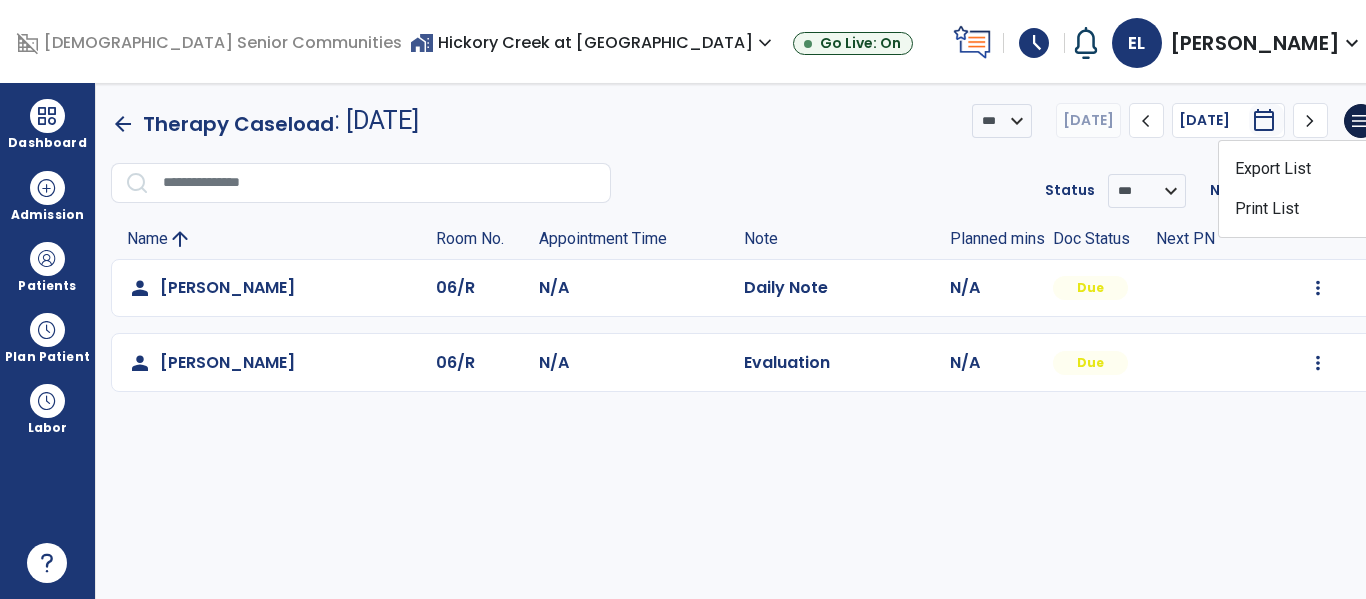 click on "arrow_back   Therapy Caseload  : 10 Jul, 2025 *** ****  Today  chevron_left 10 Jul, 2025  *********  calendar_today  chevron_right  menu   Export List   Print List" 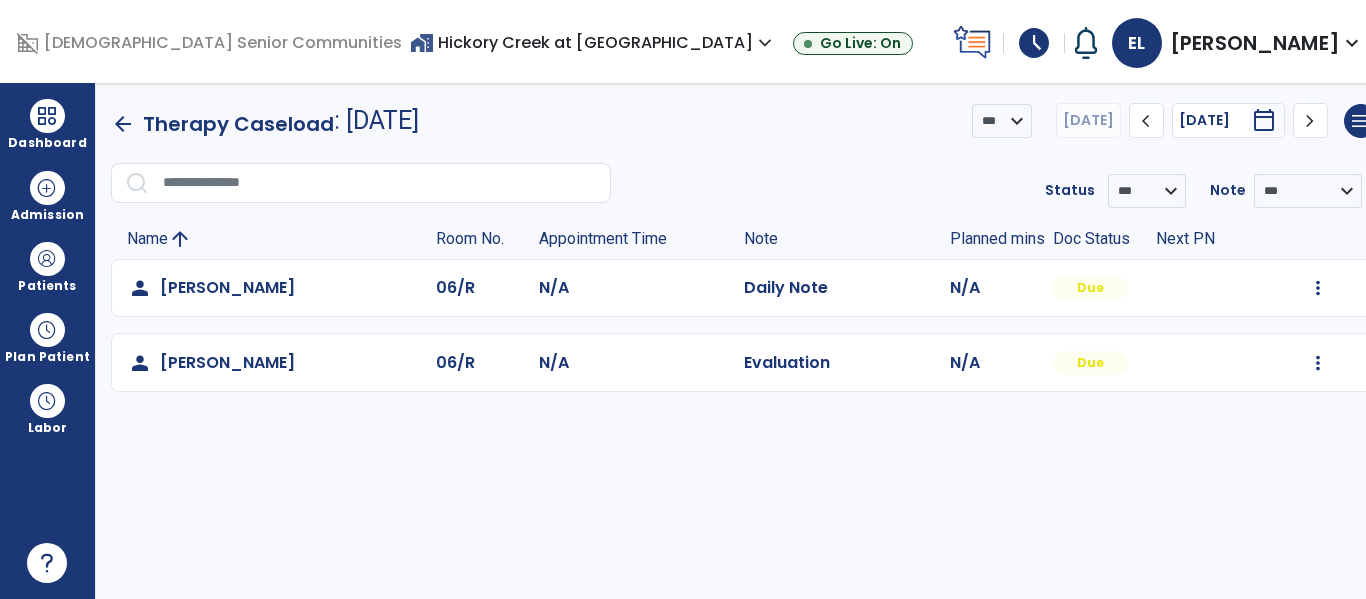 click on "expand_more" at bounding box center [765, 43] 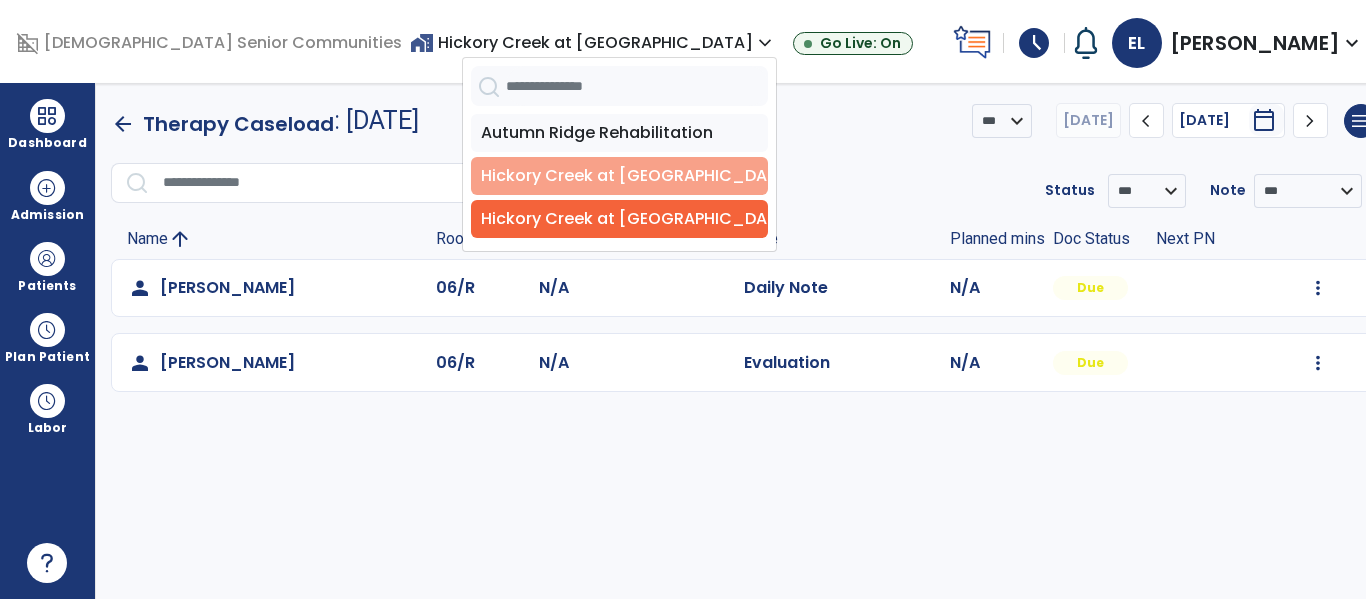 click on "Hickory Creek at [GEOGRAPHIC_DATA]" at bounding box center [619, 176] 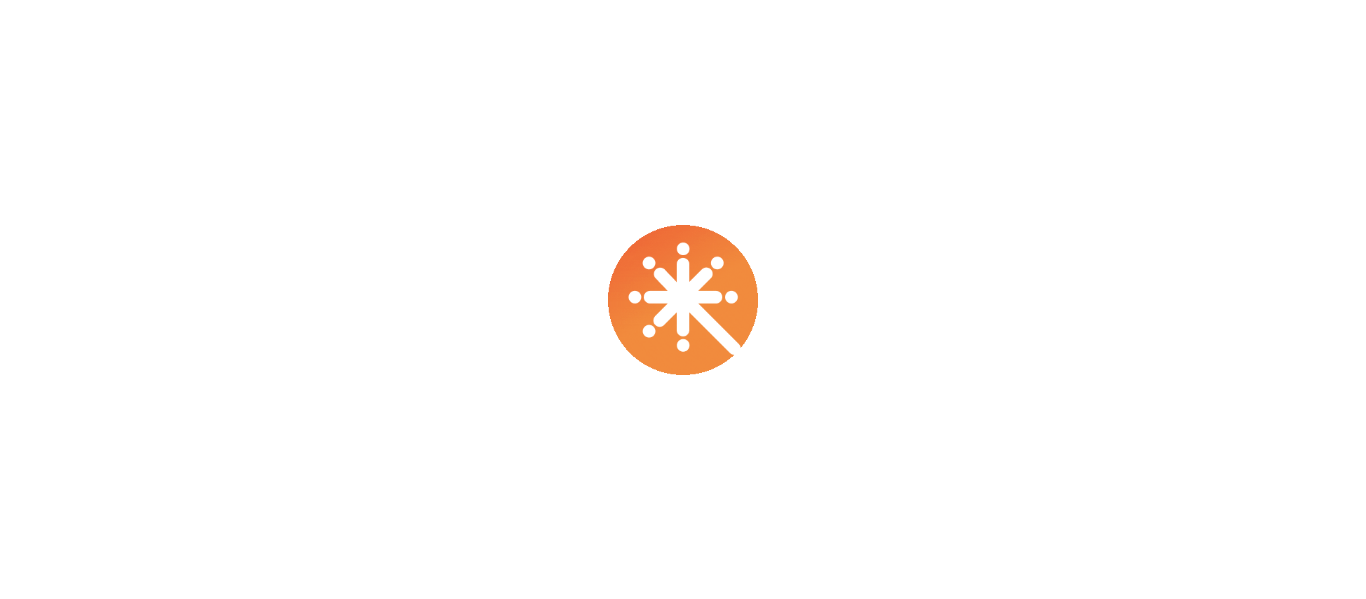 scroll, scrollTop: 0, scrollLeft: 0, axis: both 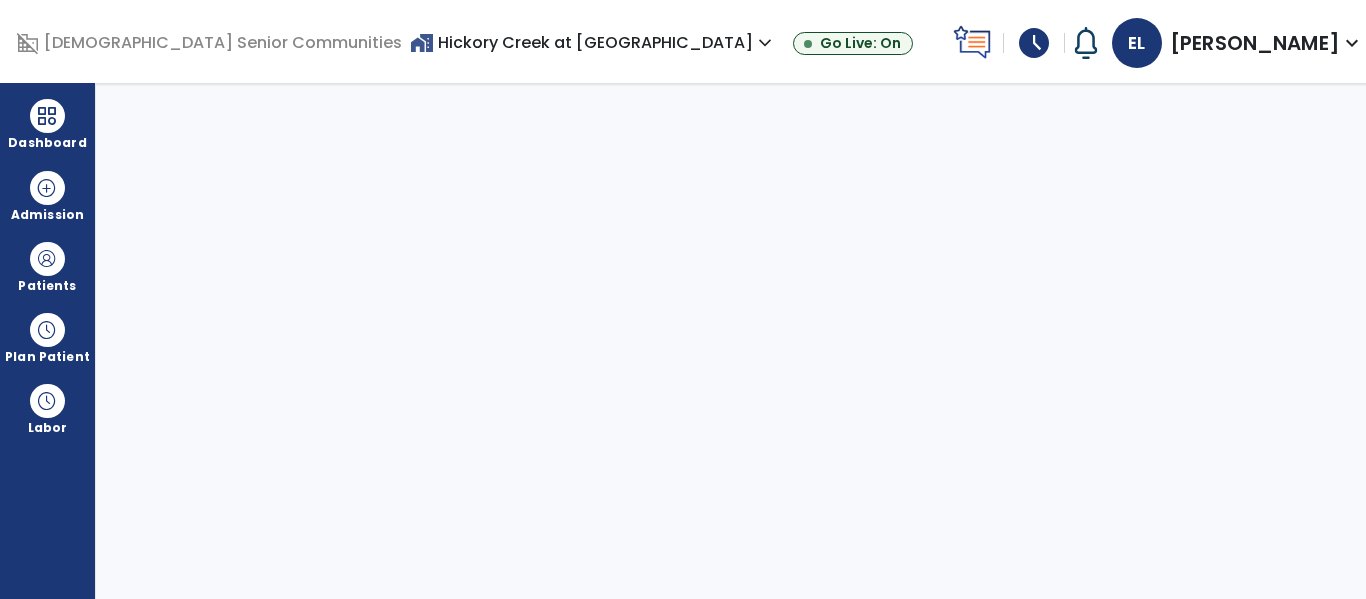 select on "****" 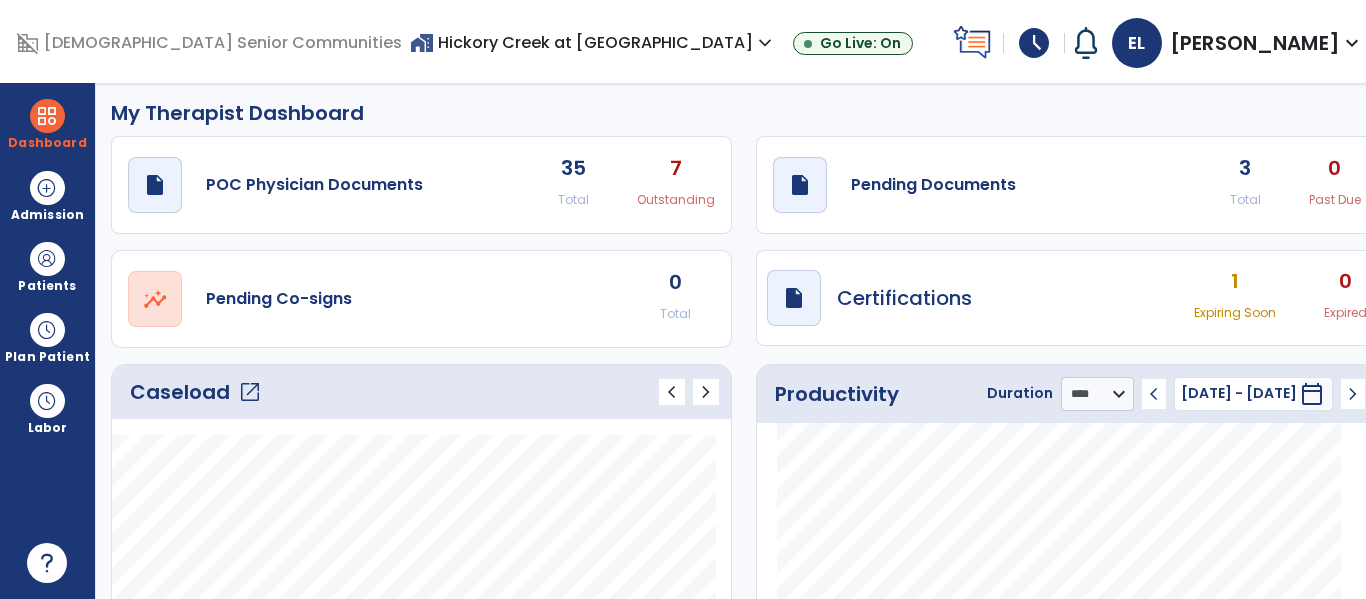 scroll, scrollTop: 0, scrollLeft: 0, axis: both 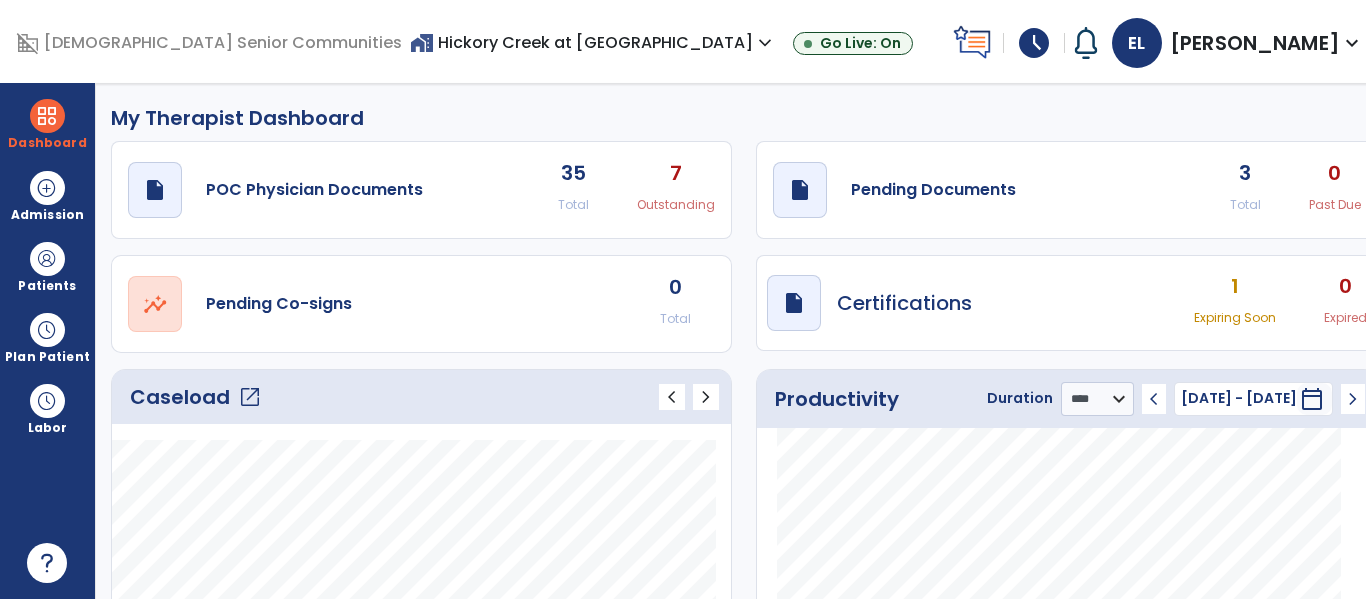 click on "expand_more" at bounding box center (765, 43) 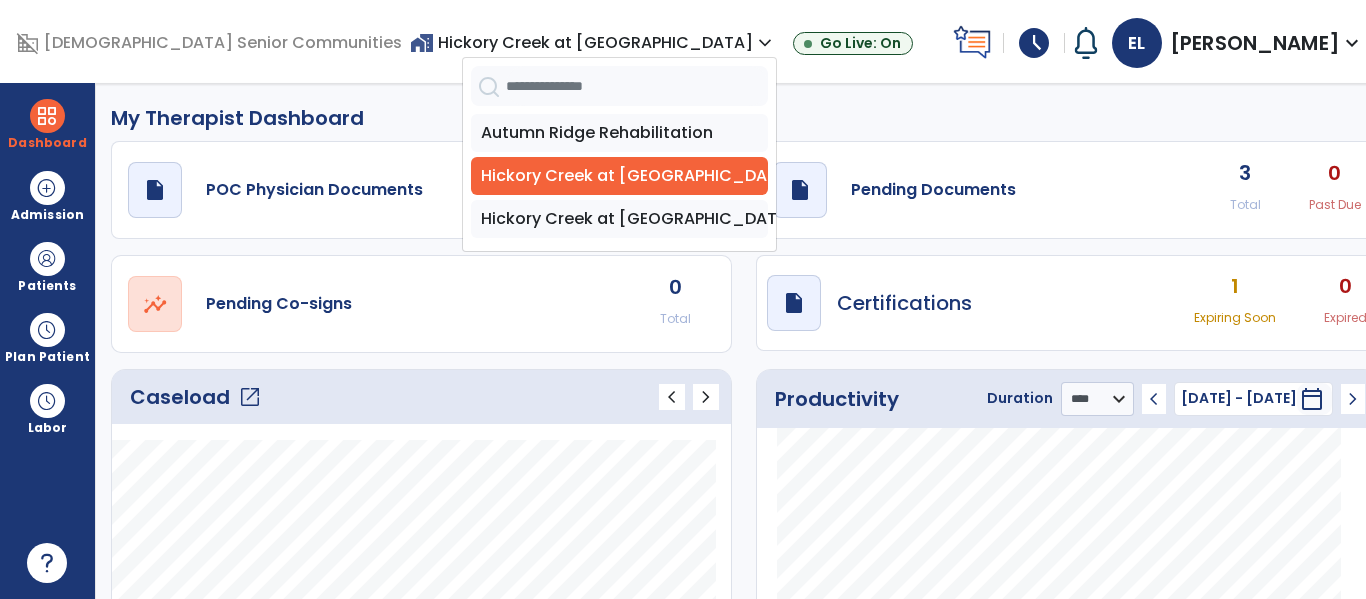 click on "open_in_new" 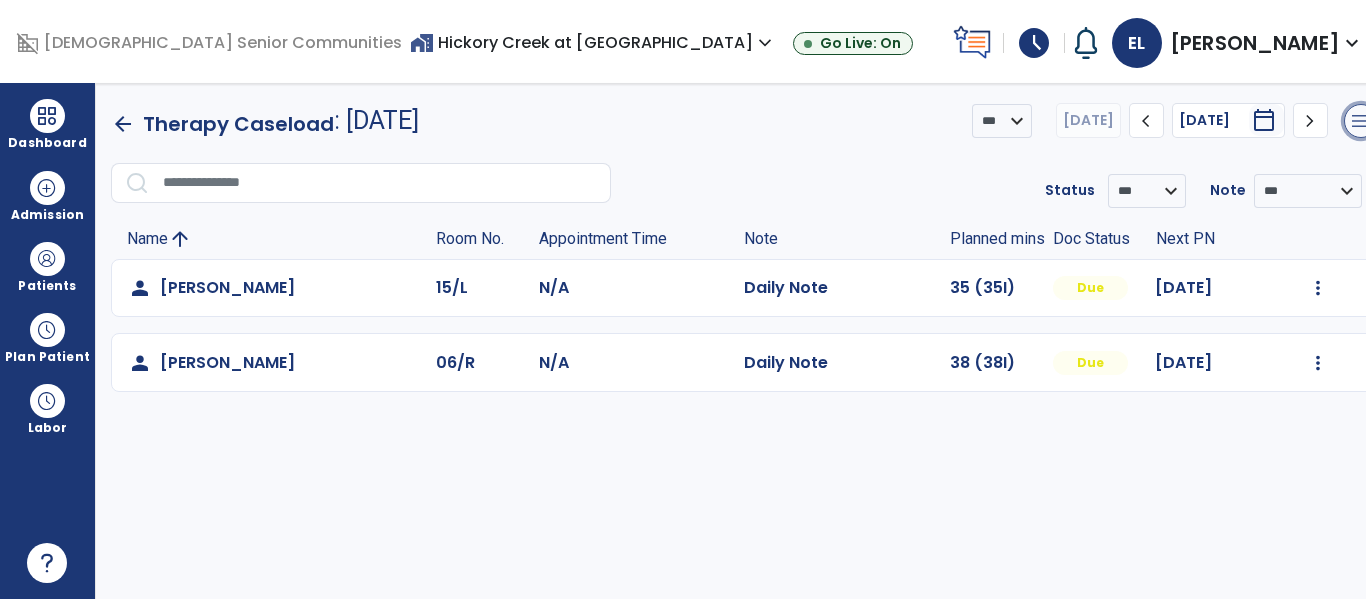 click on "menu" at bounding box center [1361, 121] 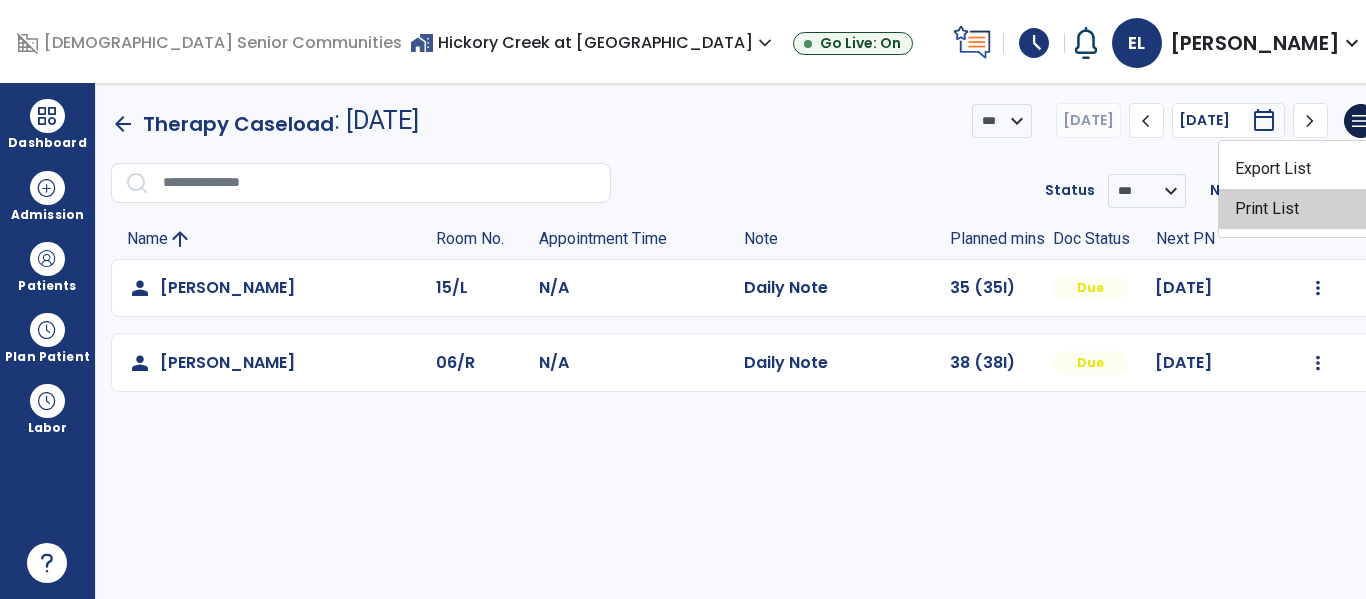 click on "Print List" 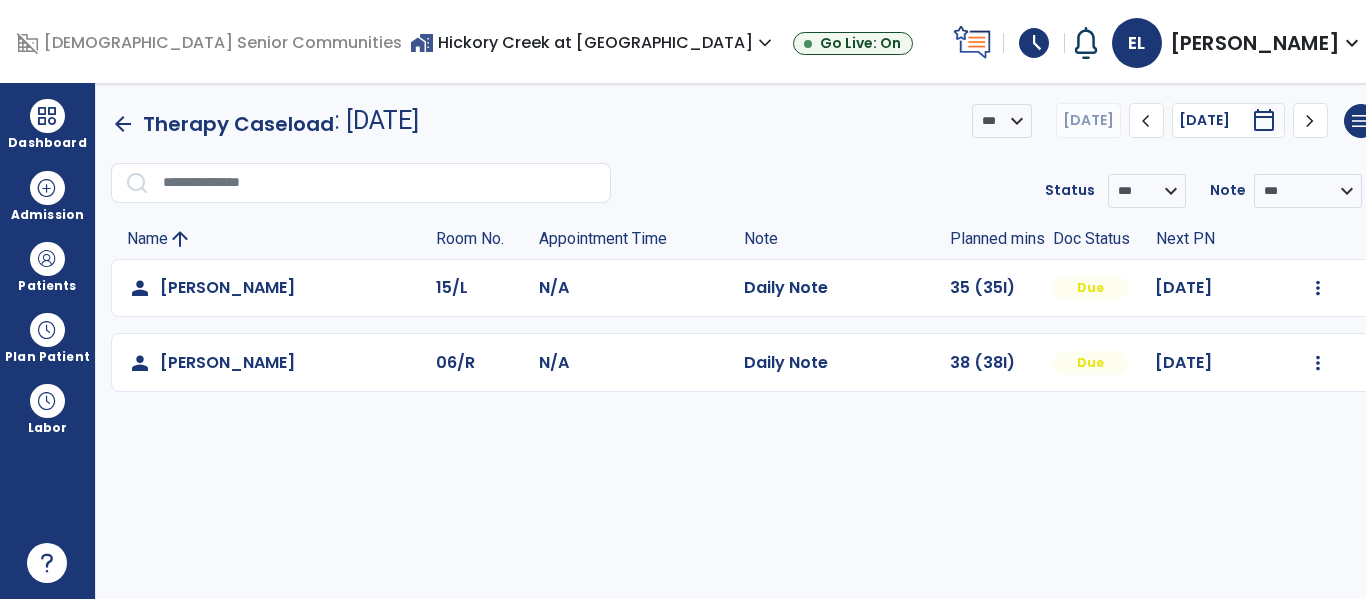 click on "home_work   Hickory Creek at Huntington   expand_more" at bounding box center (593, 42) 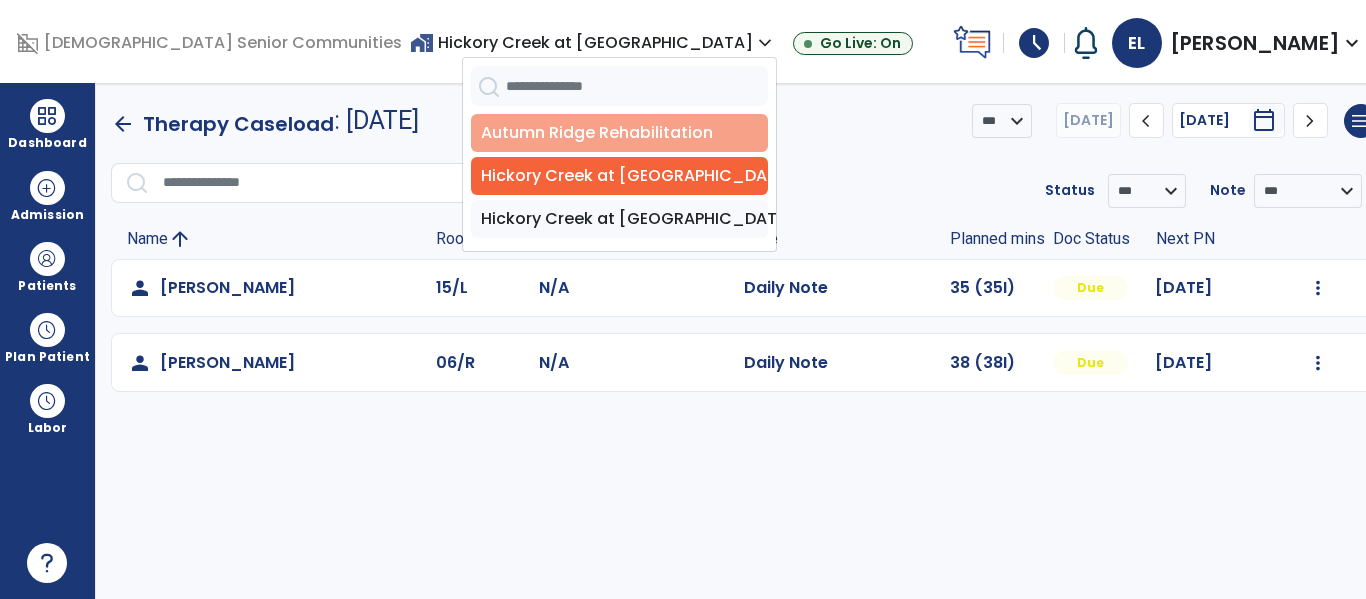 click on "Autumn Ridge Rehabilitation" at bounding box center [619, 133] 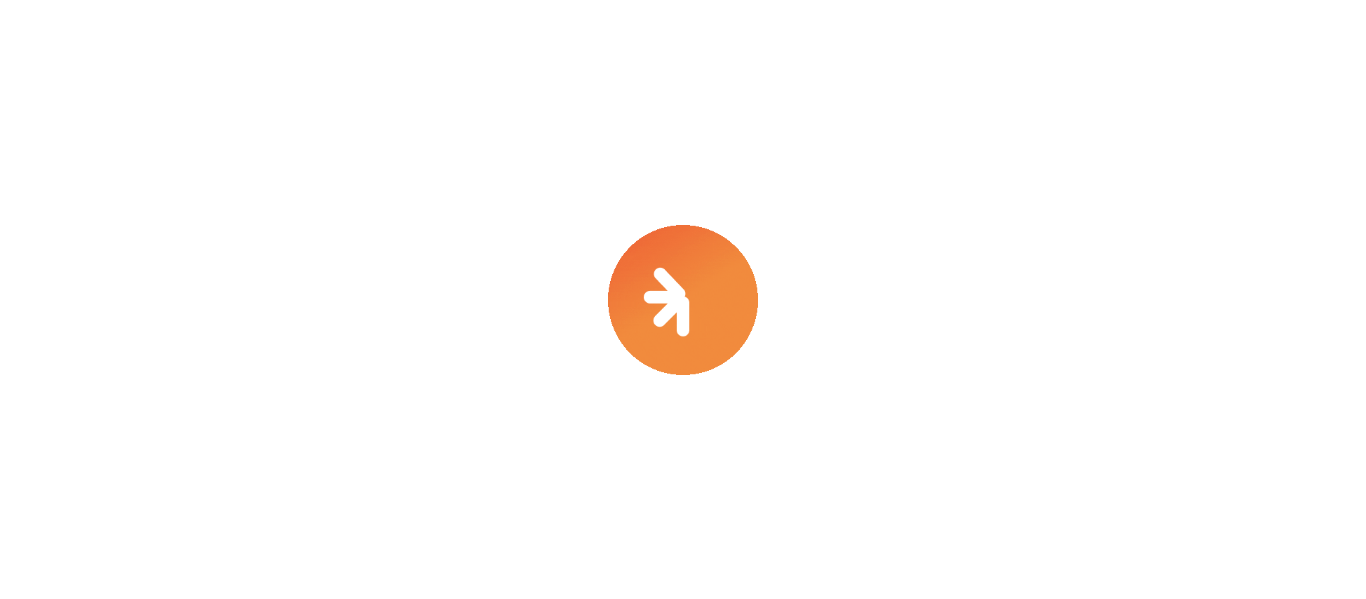 scroll, scrollTop: 0, scrollLeft: 0, axis: both 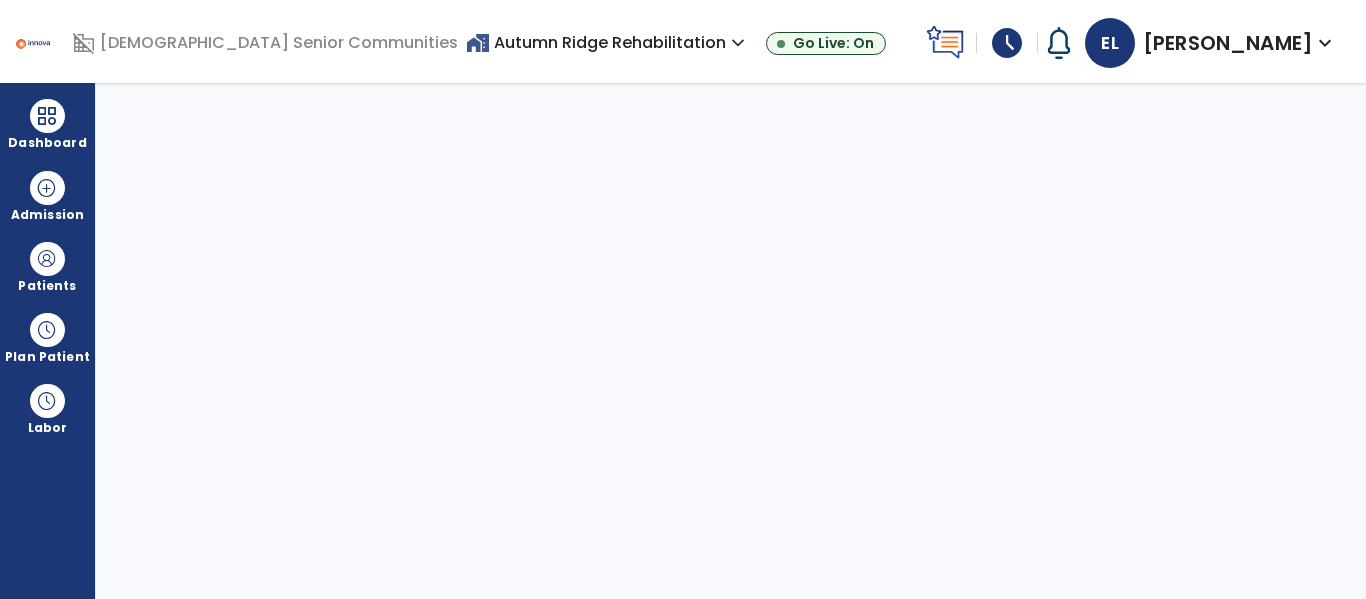 select on "****" 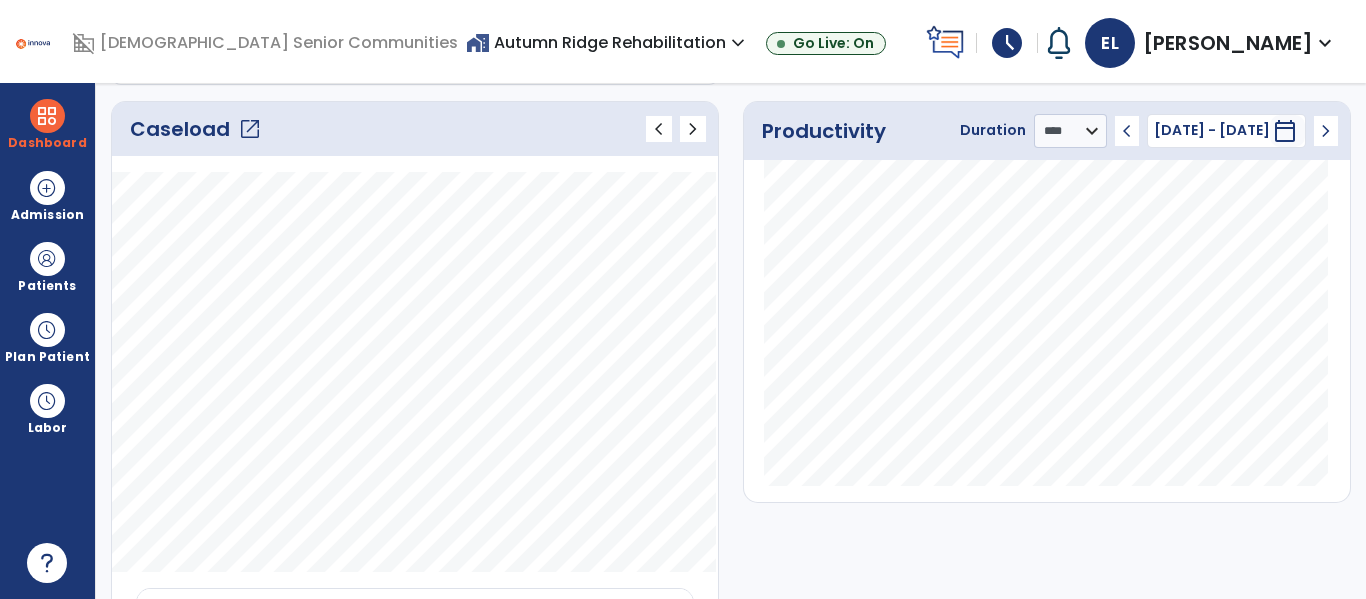 scroll, scrollTop: 259, scrollLeft: 0, axis: vertical 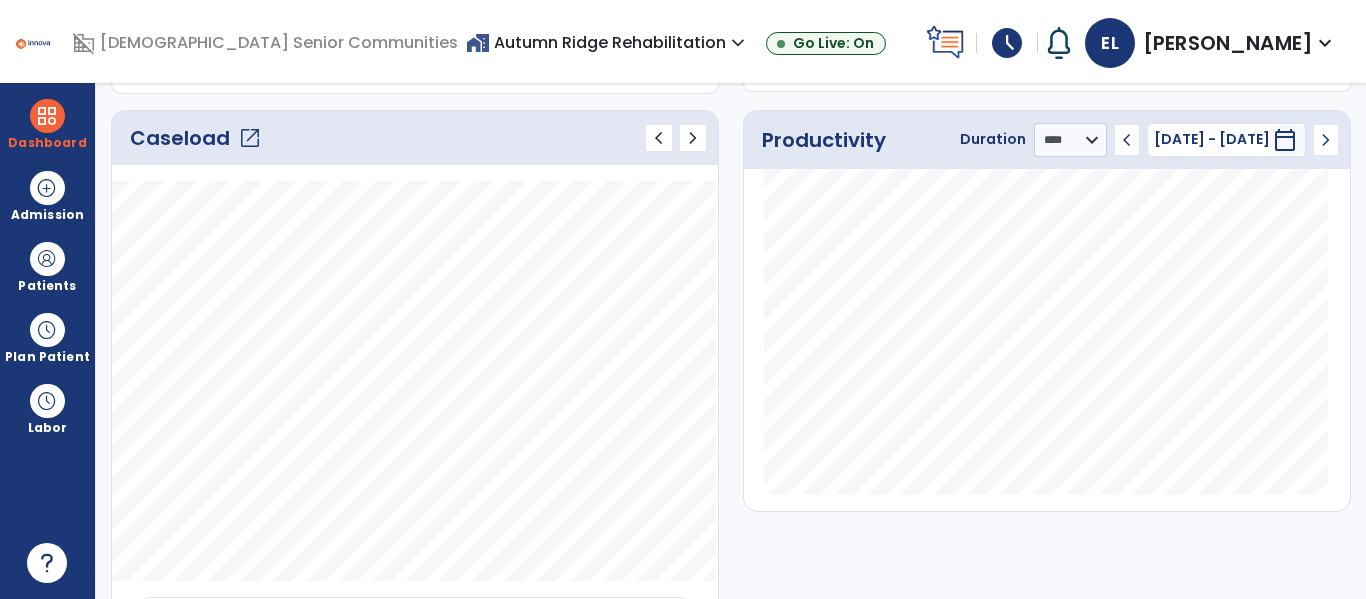 click on "open_in_new" 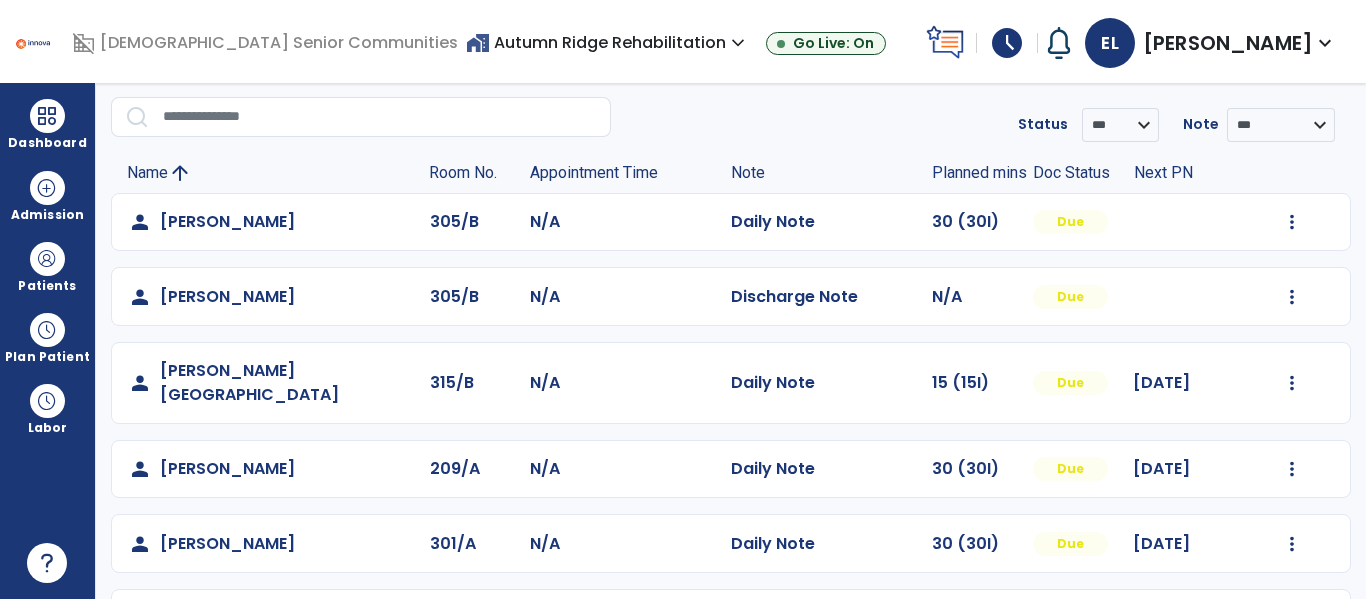 scroll, scrollTop: 0, scrollLeft: 0, axis: both 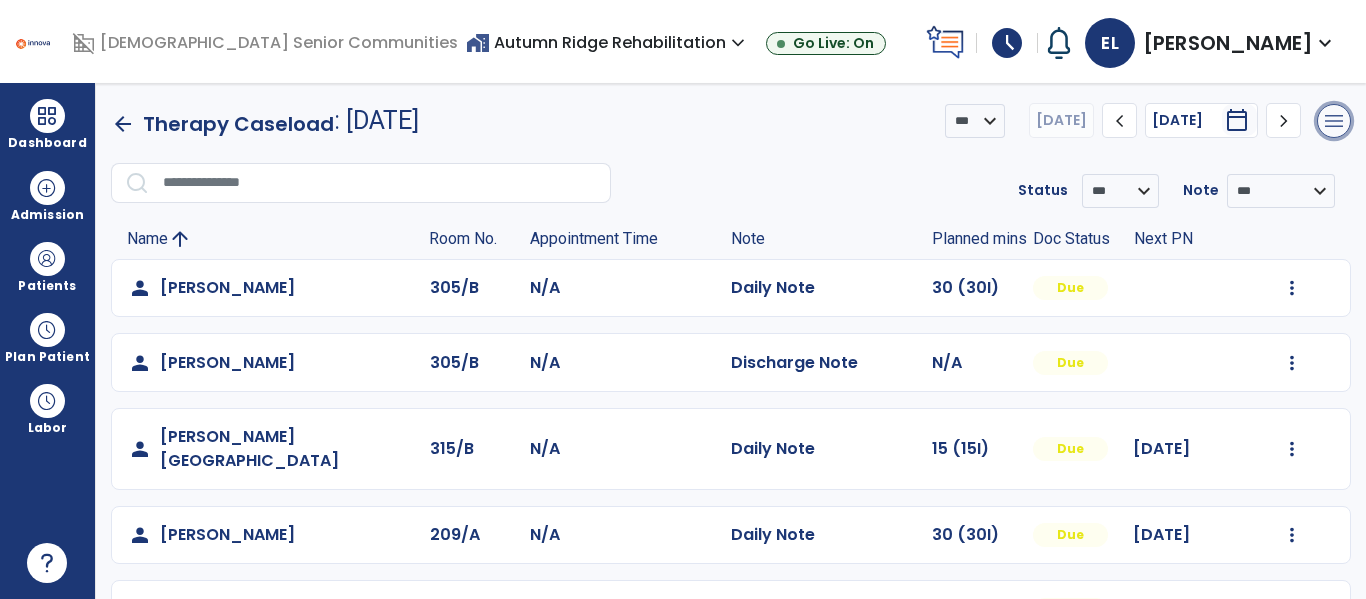 click on "menu" at bounding box center (1334, 121) 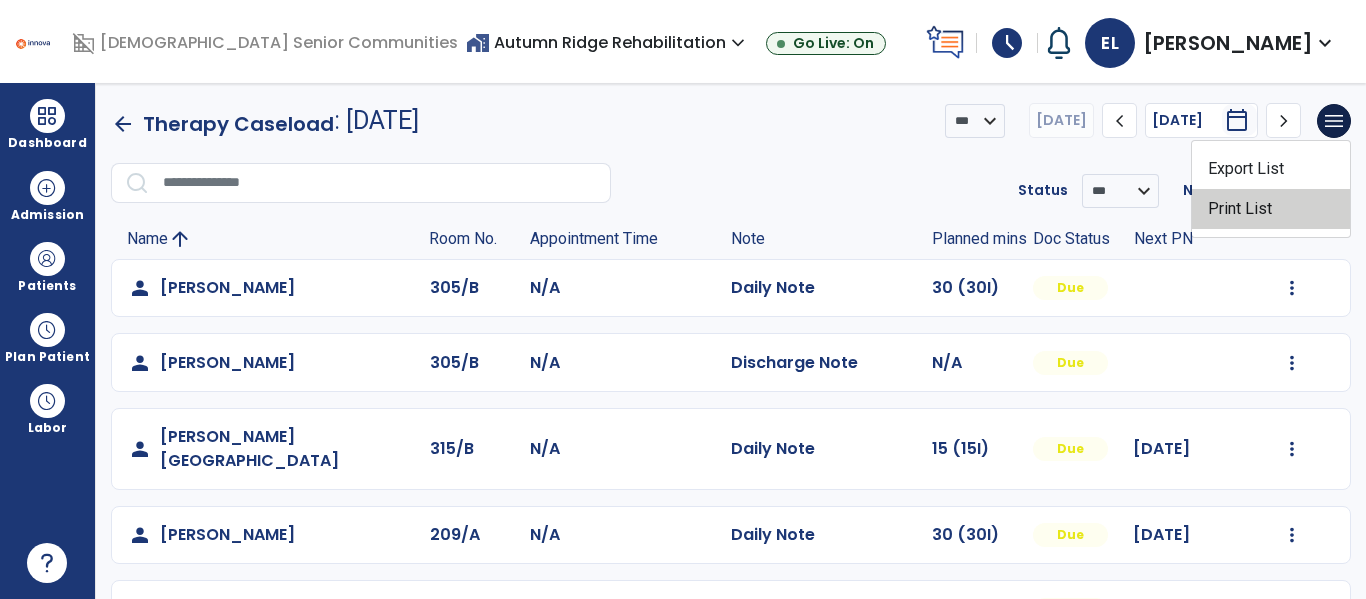 click on "Print List" 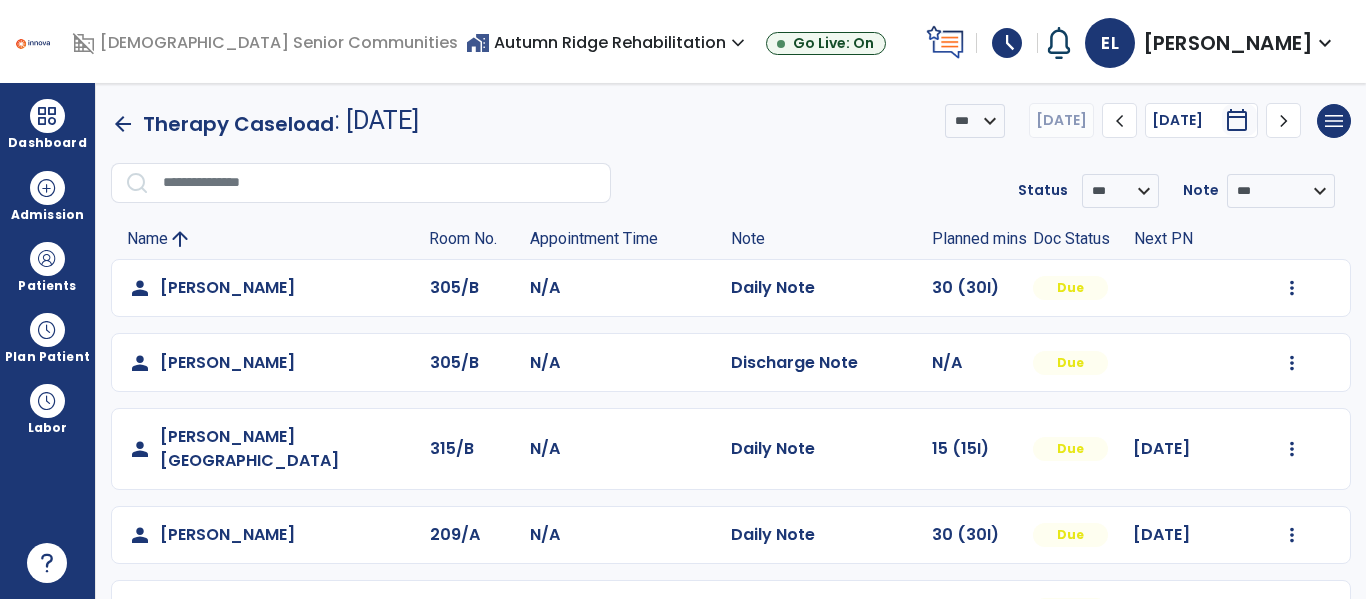 click on "person   Pressler, Andrew  301/A N/A  Daily Note   30 (30I)  Due 08/07/2025  Mark Visit As Complete   Reset Note   Open Document   G + C Mins" 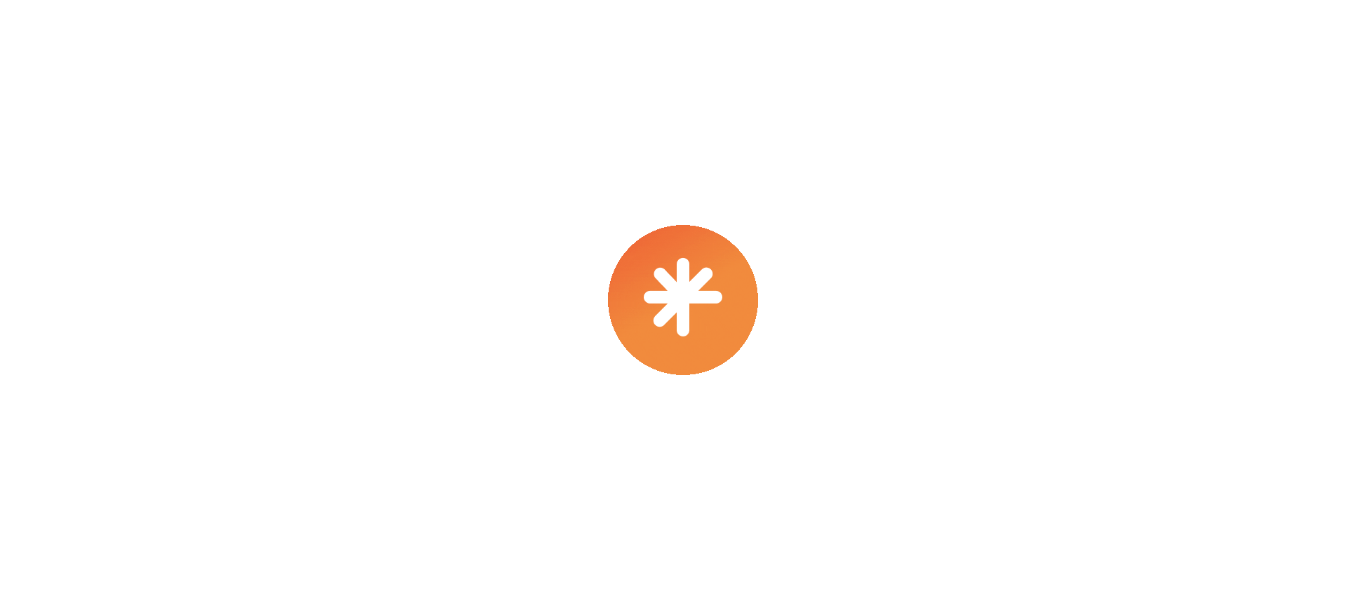 scroll, scrollTop: 0, scrollLeft: 0, axis: both 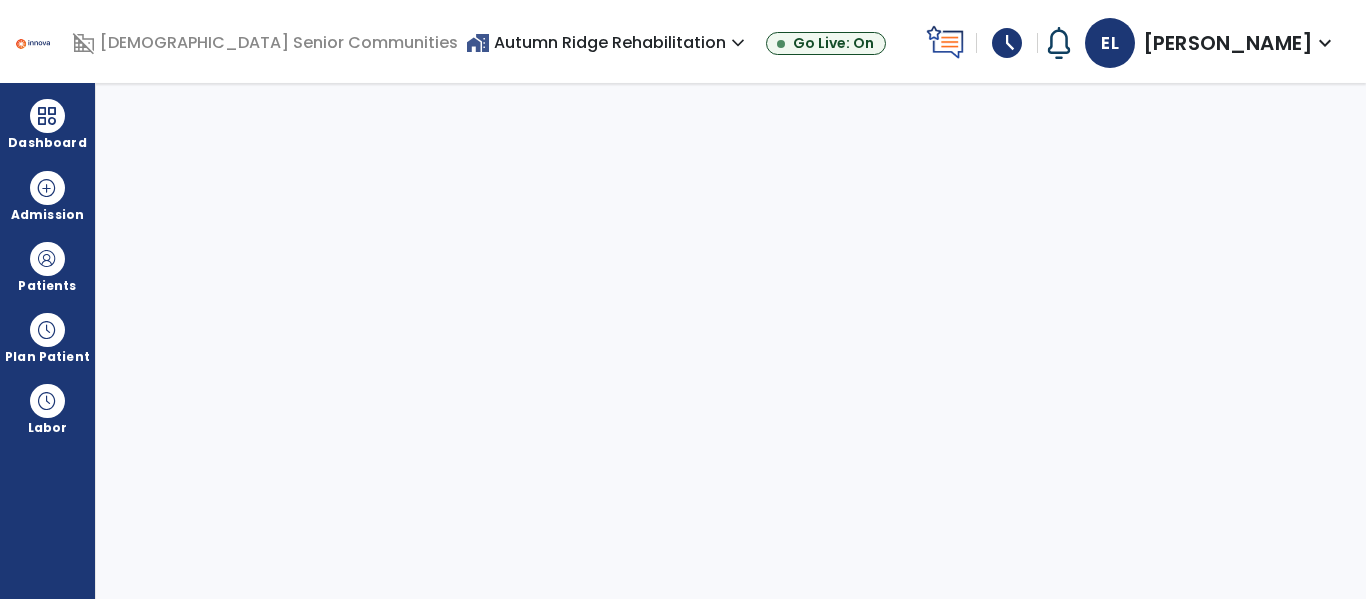 select on "****" 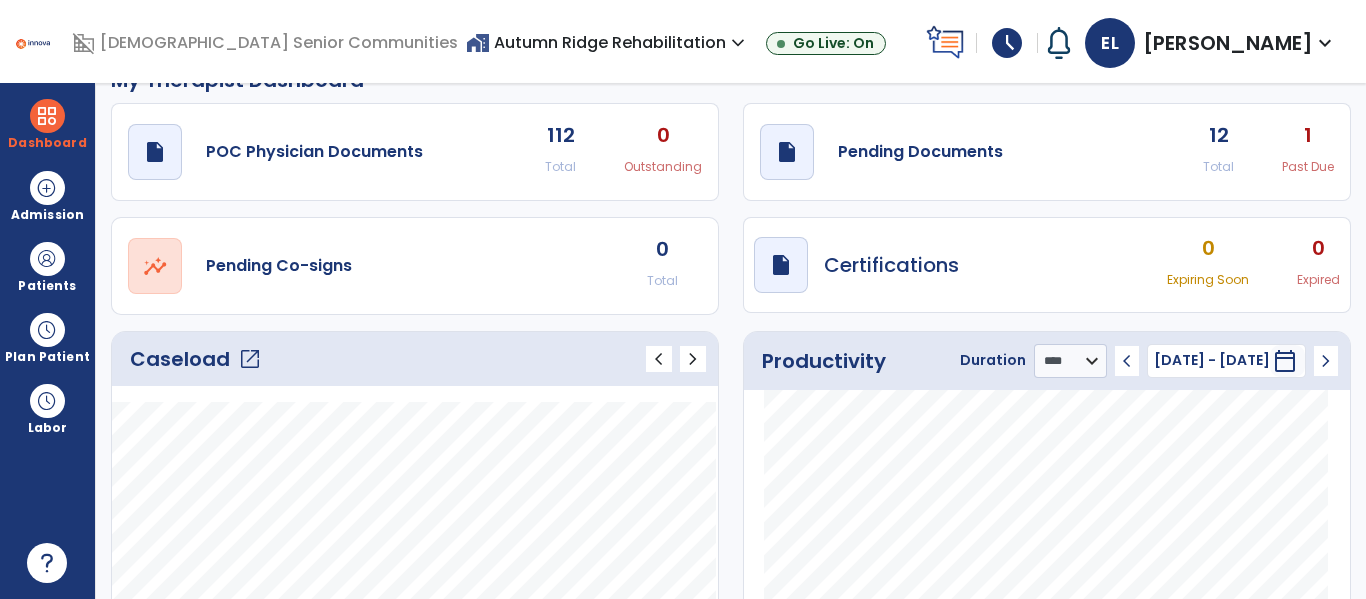 scroll, scrollTop: 39, scrollLeft: 0, axis: vertical 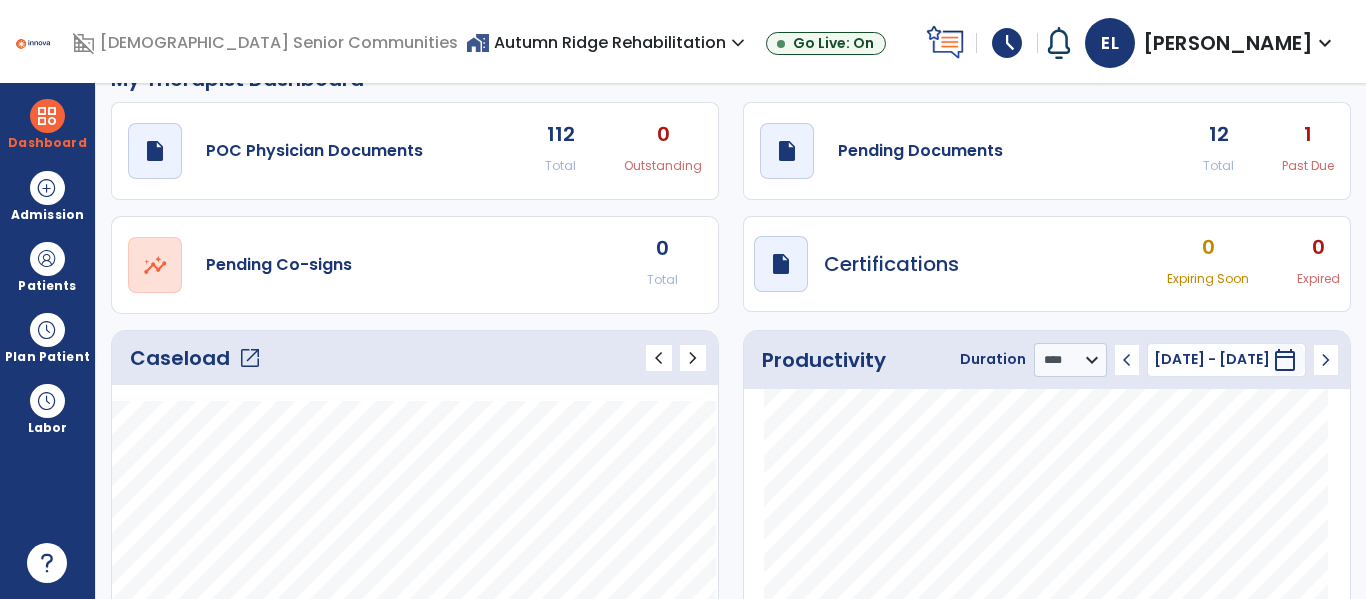 click on "open_in_new" 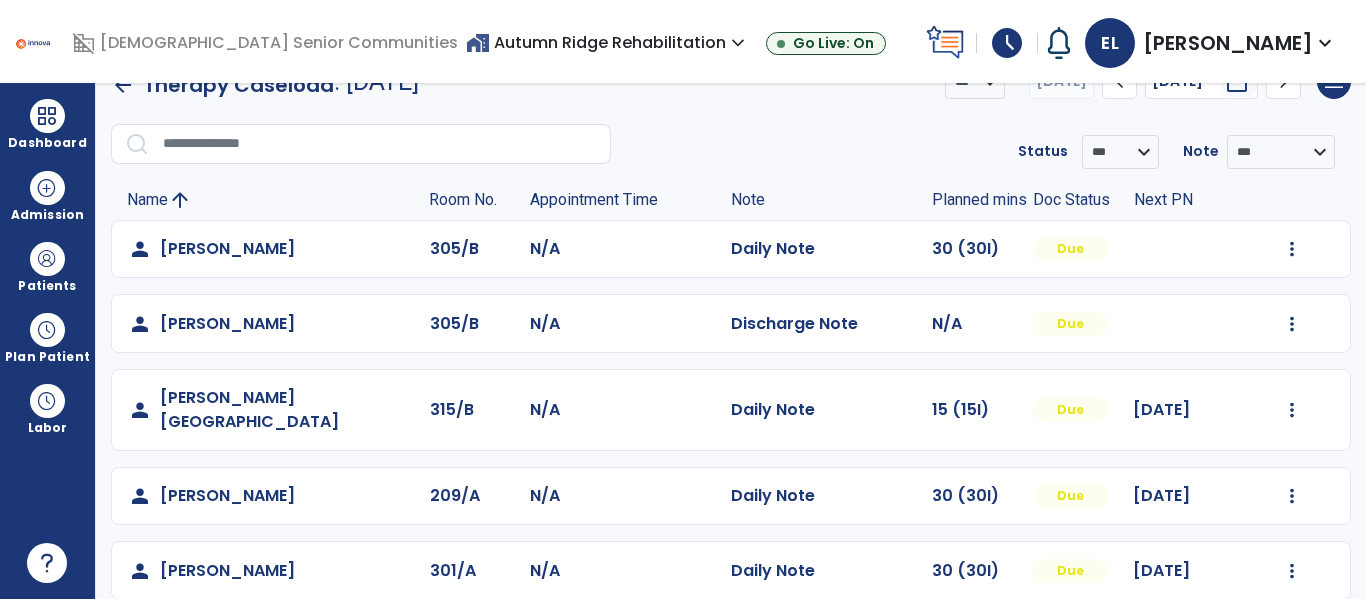 scroll, scrollTop: 0, scrollLeft: 0, axis: both 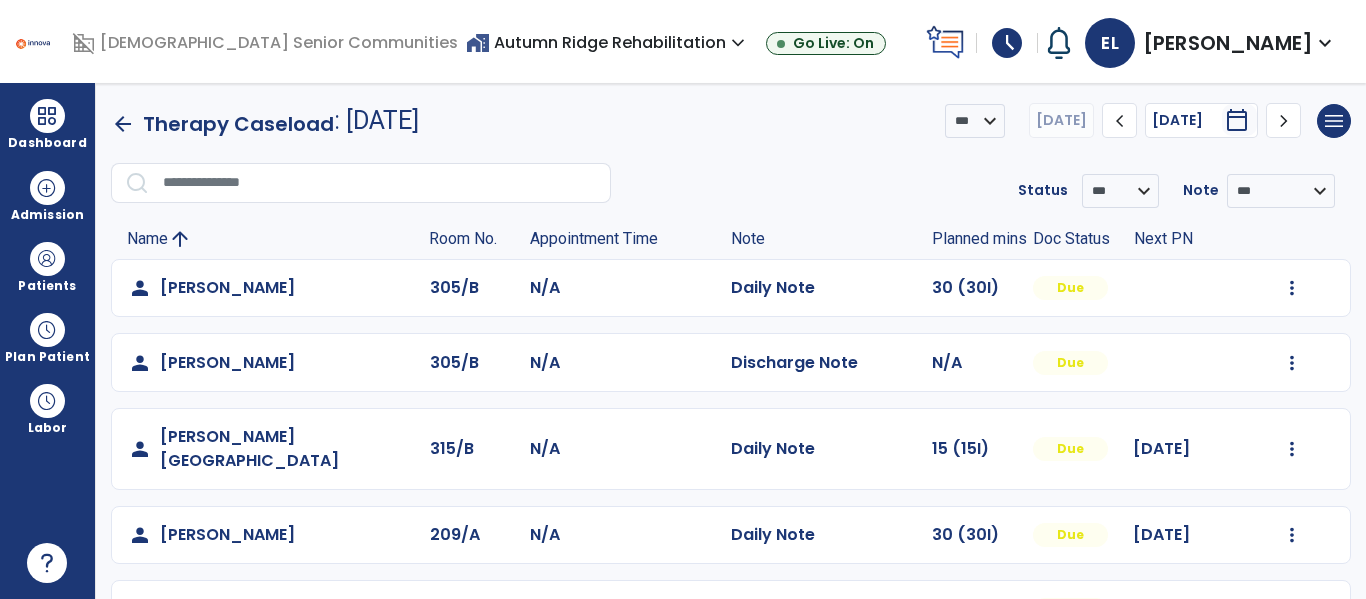 click on "expand_more" at bounding box center [738, 43] 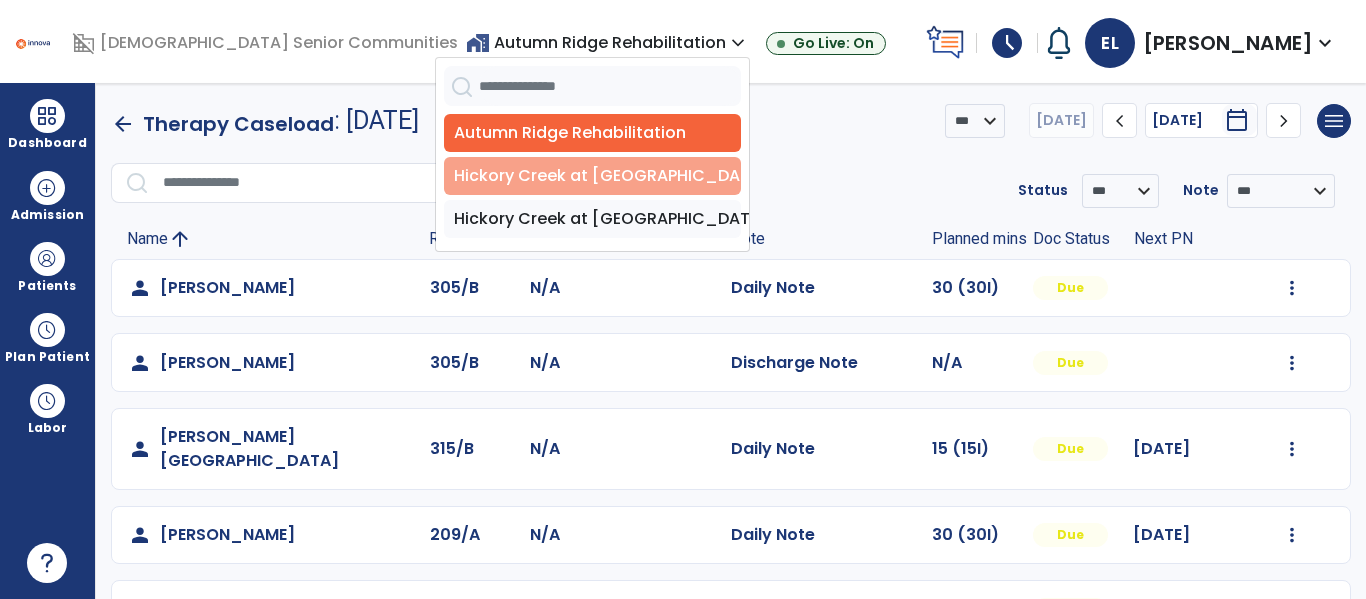click on "Hickory Creek at [GEOGRAPHIC_DATA]" at bounding box center (592, 176) 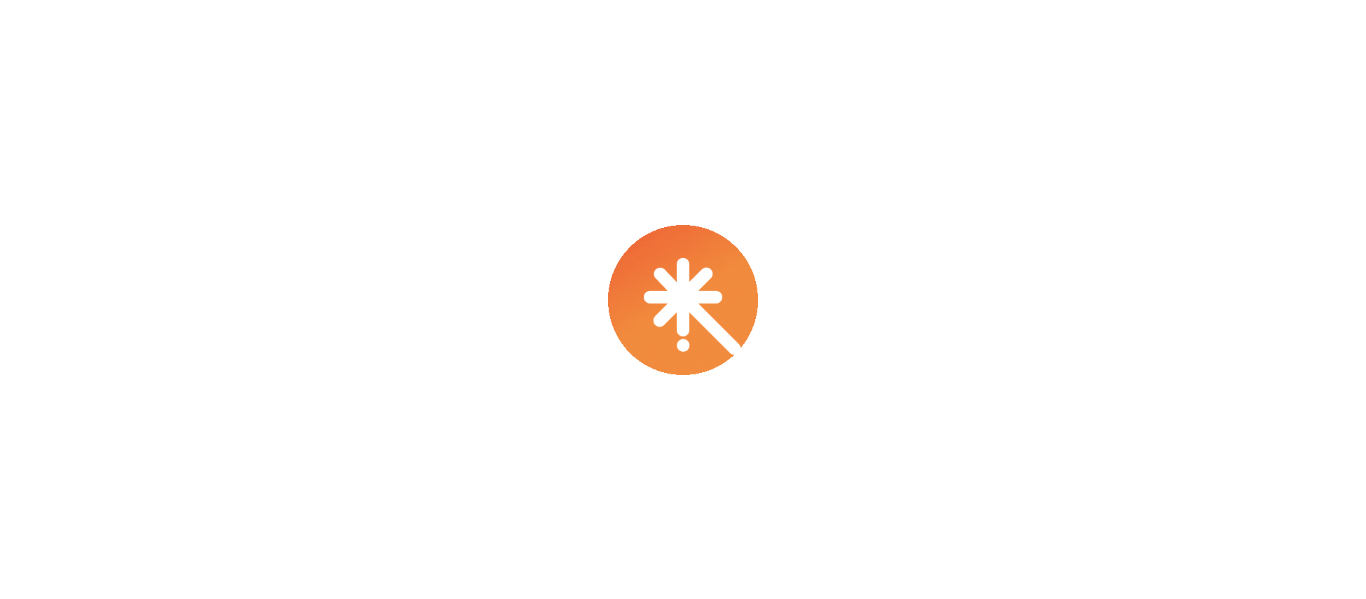 scroll, scrollTop: 0, scrollLeft: 0, axis: both 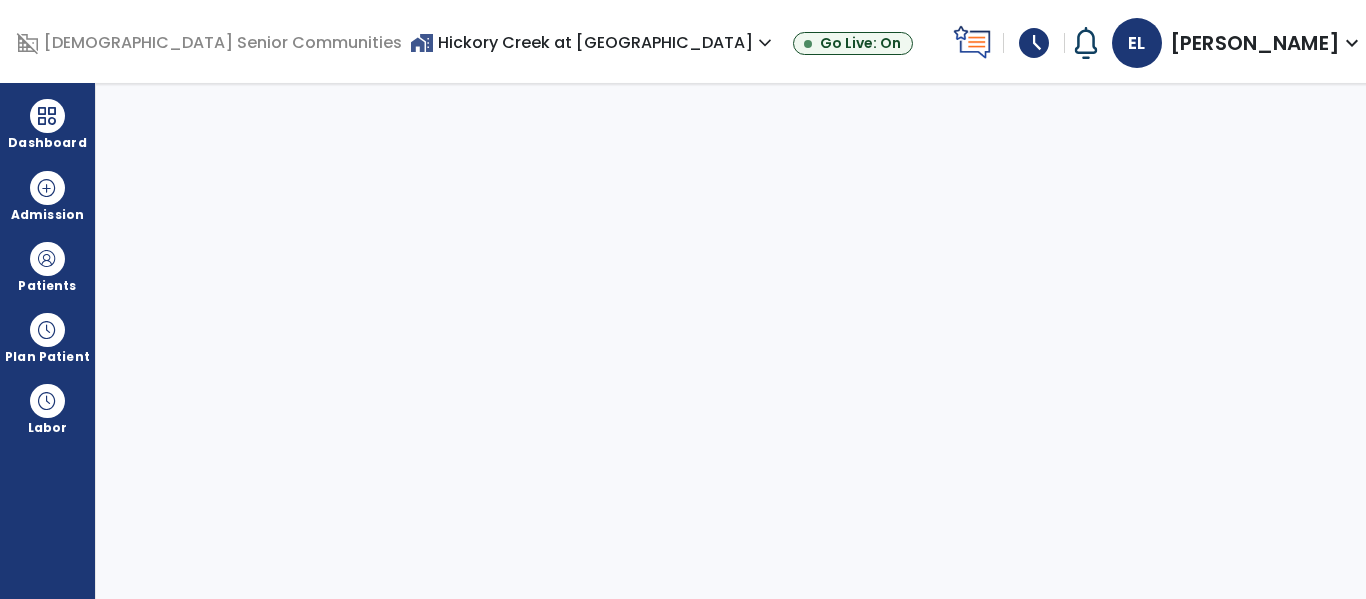 select on "****" 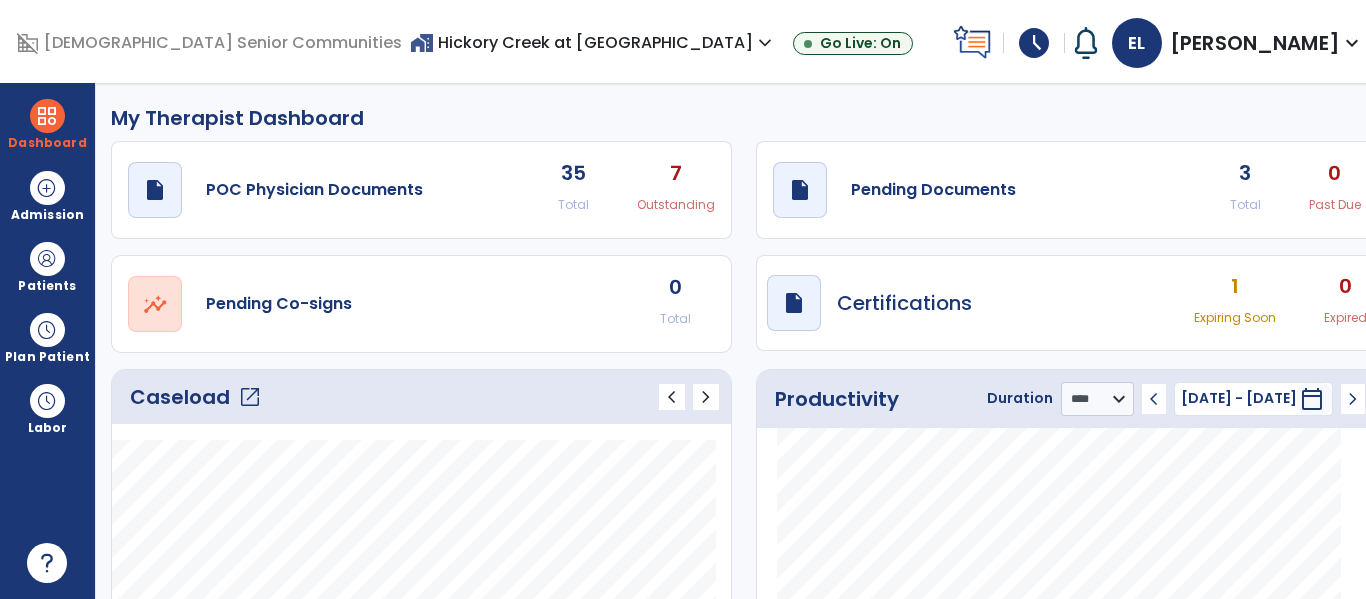 click on "open_in_new" 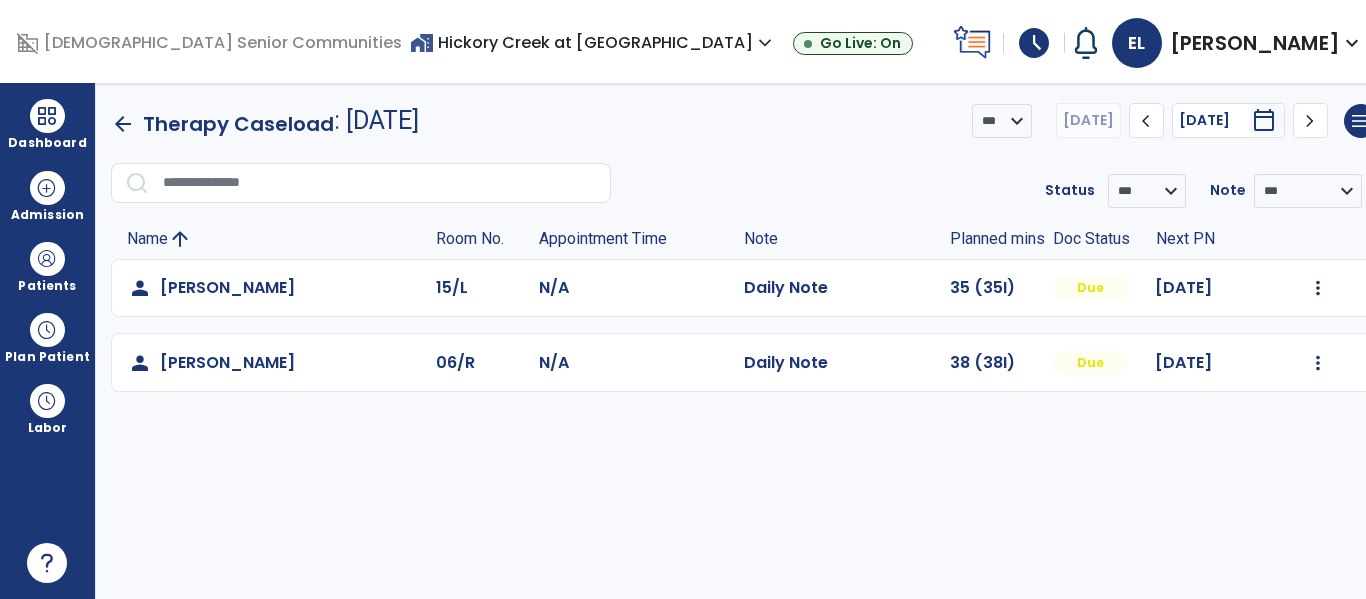 click on "calendar_today" at bounding box center (1264, 120) 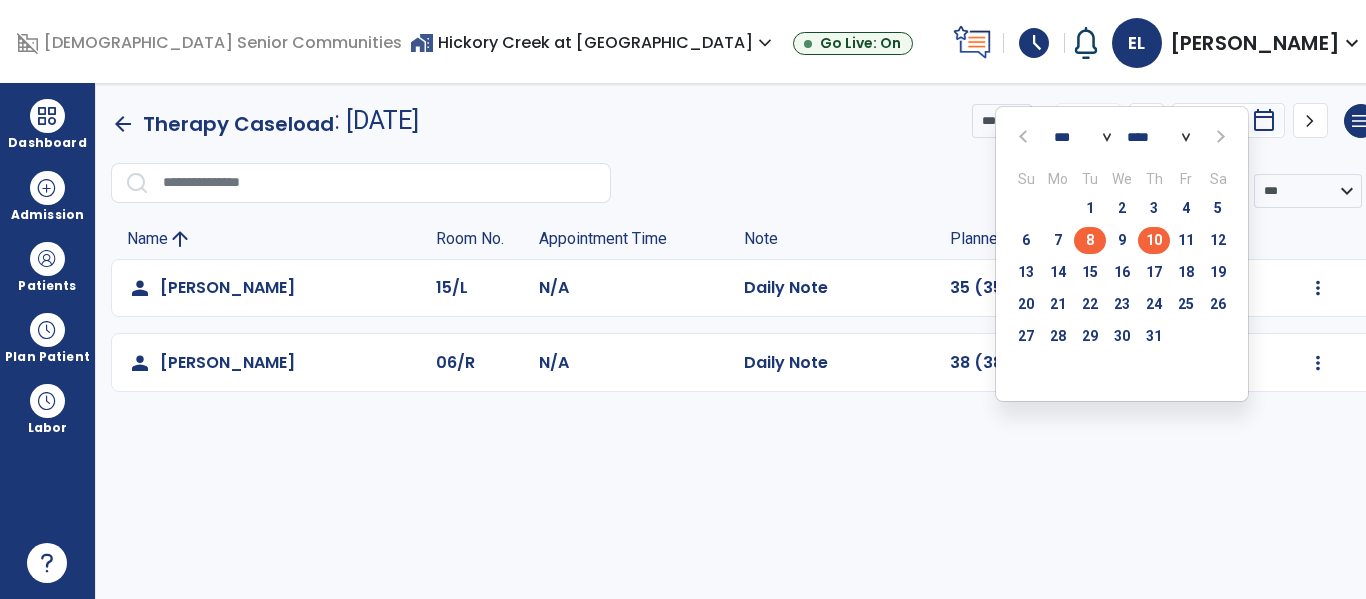 click on "8" at bounding box center [1090, 240] 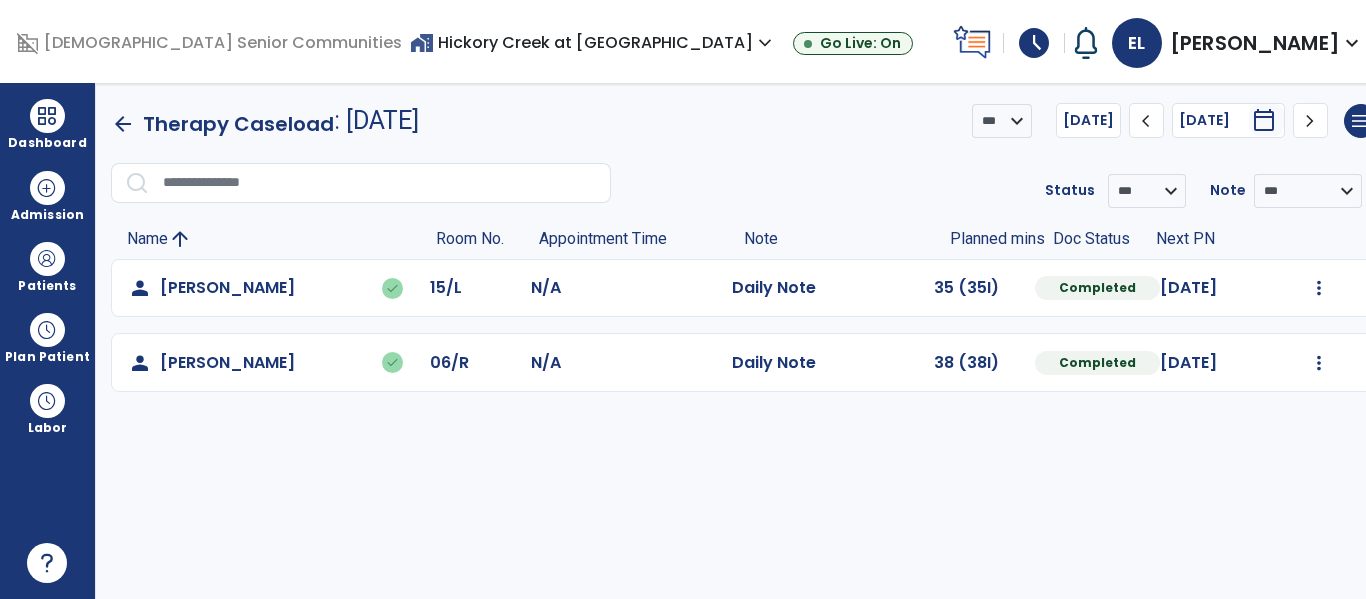 click on "expand_more" at bounding box center [765, 43] 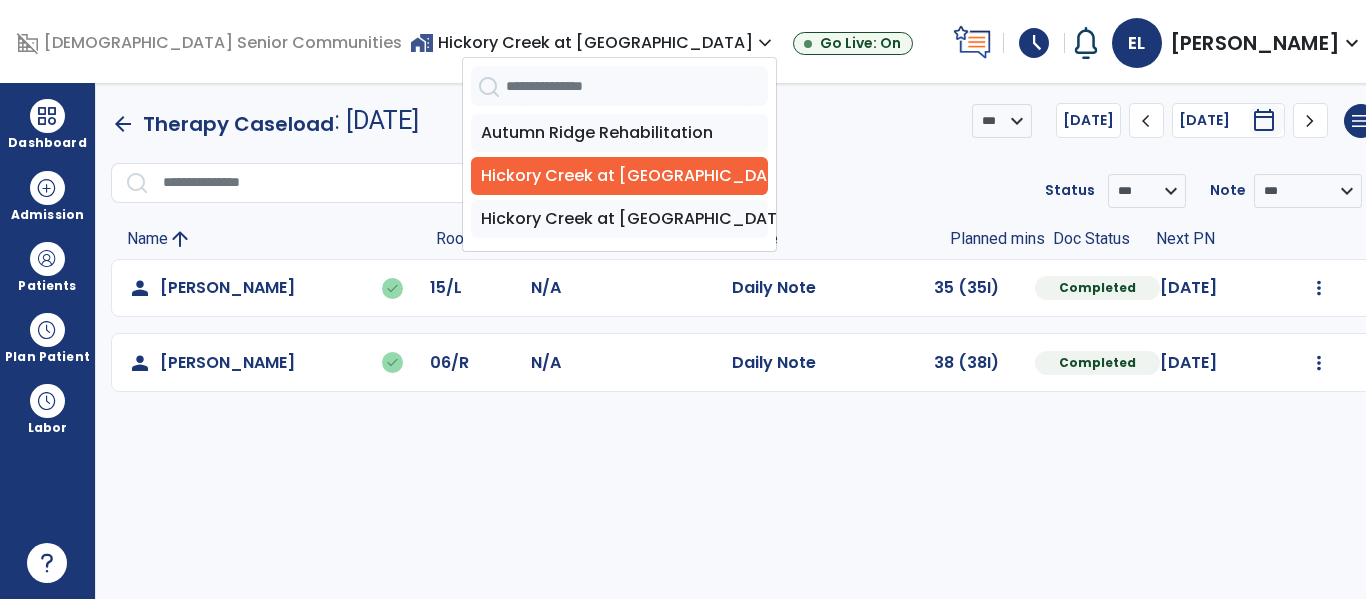 click on "schedule" at bounding box center [1034, 43] 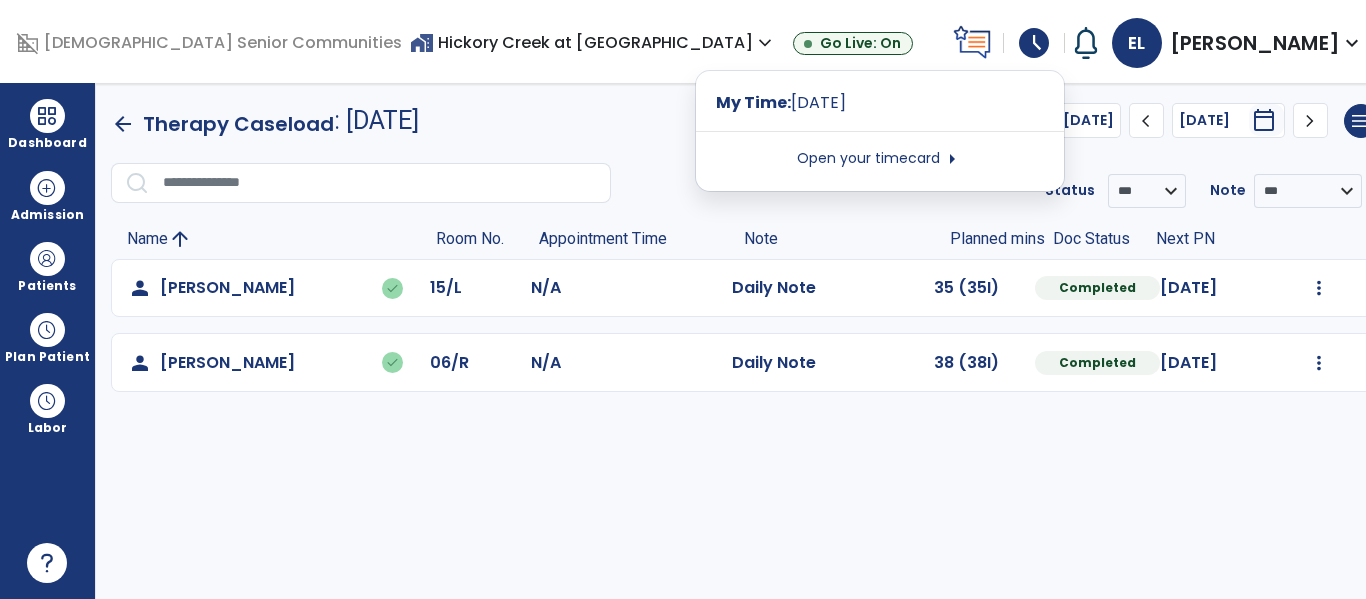 click on "Open your timecard  arrow_right" at bounding box center [880, 159] 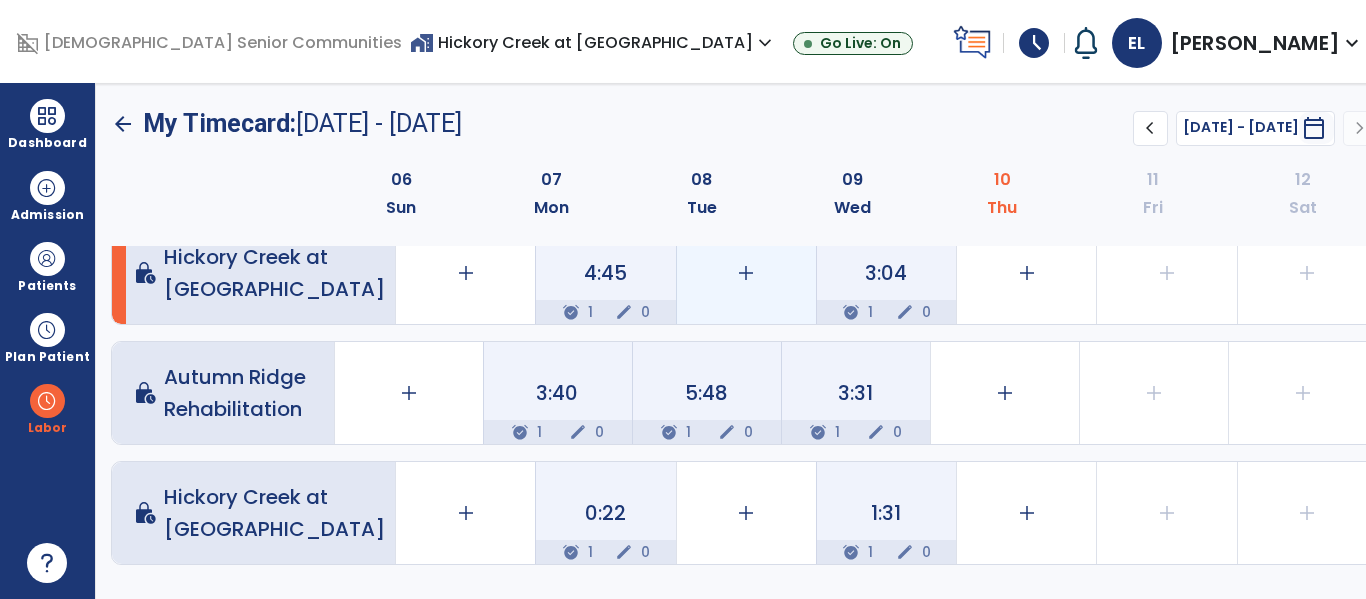 scroll, scrollTop: 0, scrollLeft: 0, axis: both 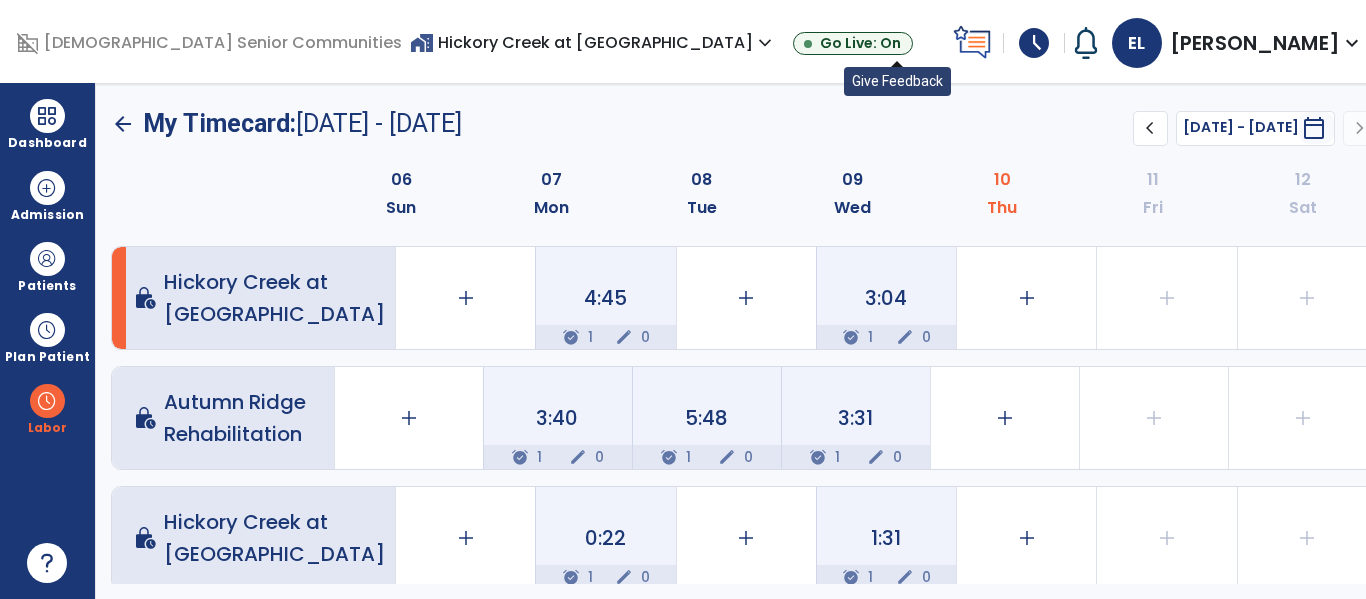click at bounding box center (973, 42) 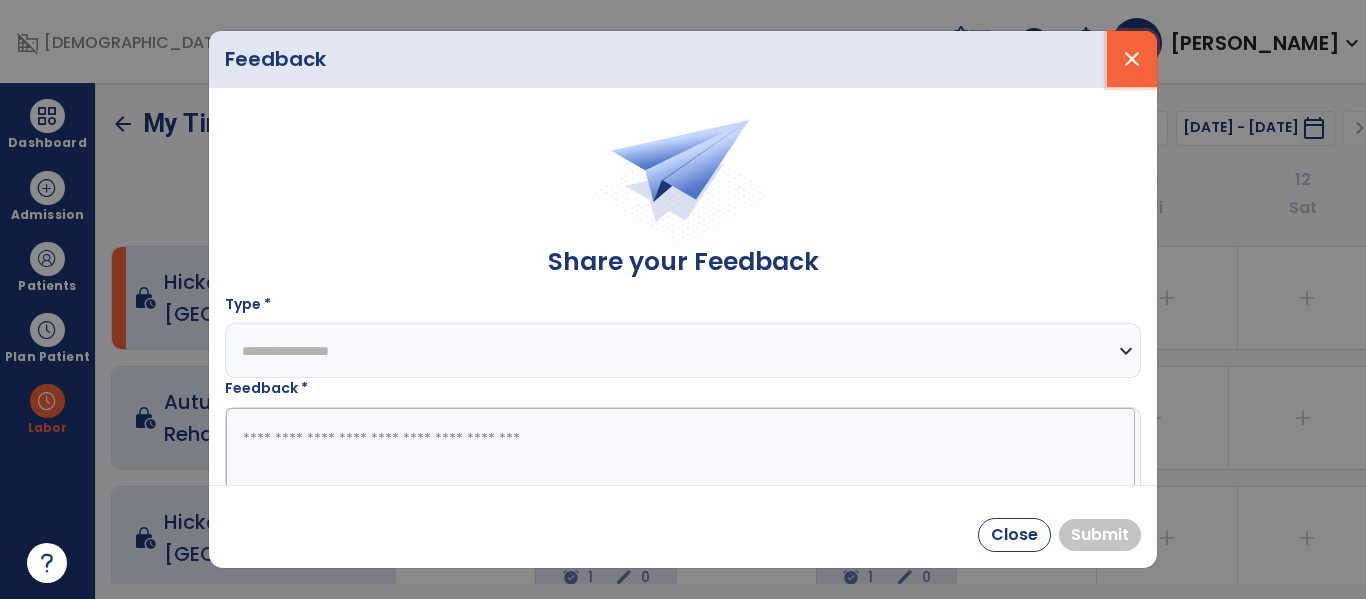 click on "close" at bounding box center (1132, 59) 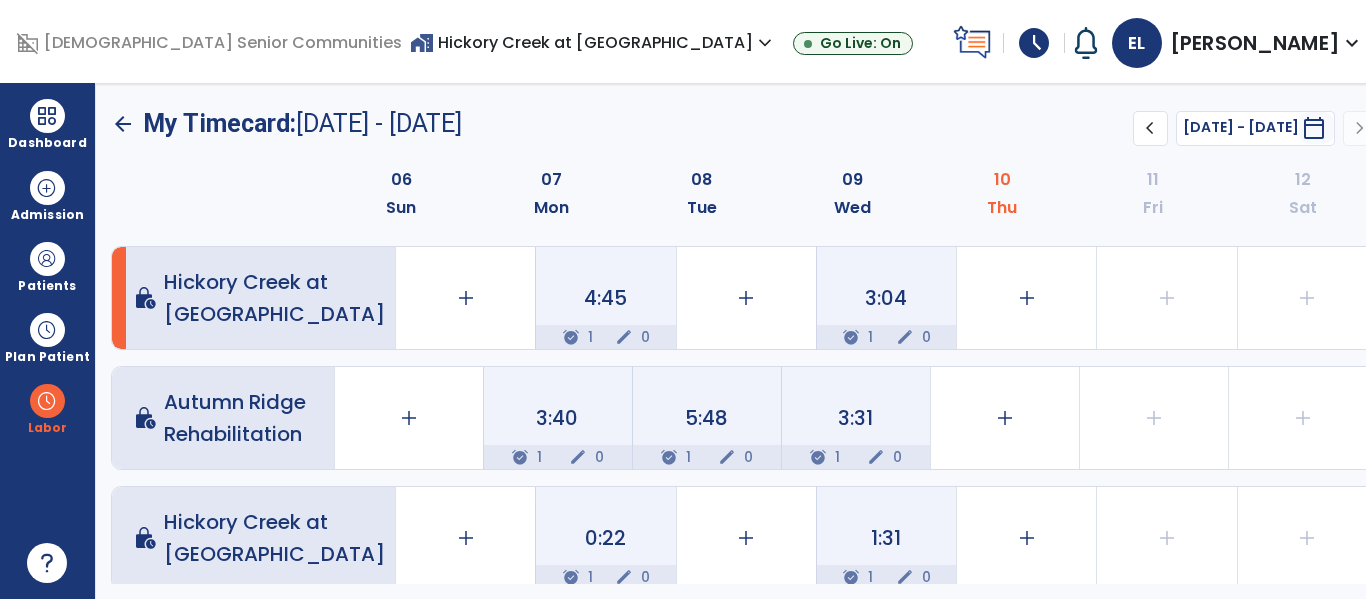 click on "schedule" at bounding box center [1034, 43] 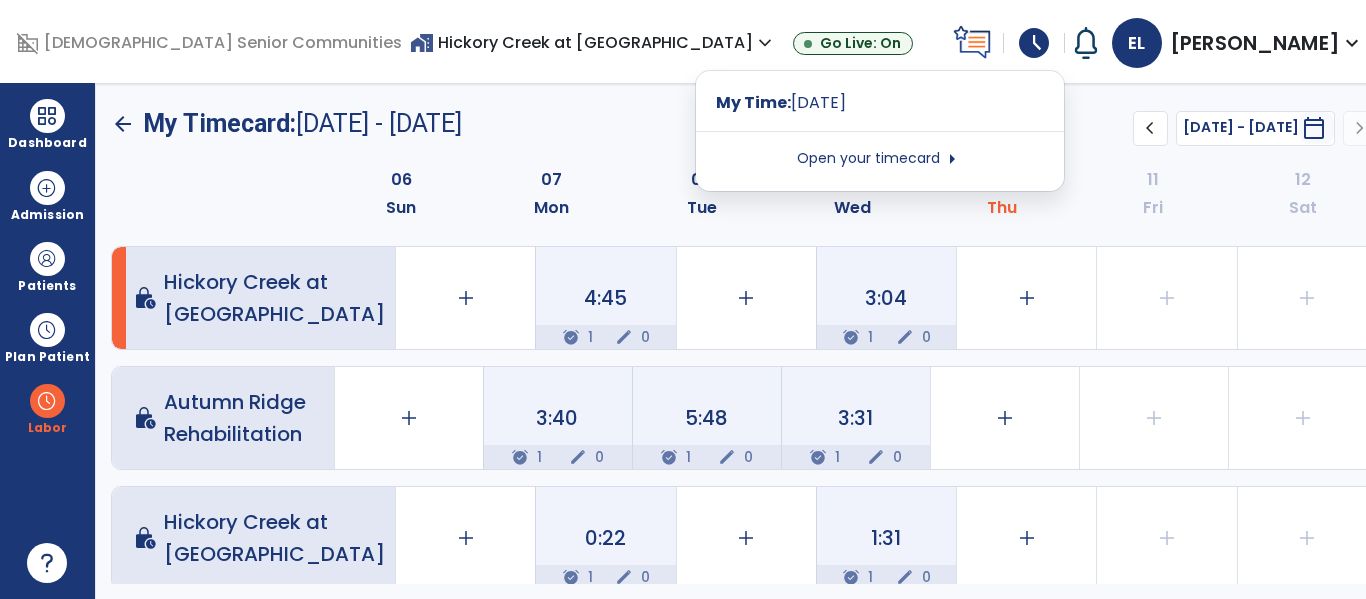 click on "Open your timecard  arrow_right" at bounding box center (880, 159) 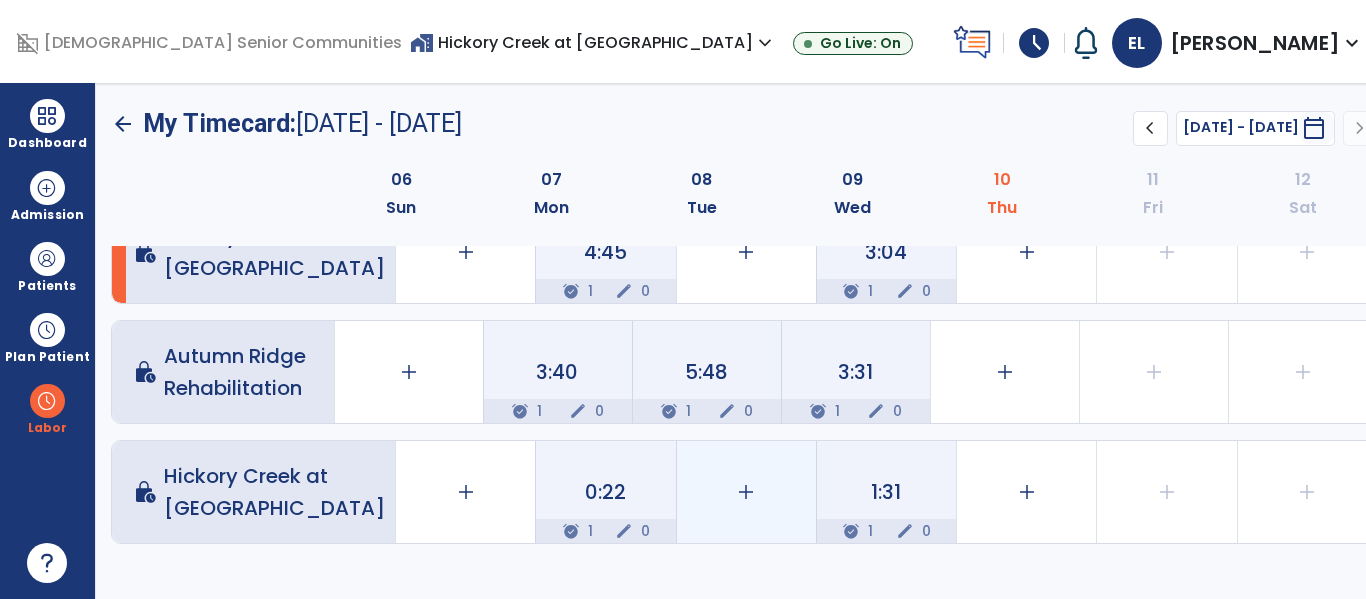 scroll, scrollTop: 0, scrollLeft: 0, axis: both 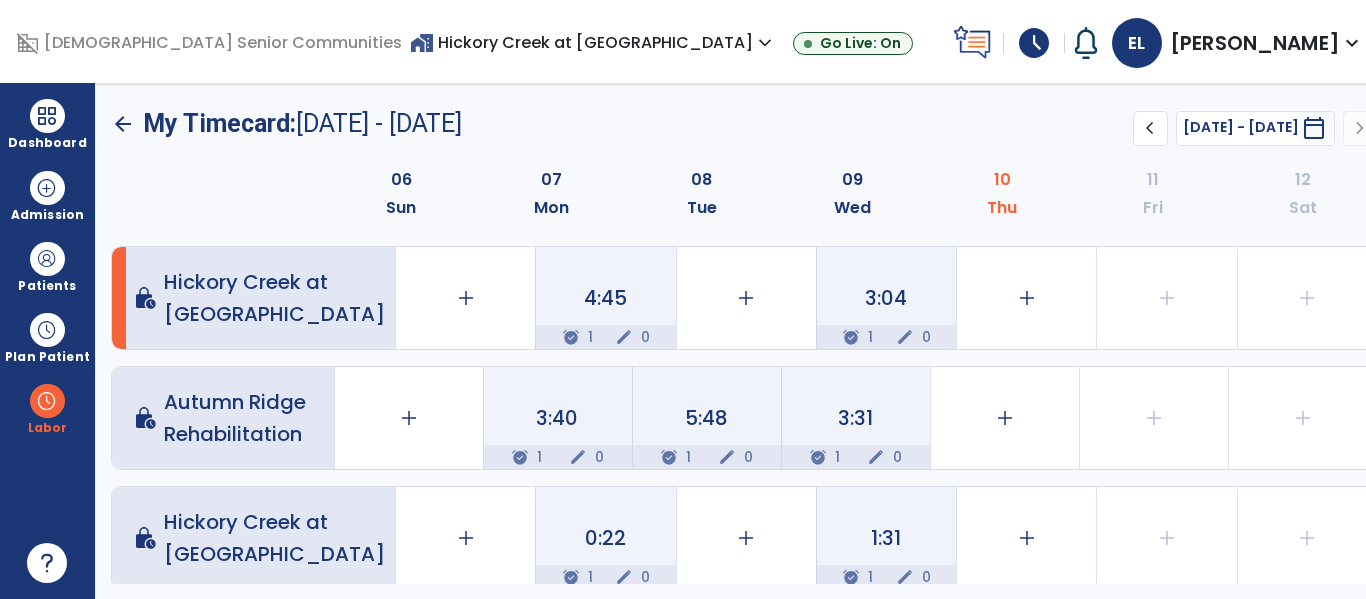click on "lock_clock  Hickory Creek at Peru" 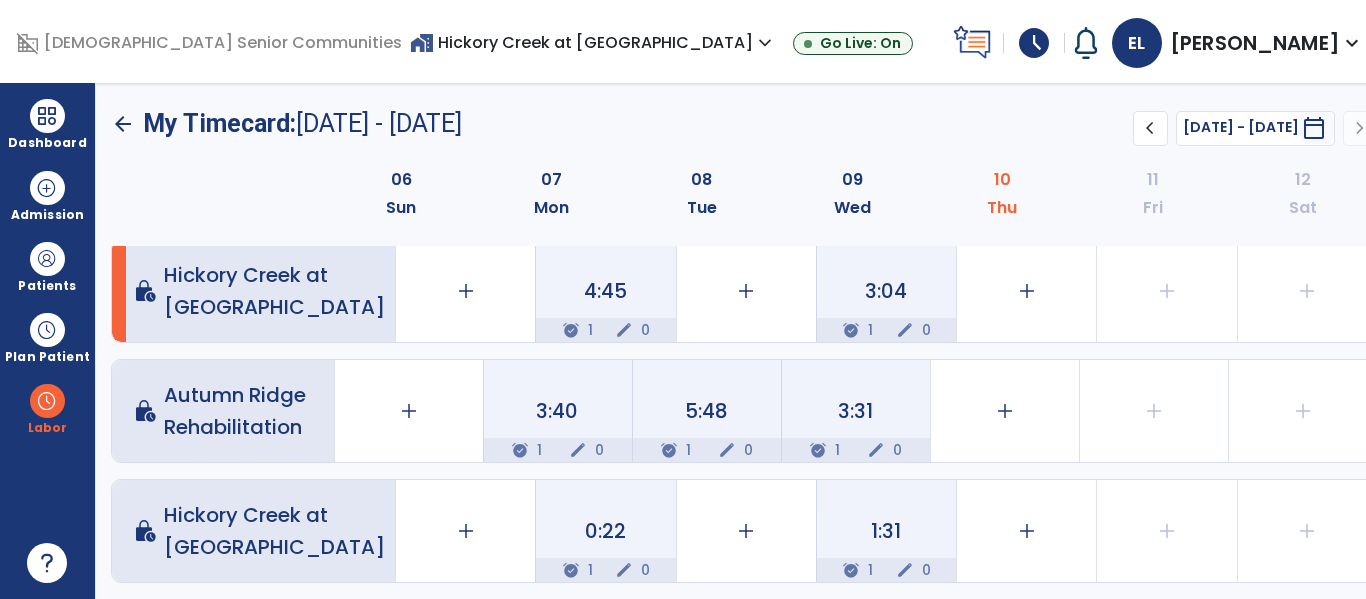 scroll, scrollTop: 0, scrollLeft: 0, axis: both 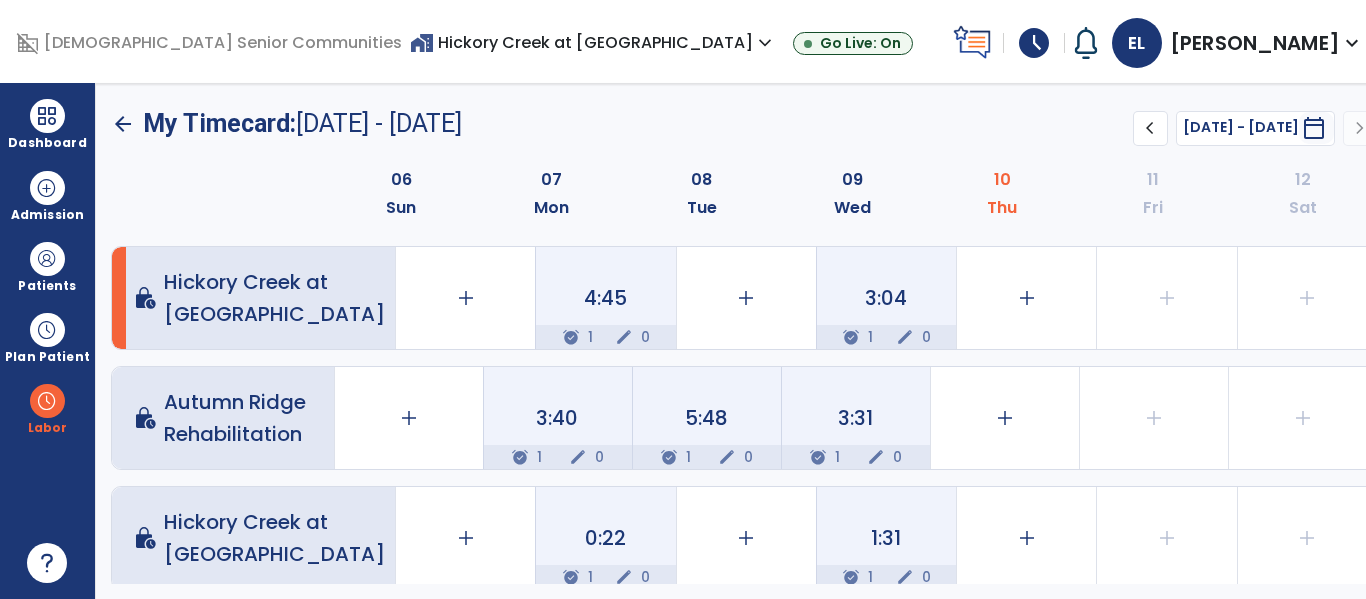 click on "calendar_today" at bounding box center (1314, 128) 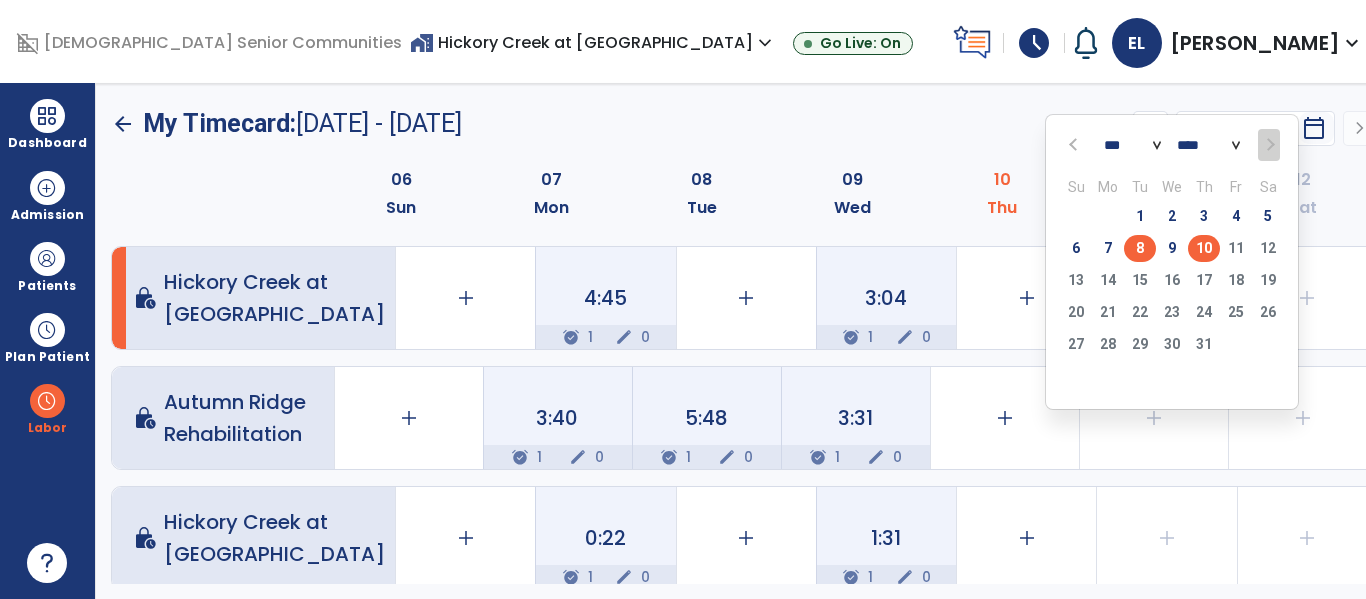 click on "8" at bounding box center [1140, 248] 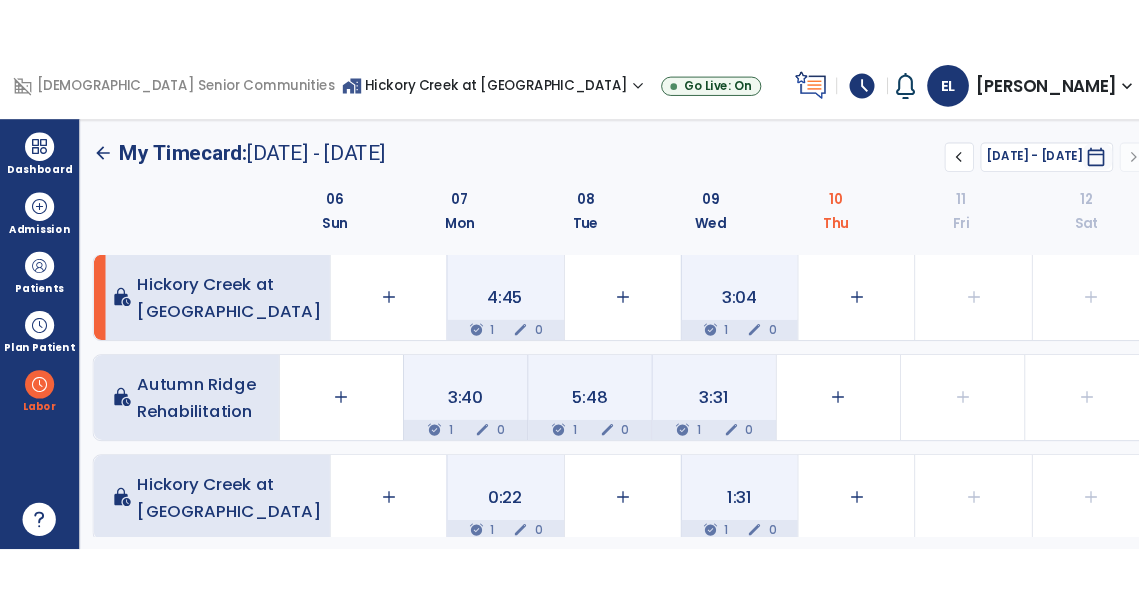 scroll, scrollTop: 0, scrollLeft: 0, axis: both 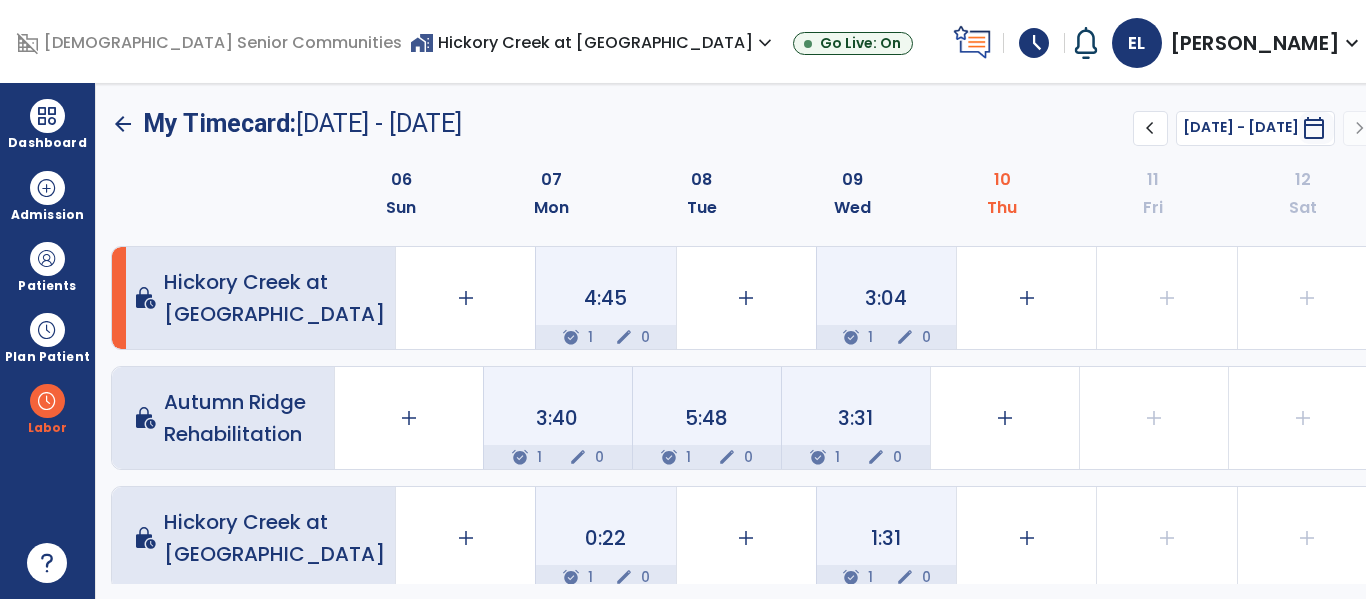 click on "calendar_today" at bounding box center (1314, 128) 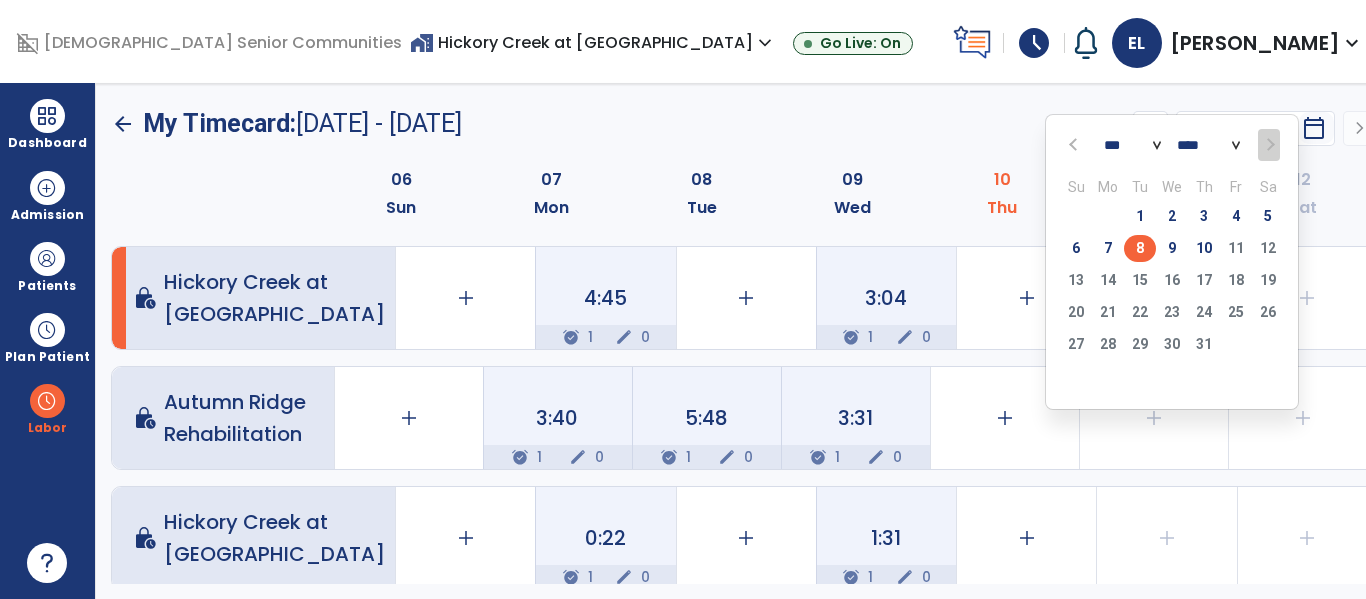 click on "8" at bounding box center (1140, 248) 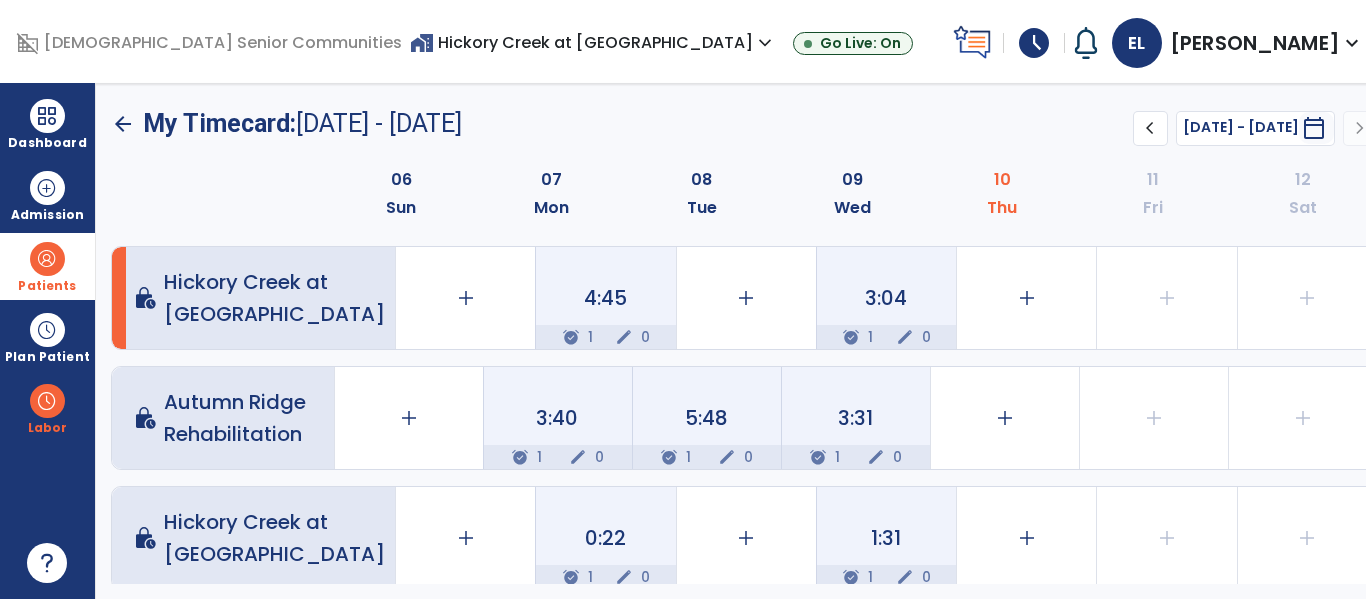 click at bounding box center [47, 259] 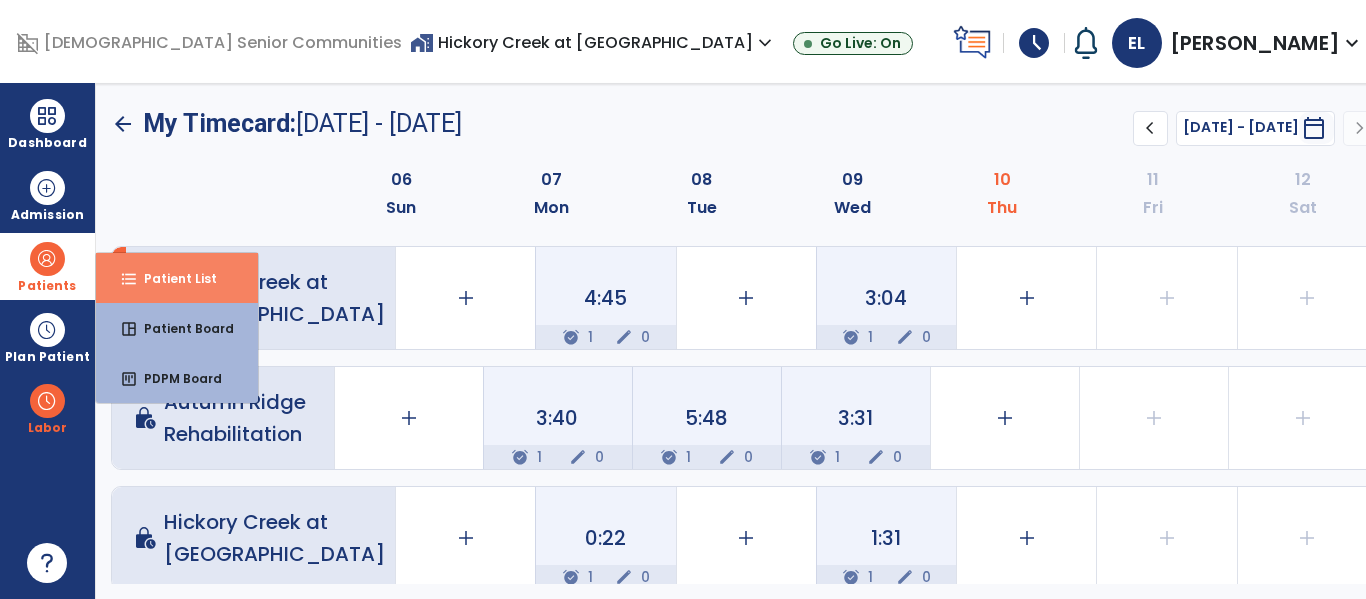 click on "format_list_bulleted  Patient List" at bounding box center [177, 278] 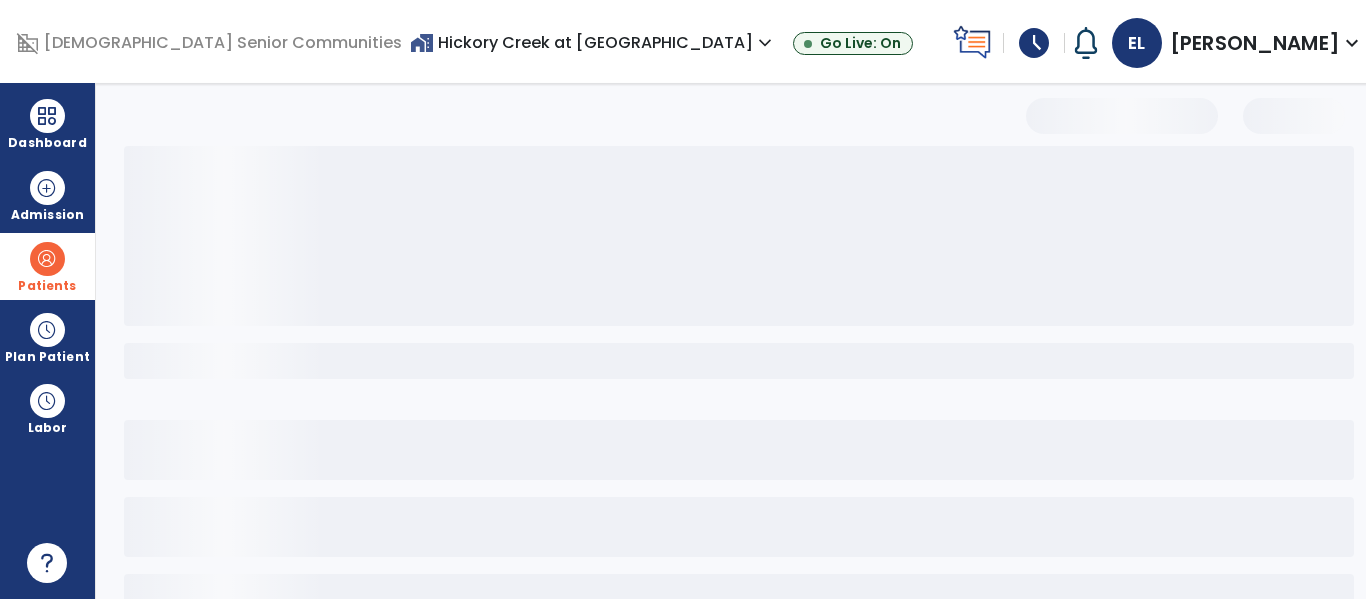 select on "***" 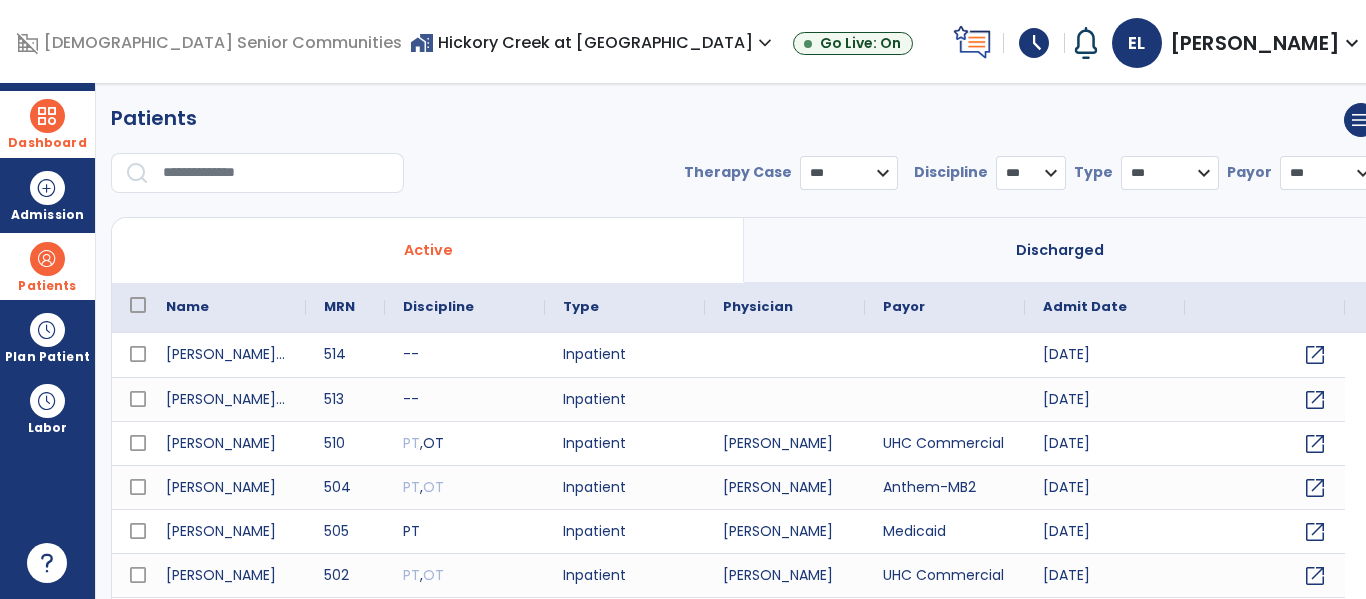 click at bounding box center (47, 116) 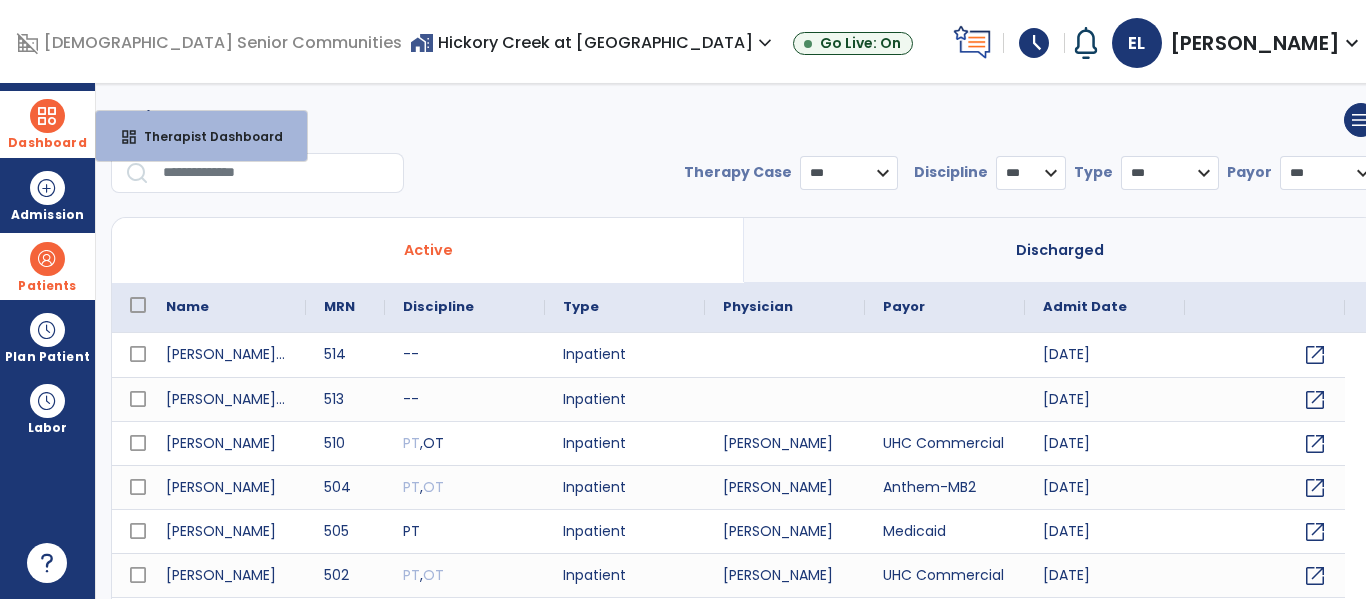 click at bounding box center [47, 116] 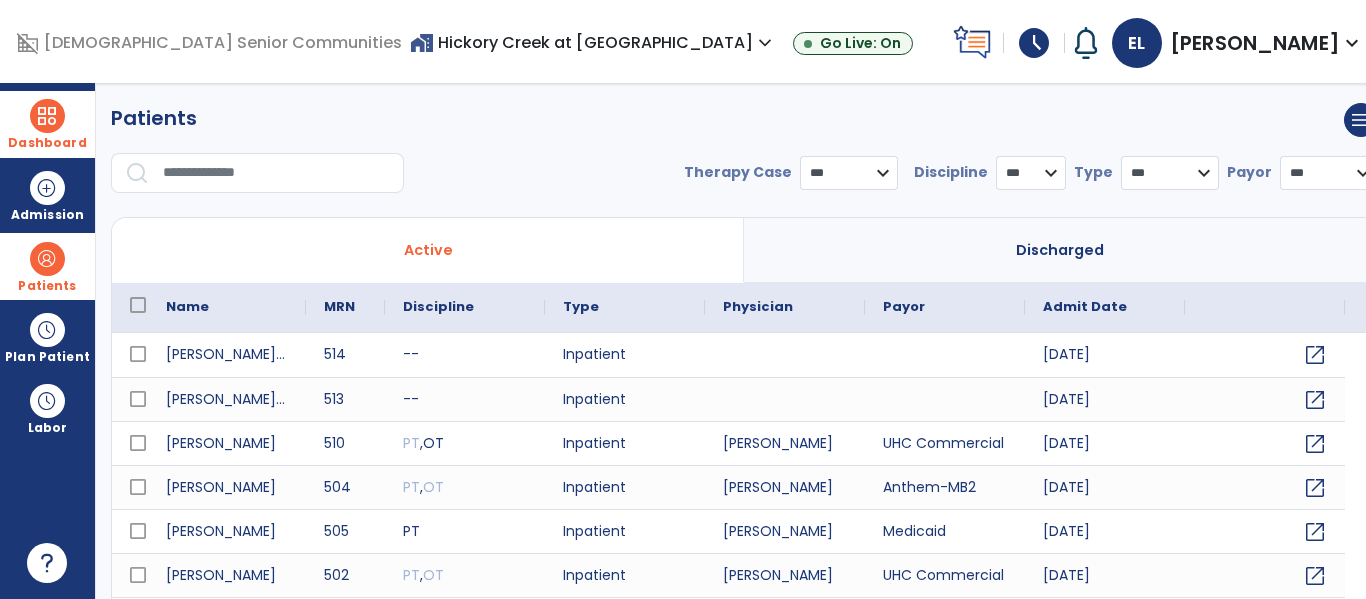 click on "Dashboard" at bounding box center [47, 143] 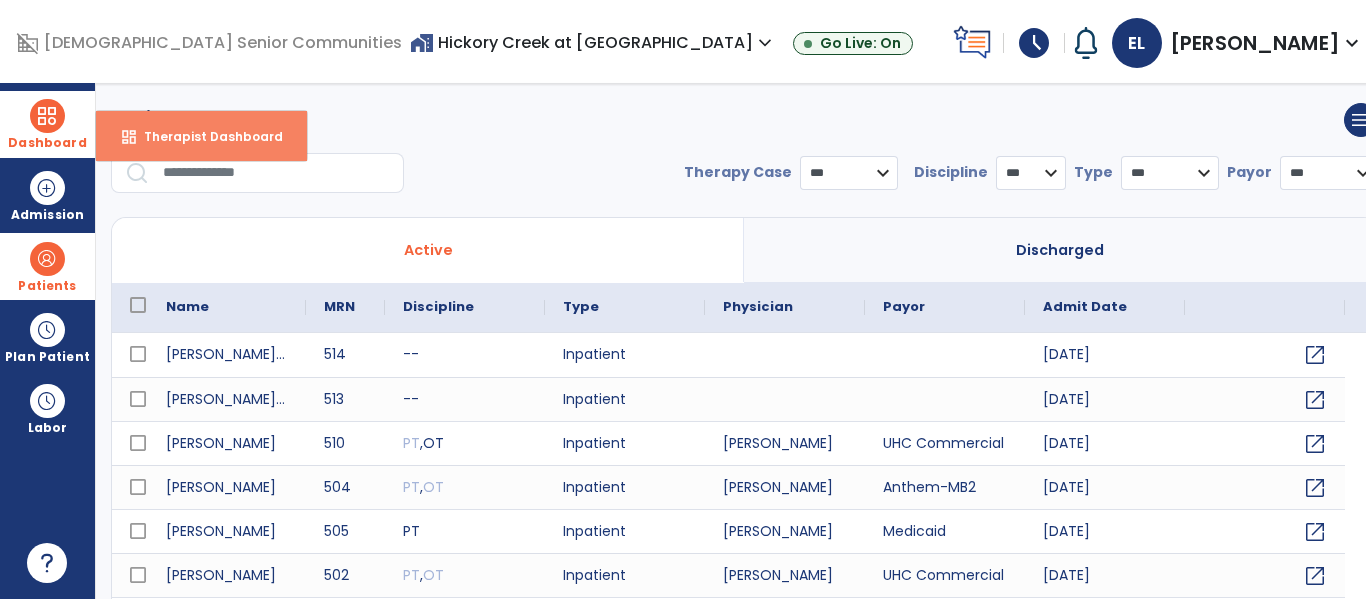 click on "Therapist Dashboard" at bounding box center [205, 136] 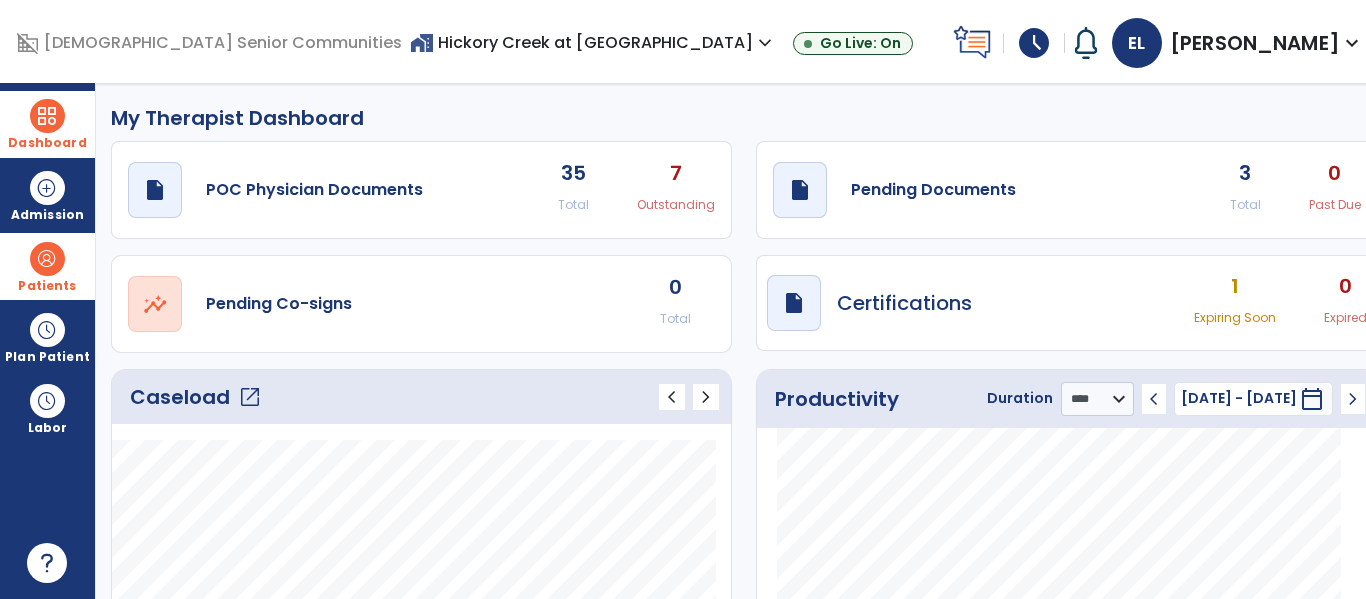 click on "open_in_new" 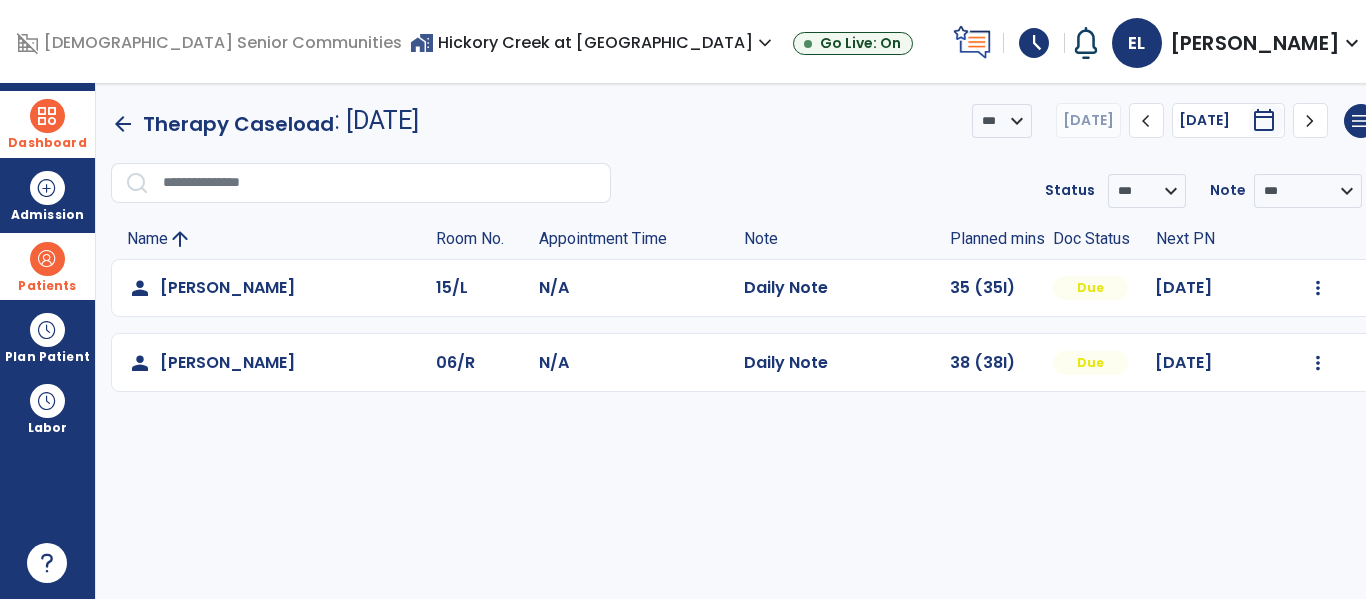 click on "calendar_today" at bounding box center (1264, 120) 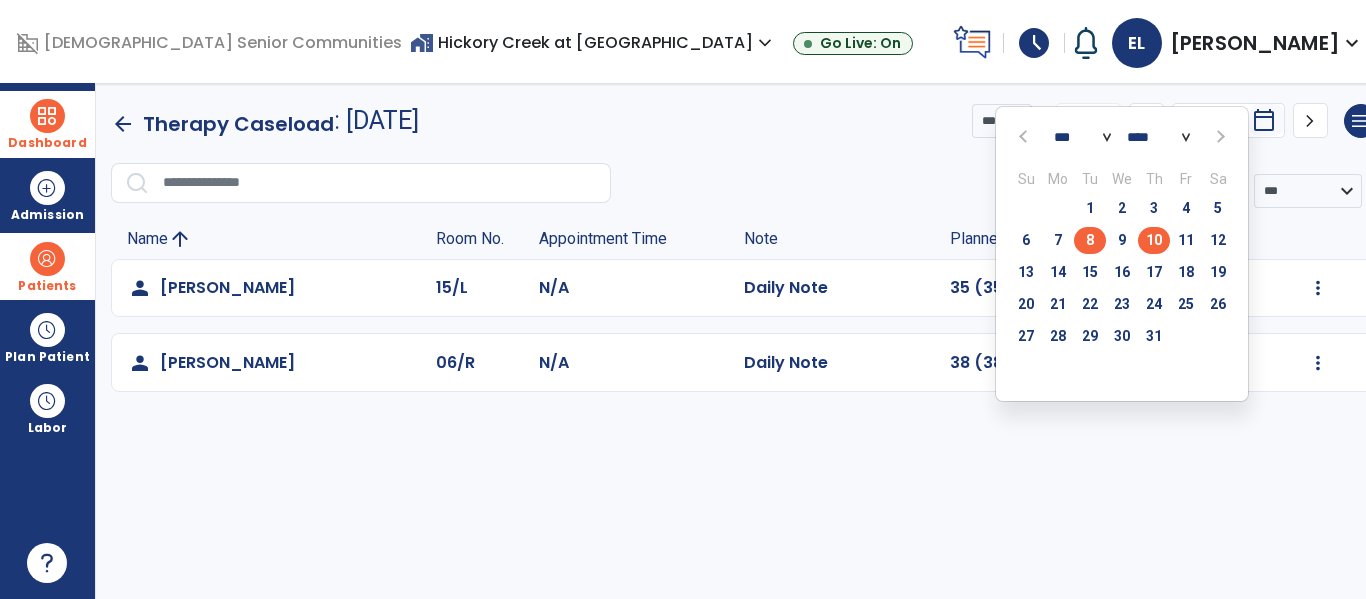 click on "8" at bounding box center (1090, 240) 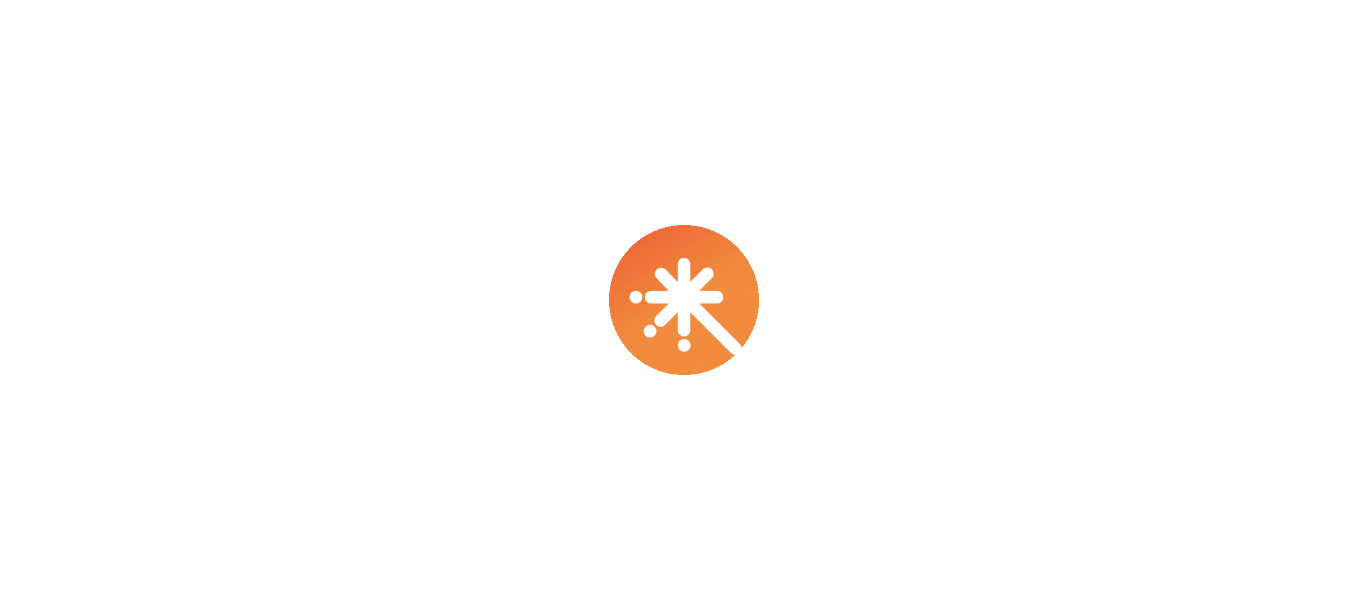 scroll, scrollTop: 0, scrollLeft: 0, axis: both 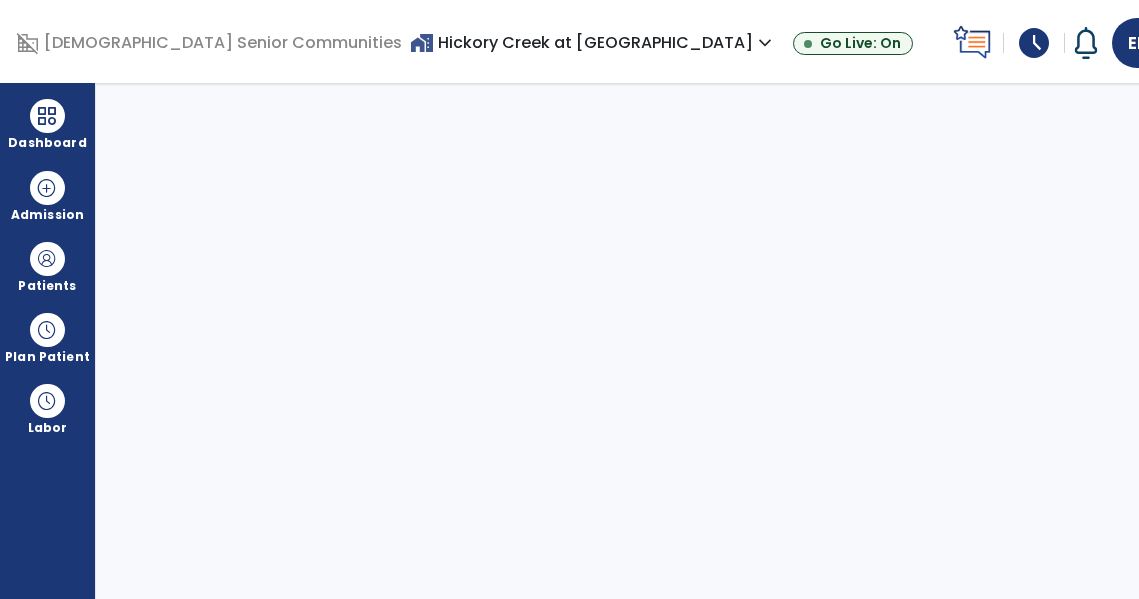 select on "****" 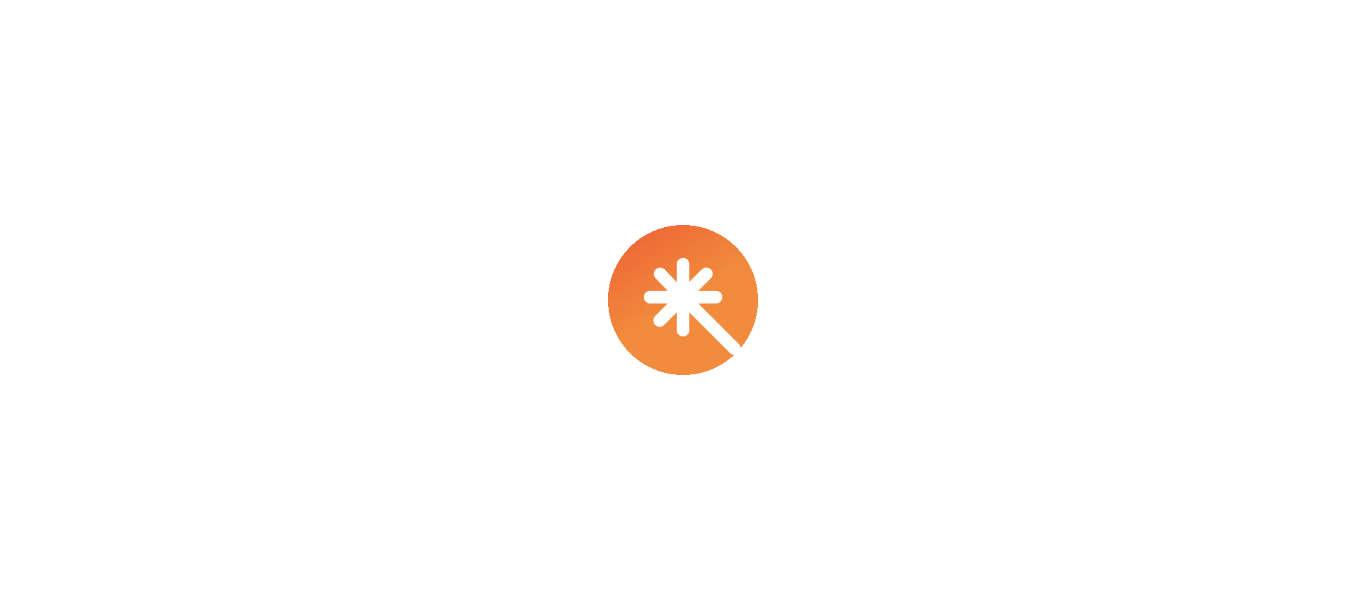 scroll, scrollTop: 0, scrollLeft: 0, axis: both 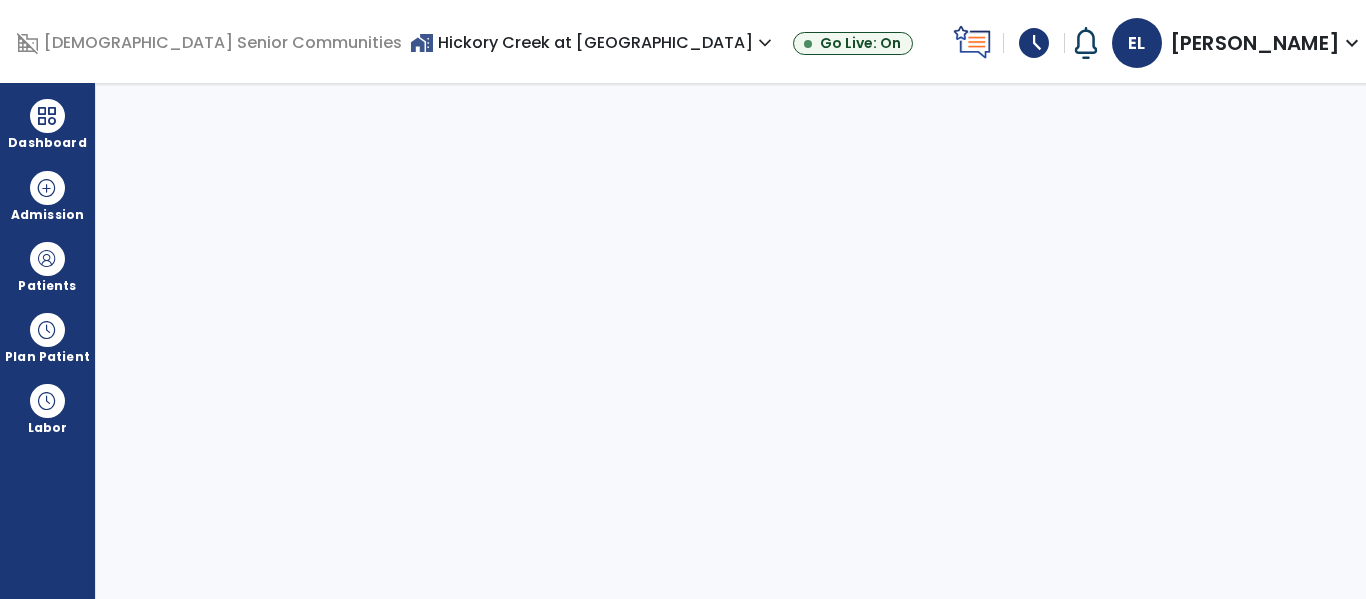 select on "****" 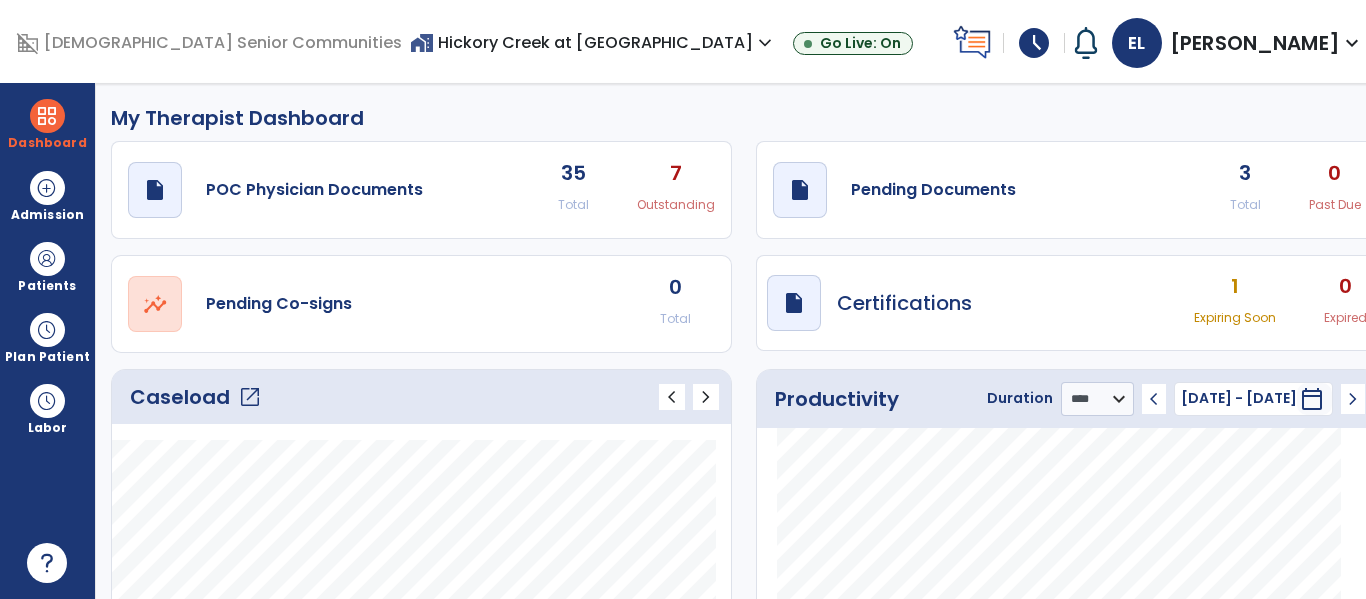 click on "home_work   Hickory Creek at Huntington   expand_more" at bounding box center (593, 42) 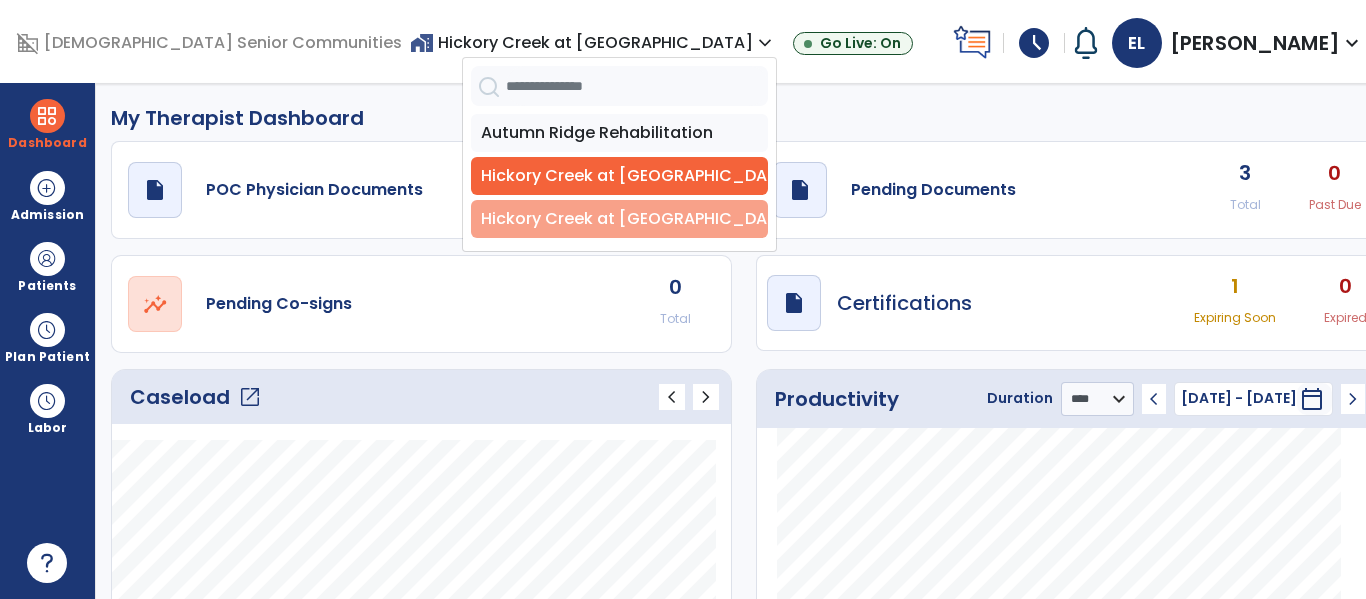 click on "Hickory Creek at [GEOGRAPHIC_DATA]" at bounding box center (619, 219) 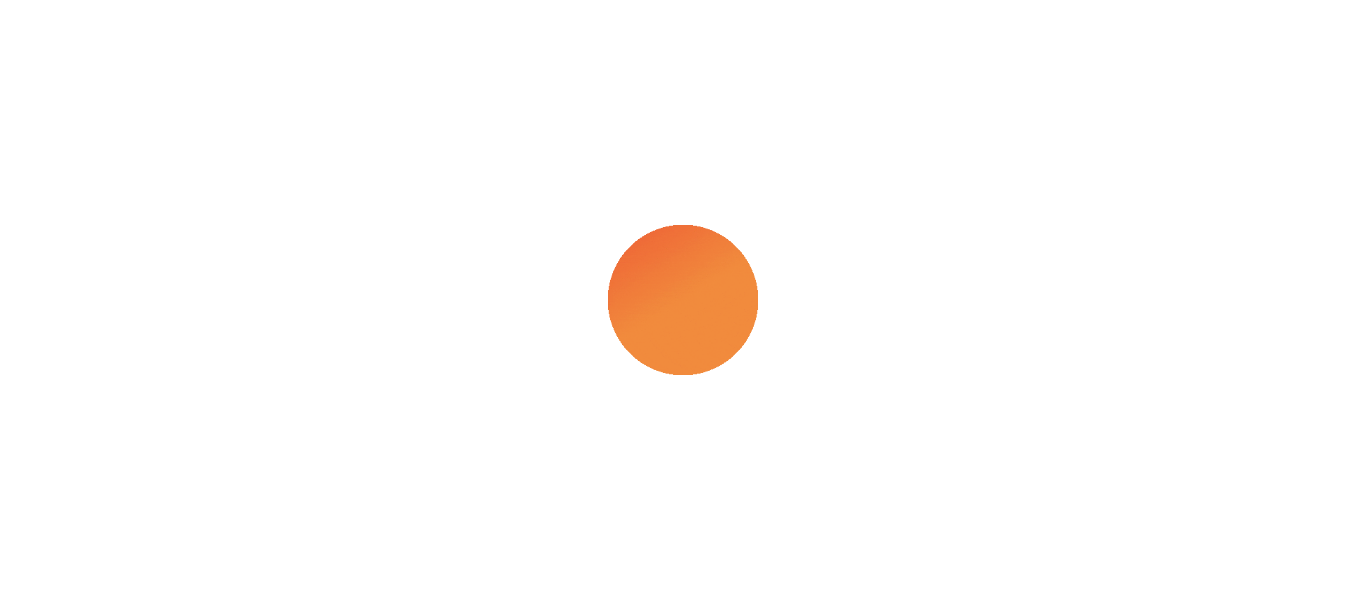 scroll, scrollTop: 0, scrollLeft: 0, axis: both 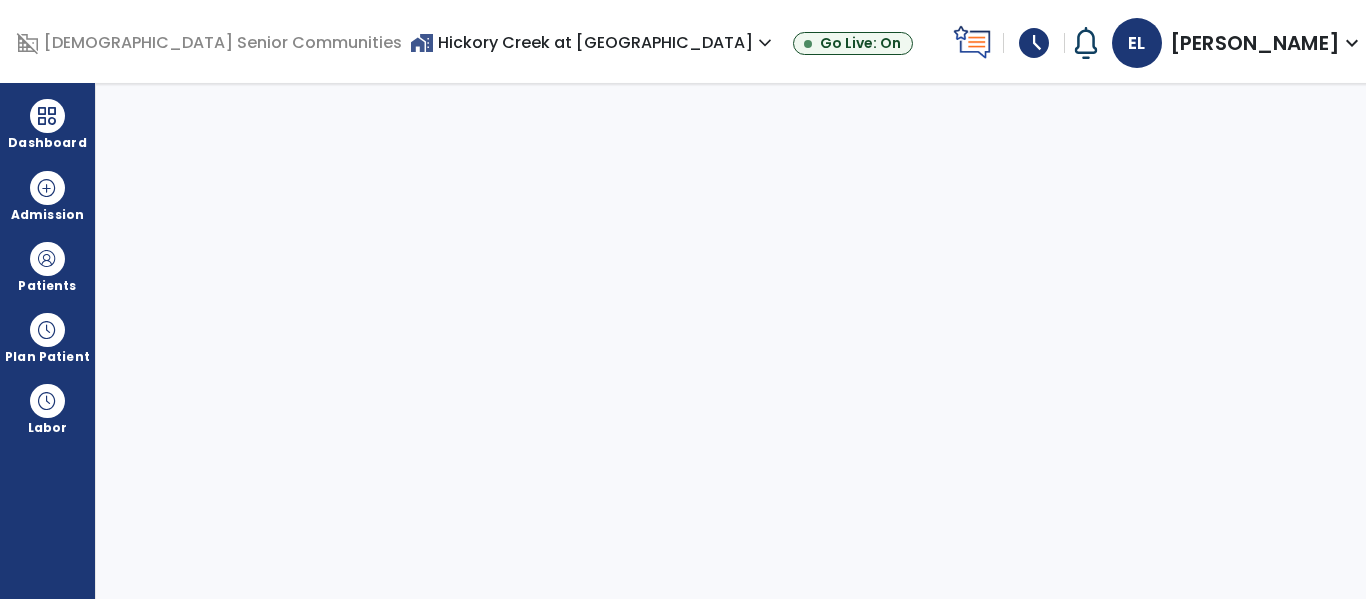 select on "****" 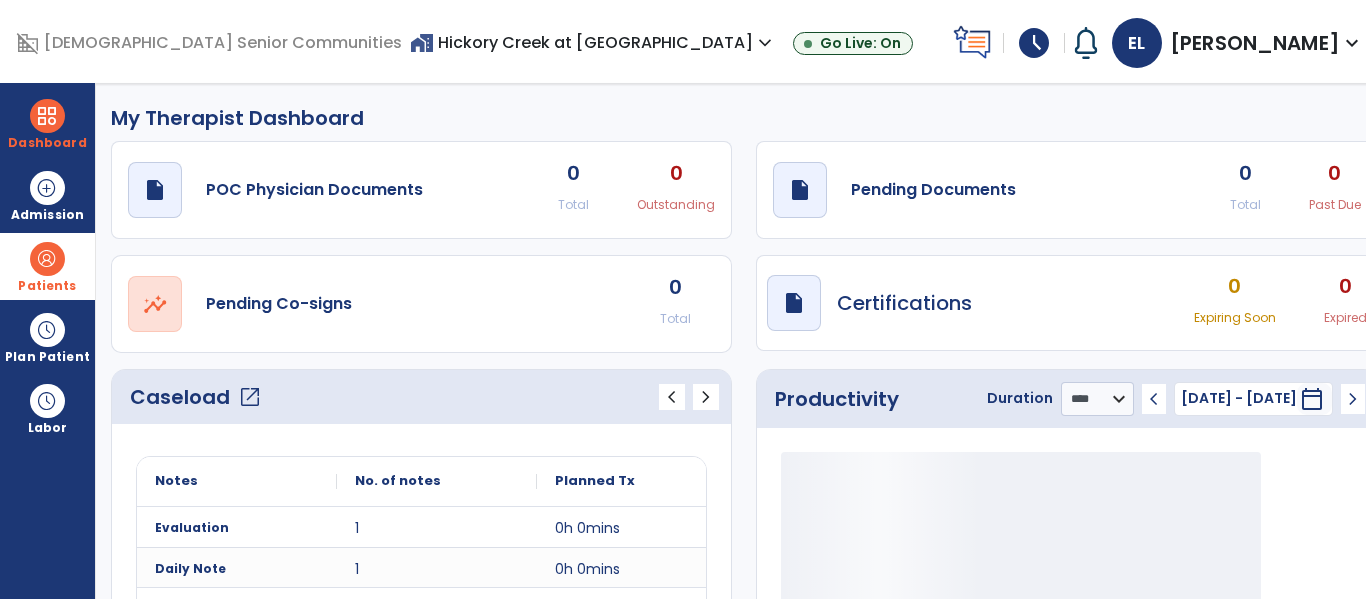 click at bounding box center [47, 259] 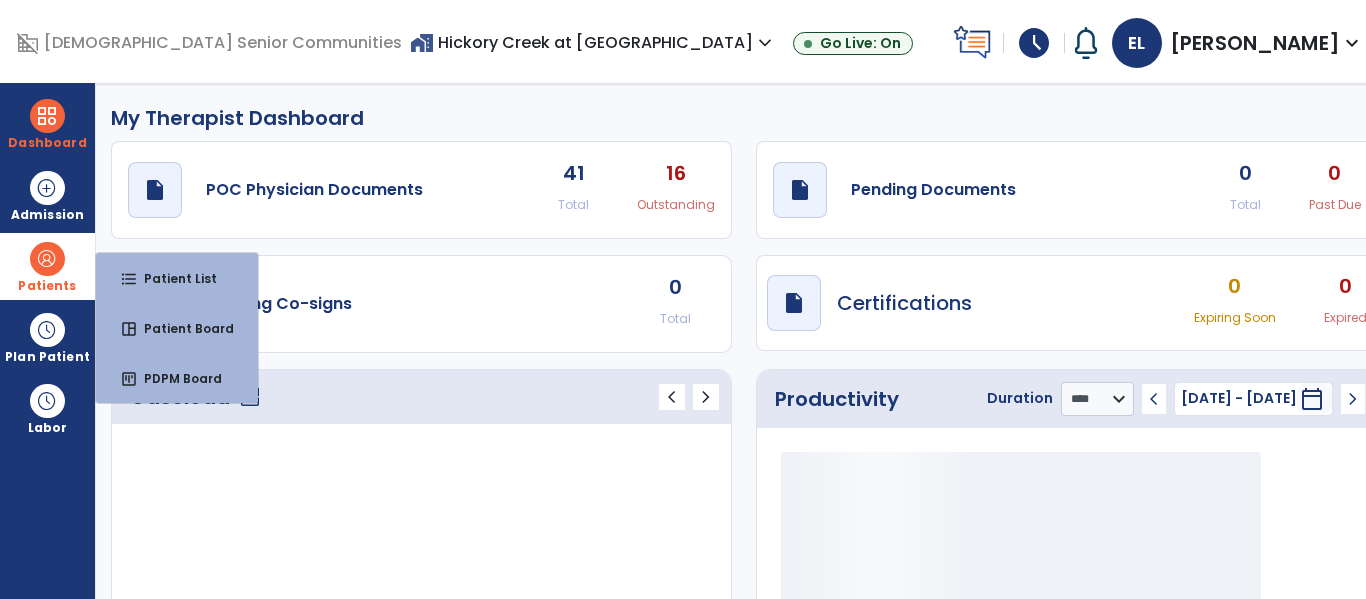 click at bounding box center [47, 259] 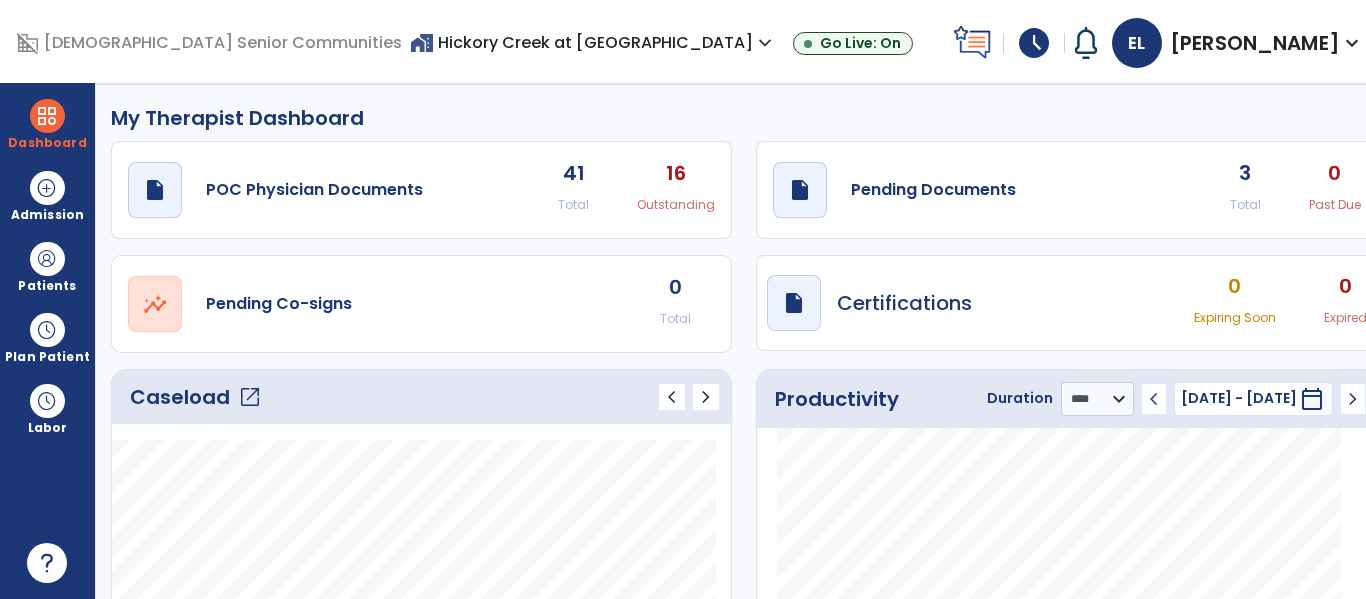 click on "open_in_new" 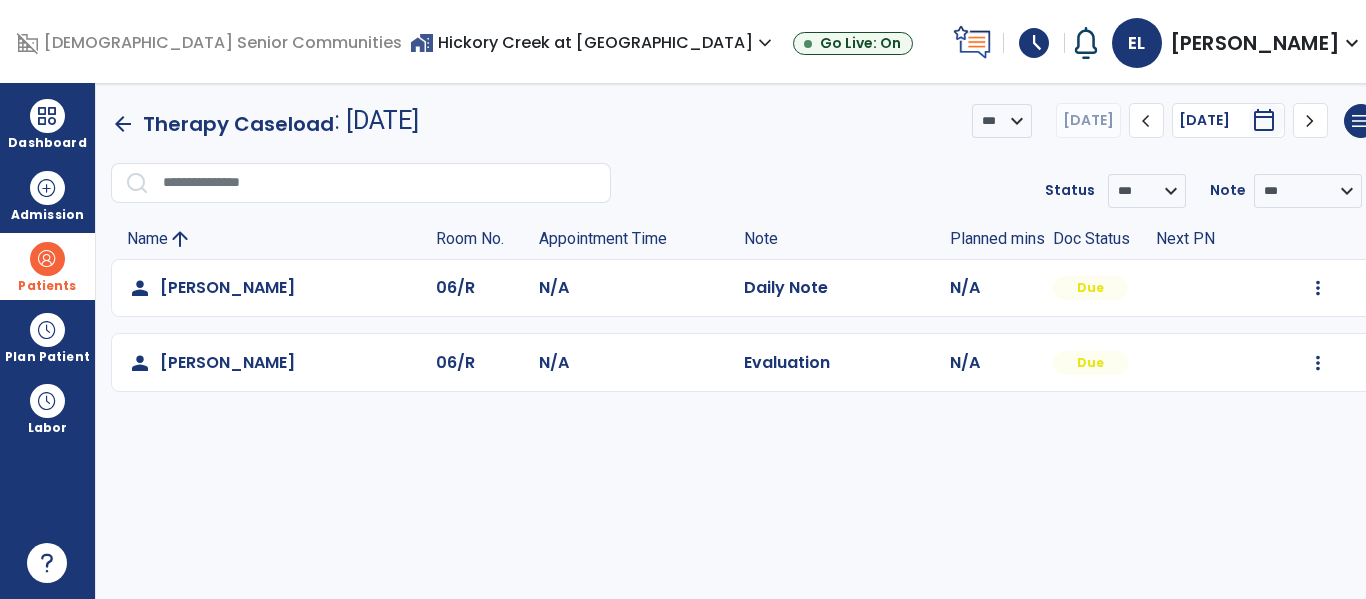 click at bounding box center [47, 259] 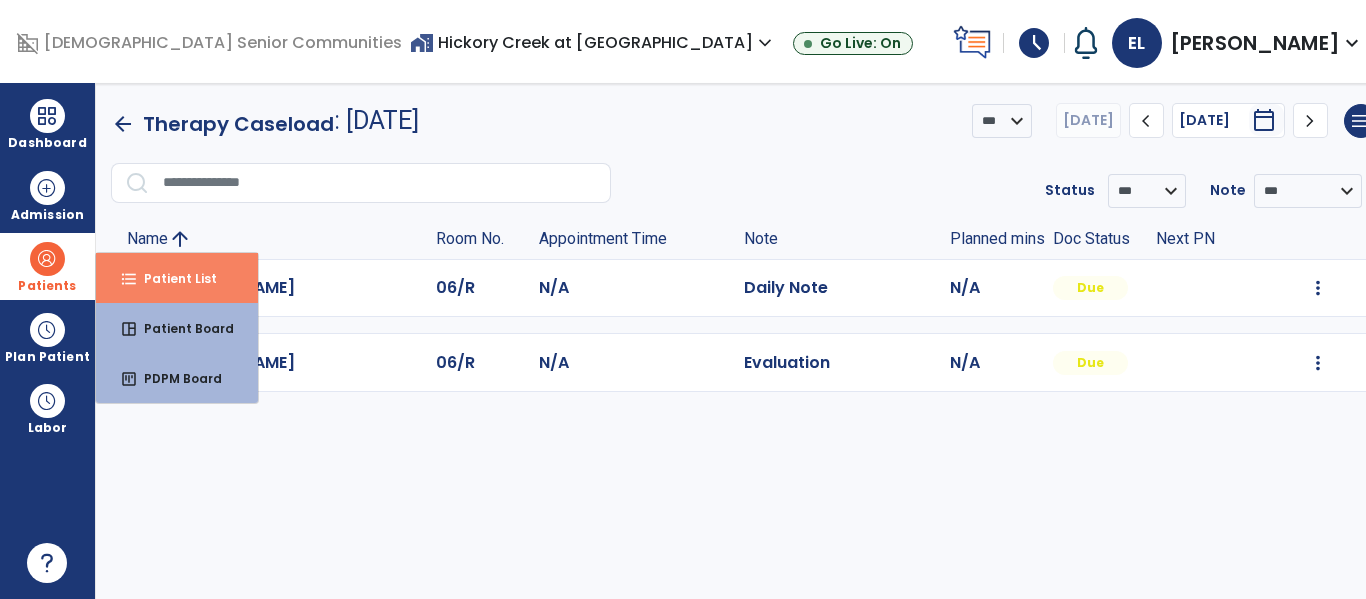 click on "Patient List" at bounding box center (172, 278) 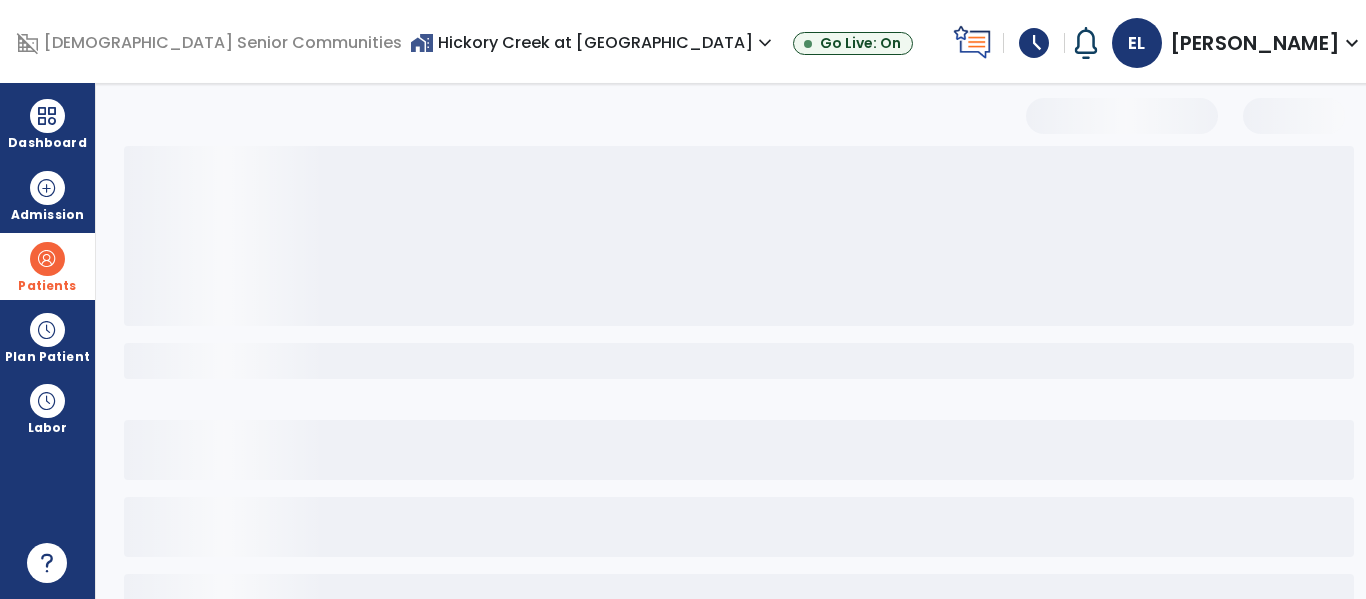select on "***" 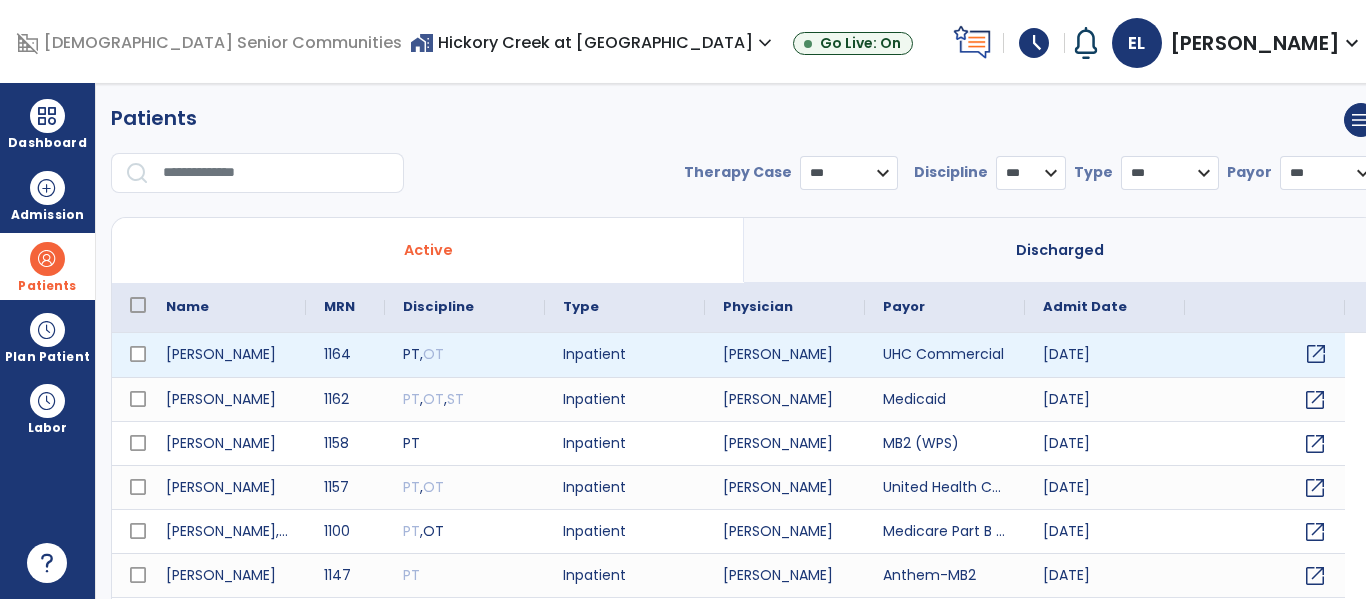 click on "open_in_new" at bounding box center [1316, 354] 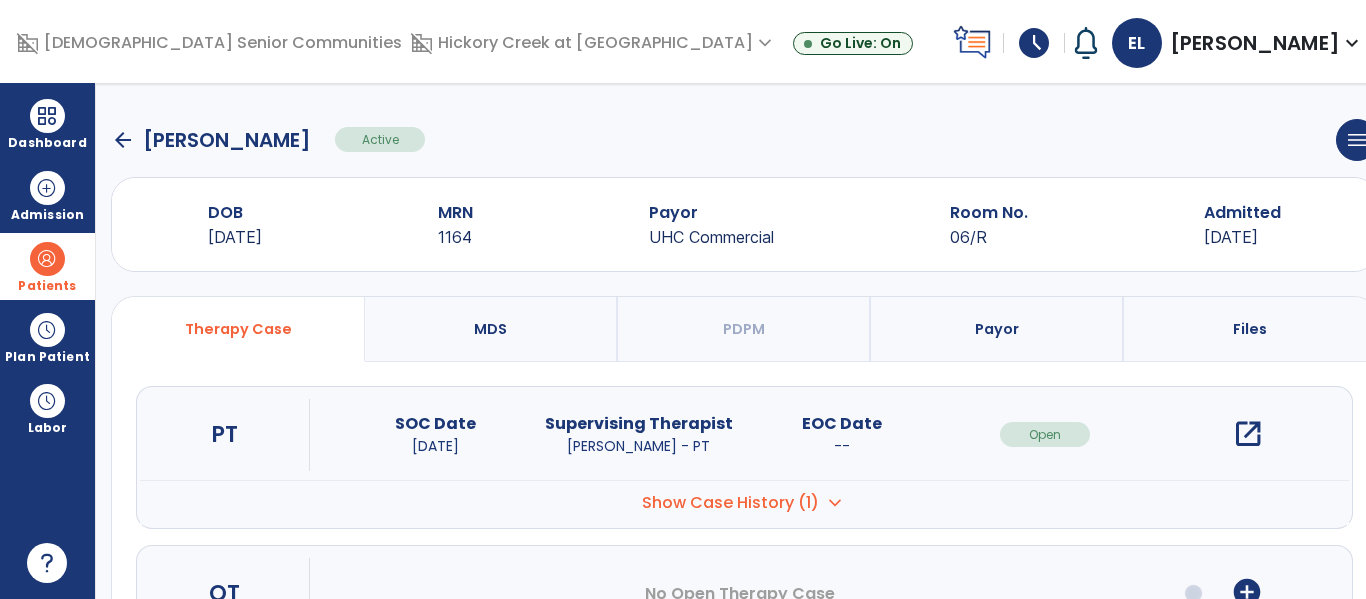 click on "expand_more" at bounding box center (835, 503) 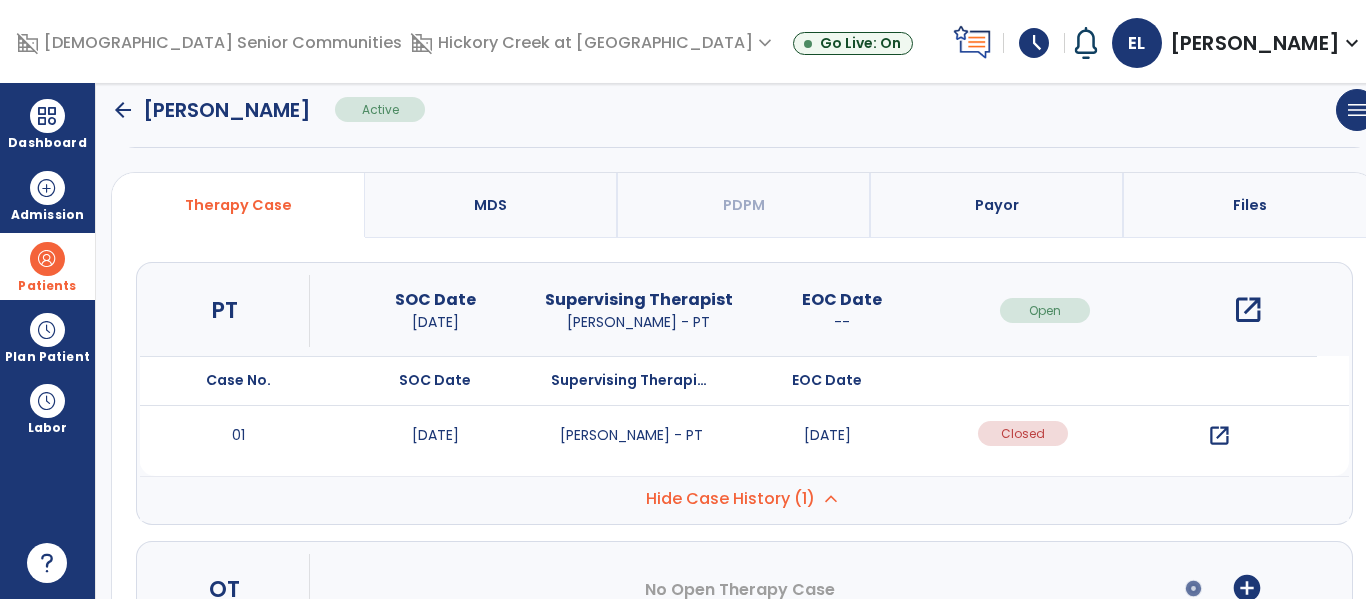 scroll, scrollTop: 125, scrollLeft: 0, axis: vertical 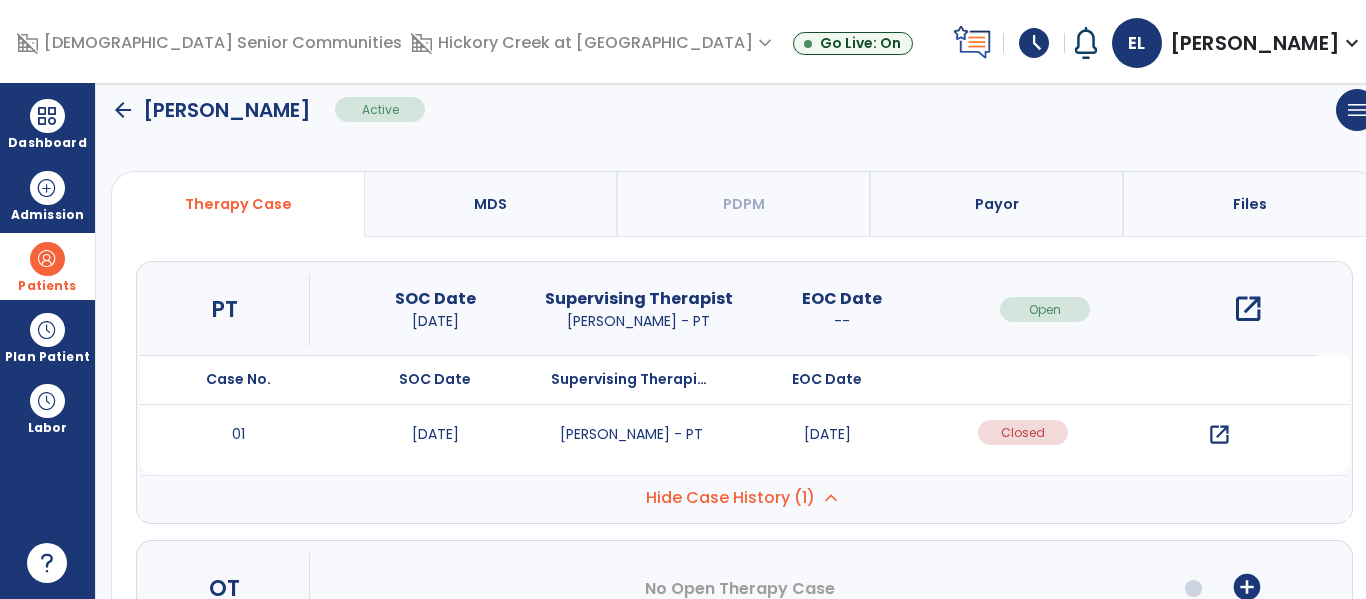 click on "open_in_new" at bounding box center (1219, 435) 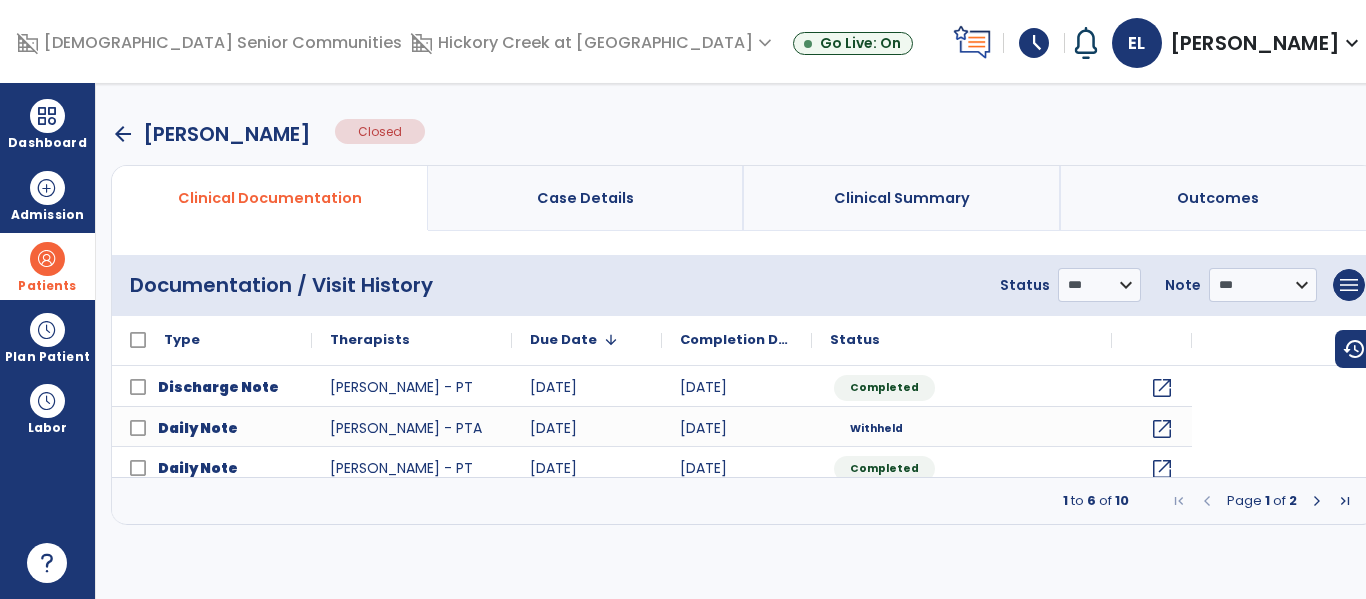 scroll, scrollTop: 0, scrollLeft: 0, axis: both 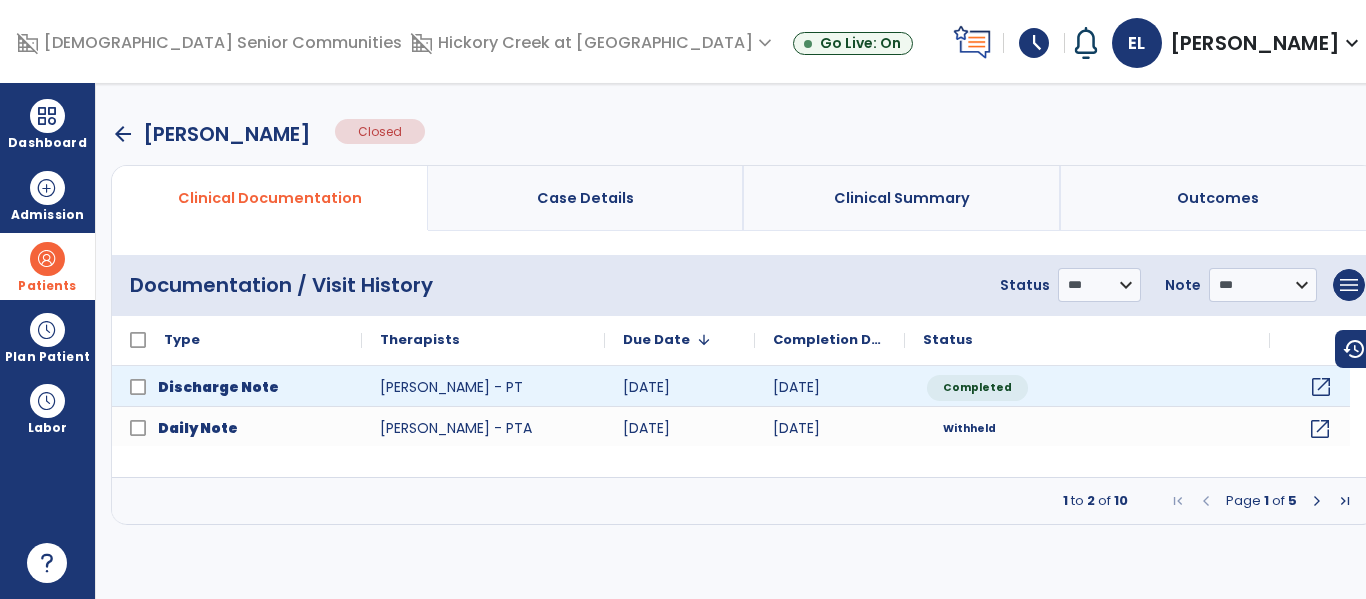 click on "open_in_new" 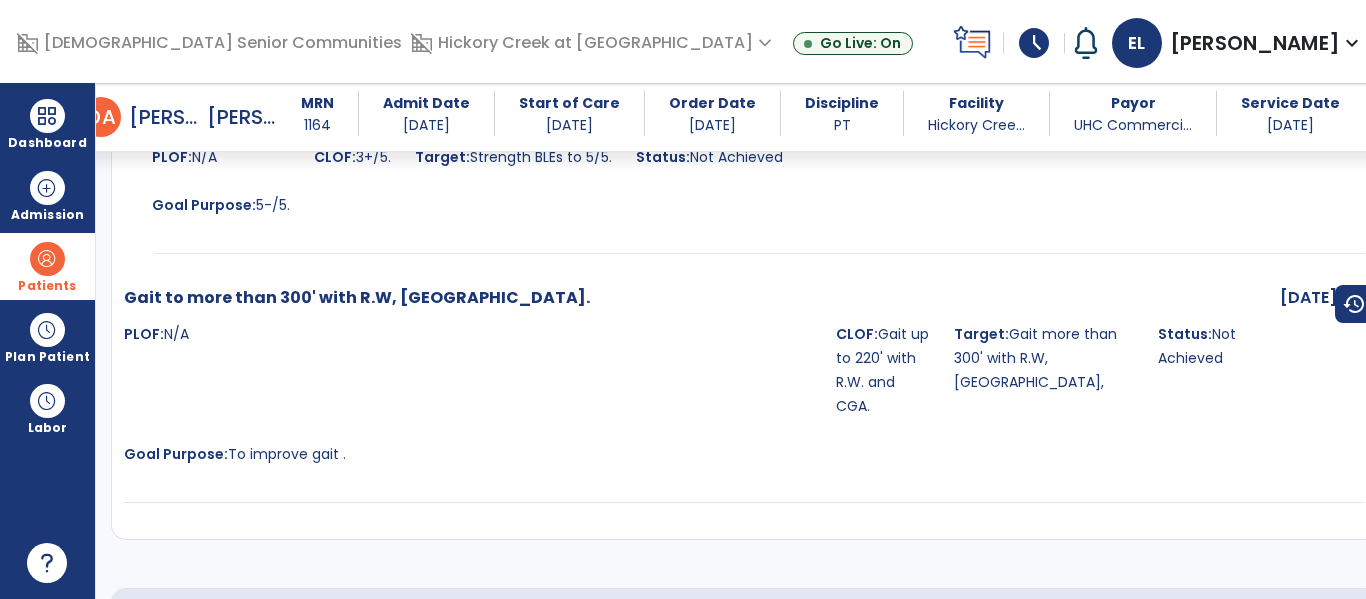 scroll, scrollTop: 1334, scrollLeft: 0, axis: vertical 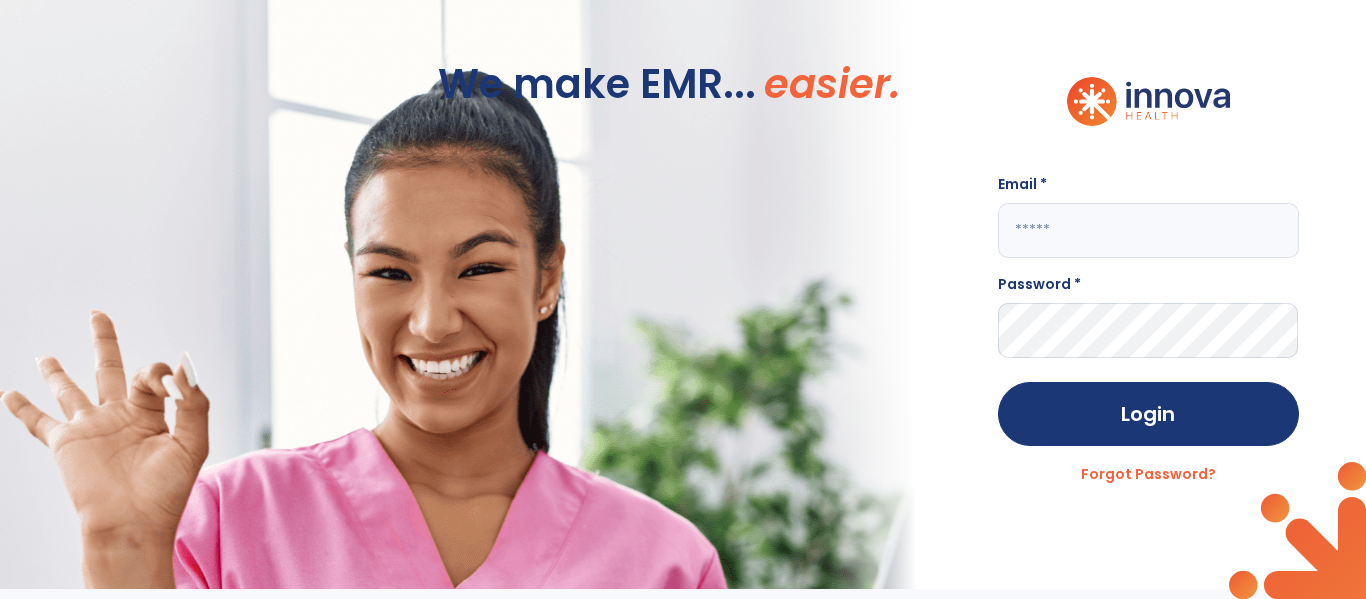 click 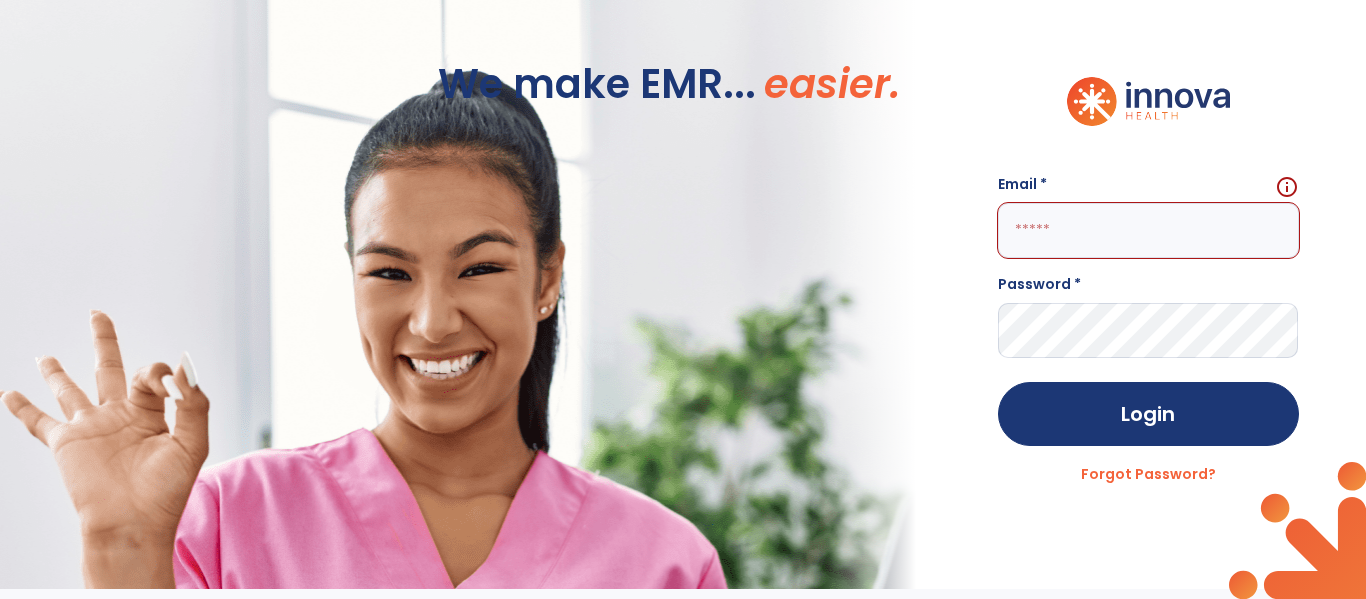 click on "We make EMR... easier." 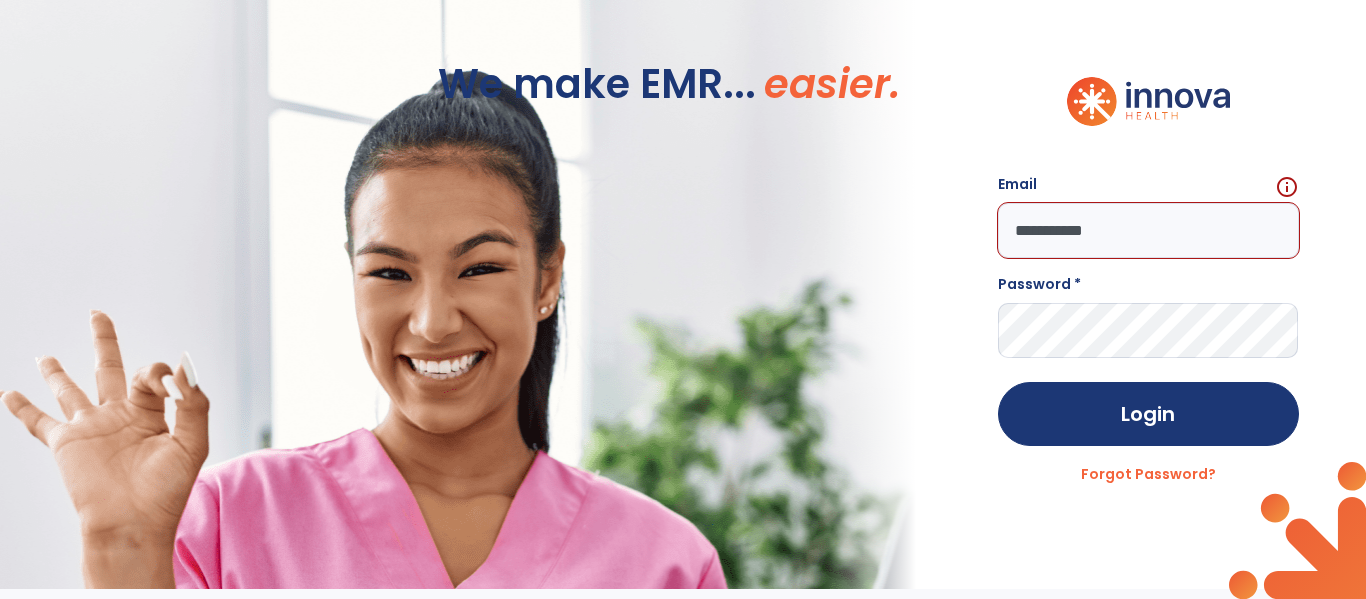 type on "**********" 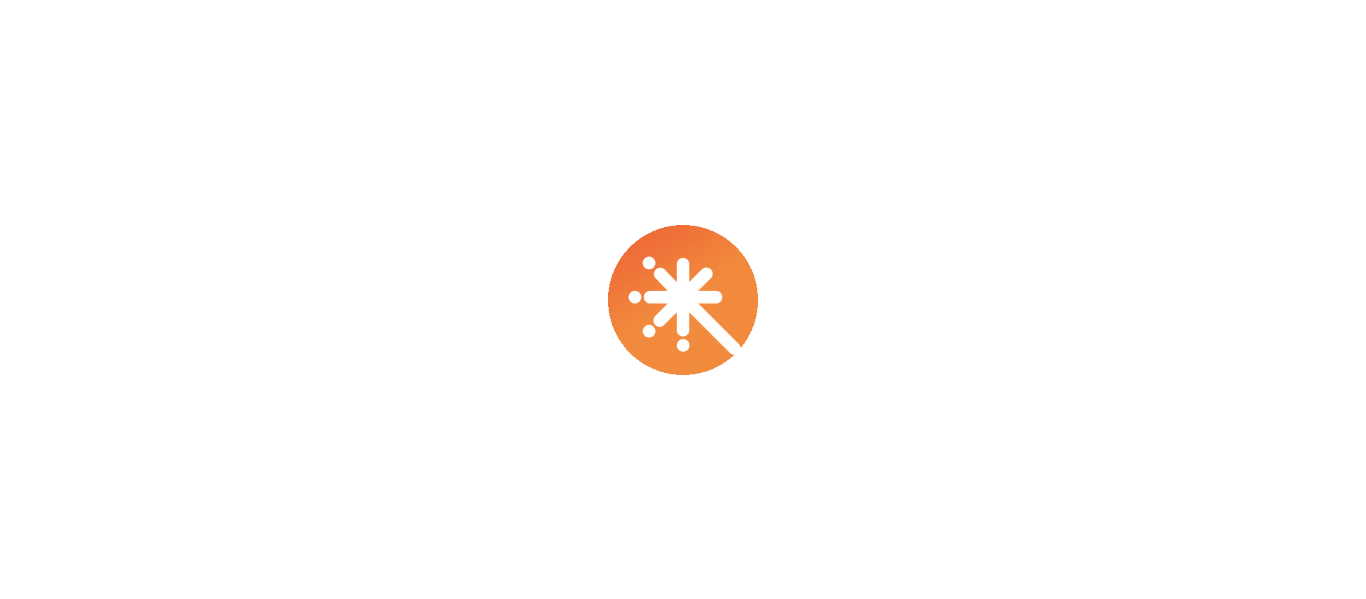 scroll, scrollTop: 0, scrollLeft: 0, axis: both 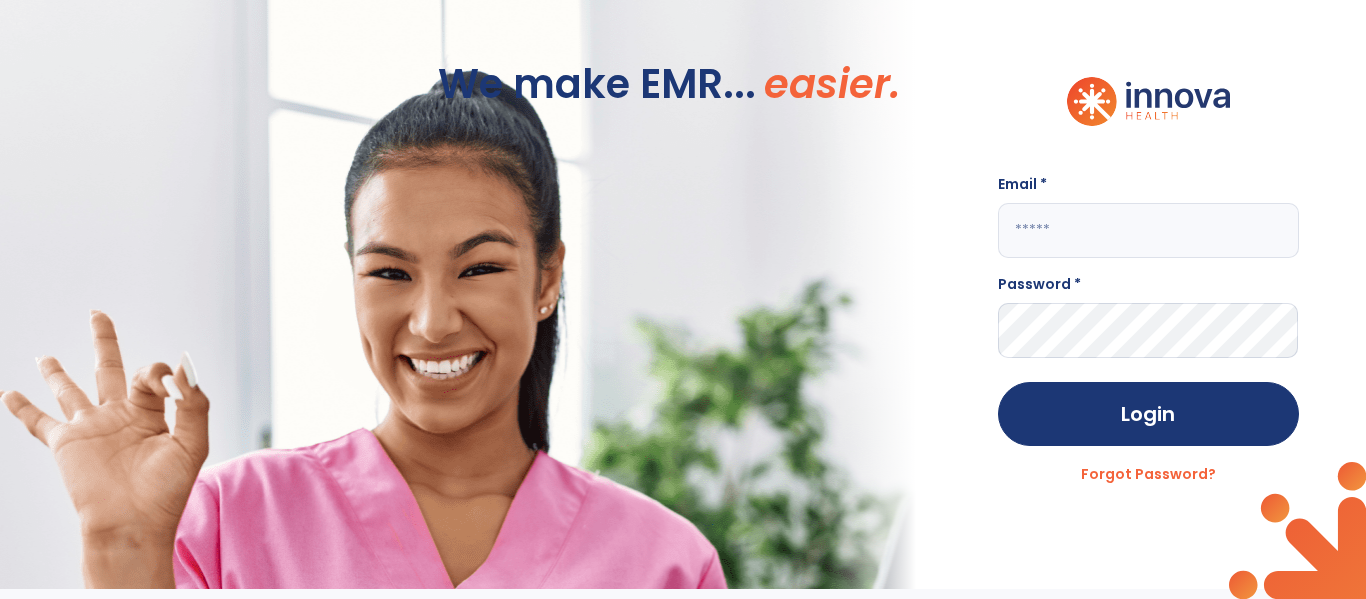 click 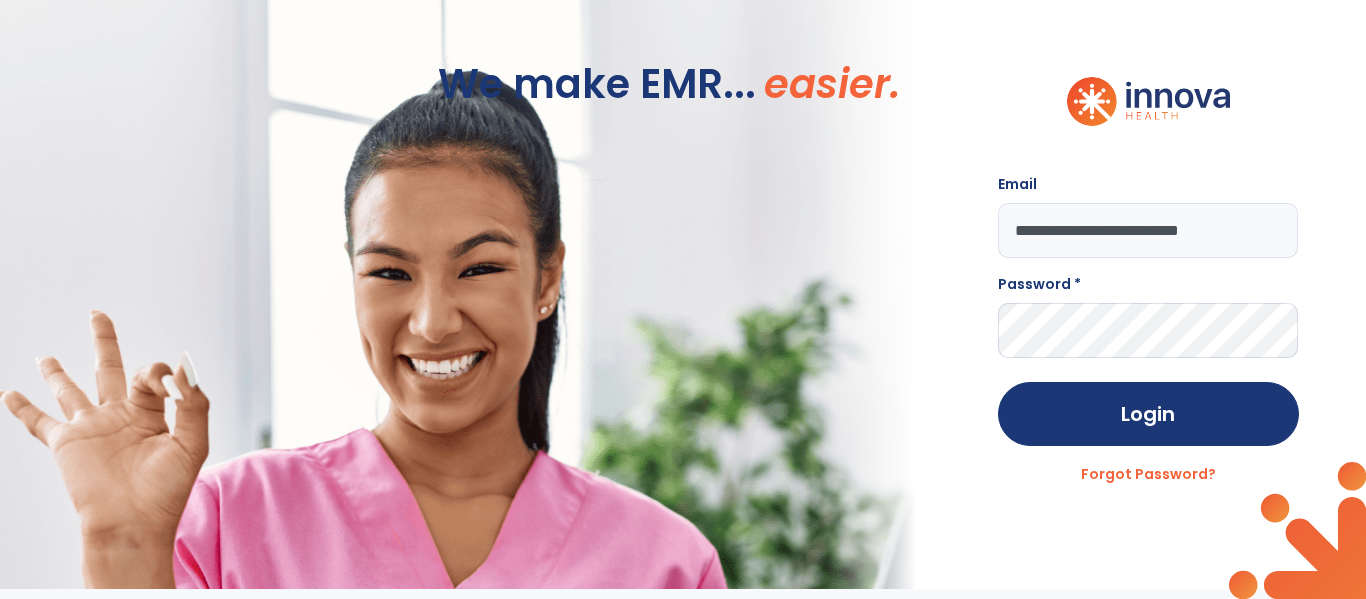 scroll, scrollTop: 0, scrollLeft: 20, axis: horizontal 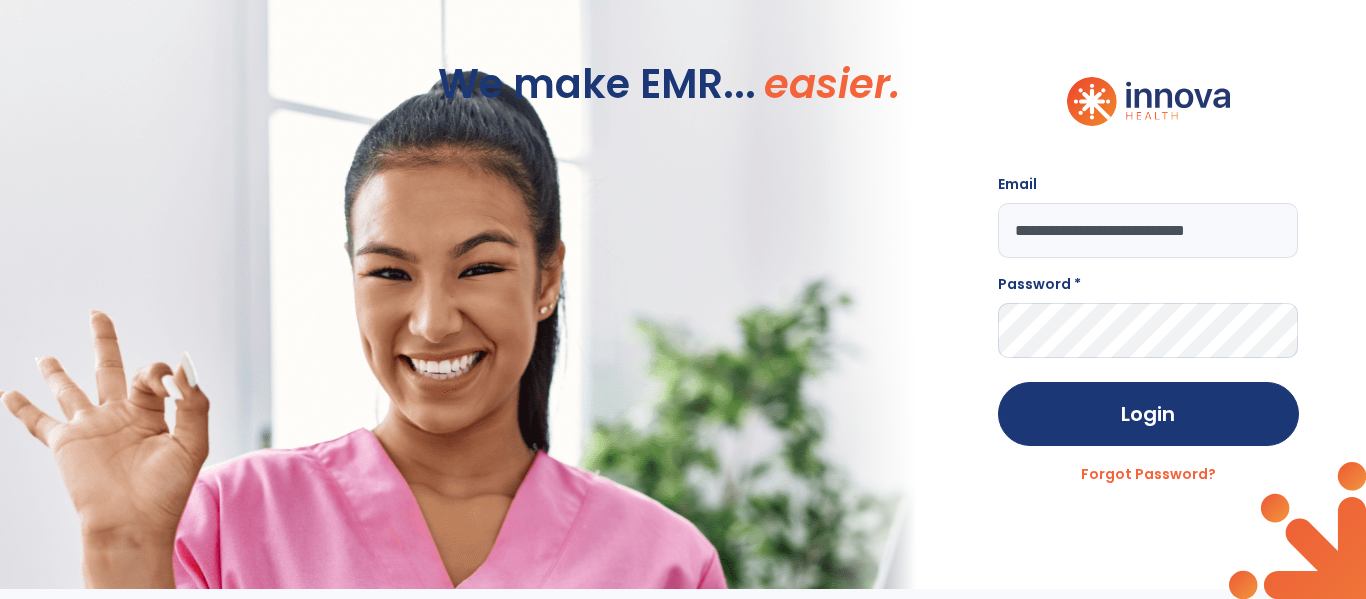 type on "**********" 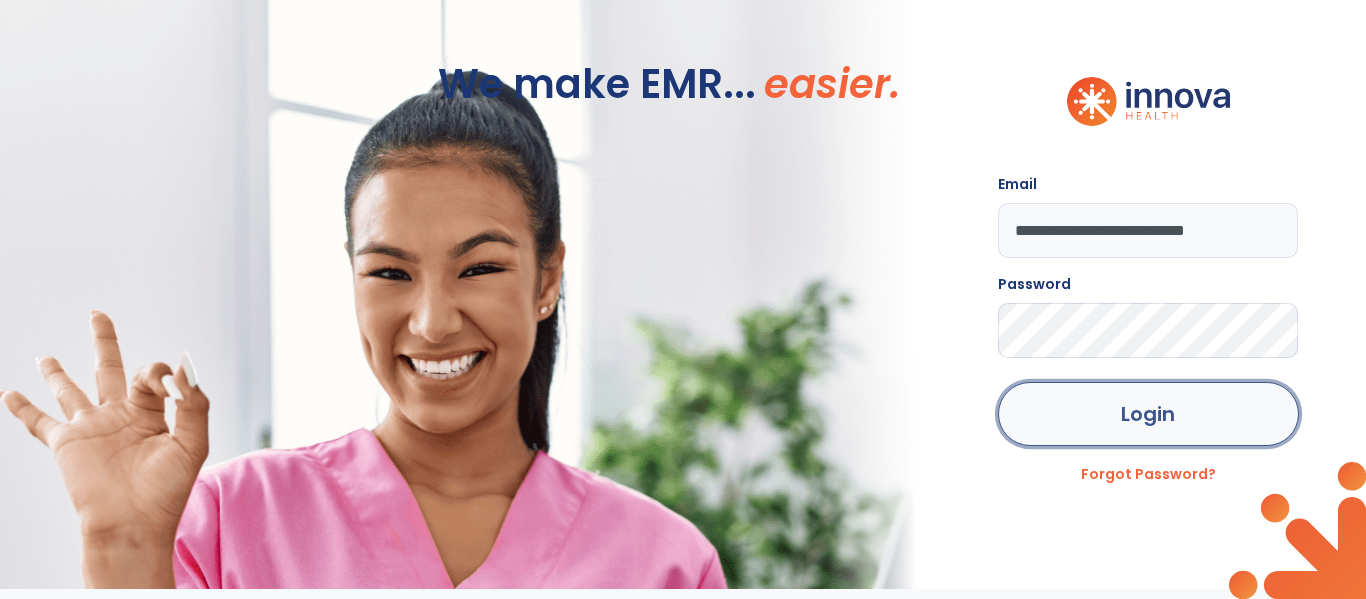 click on "Login" 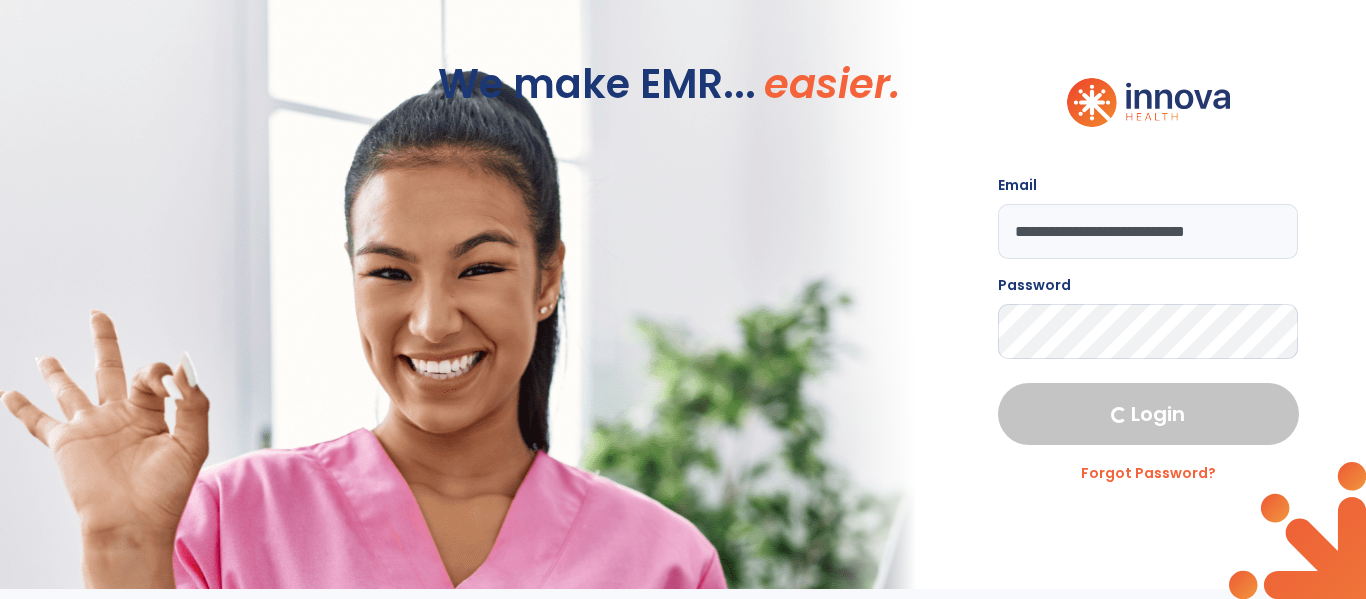 select on "****" 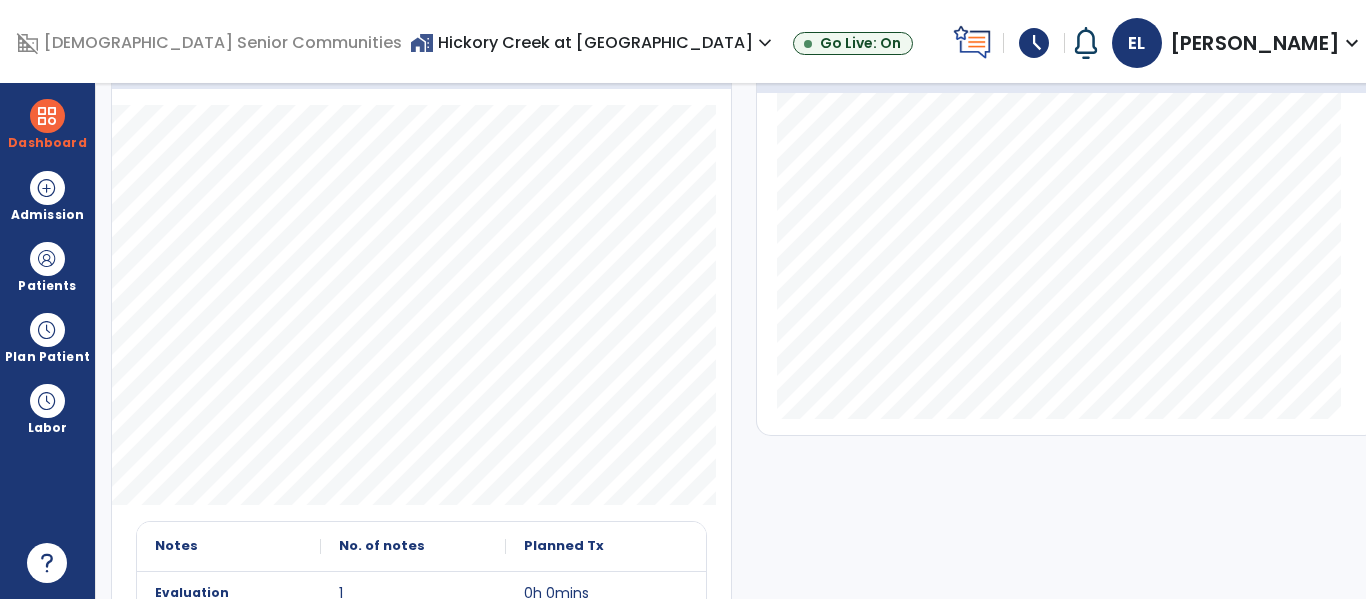 scroll, scrollTop: 0, scrollLeft: 0, axis: both 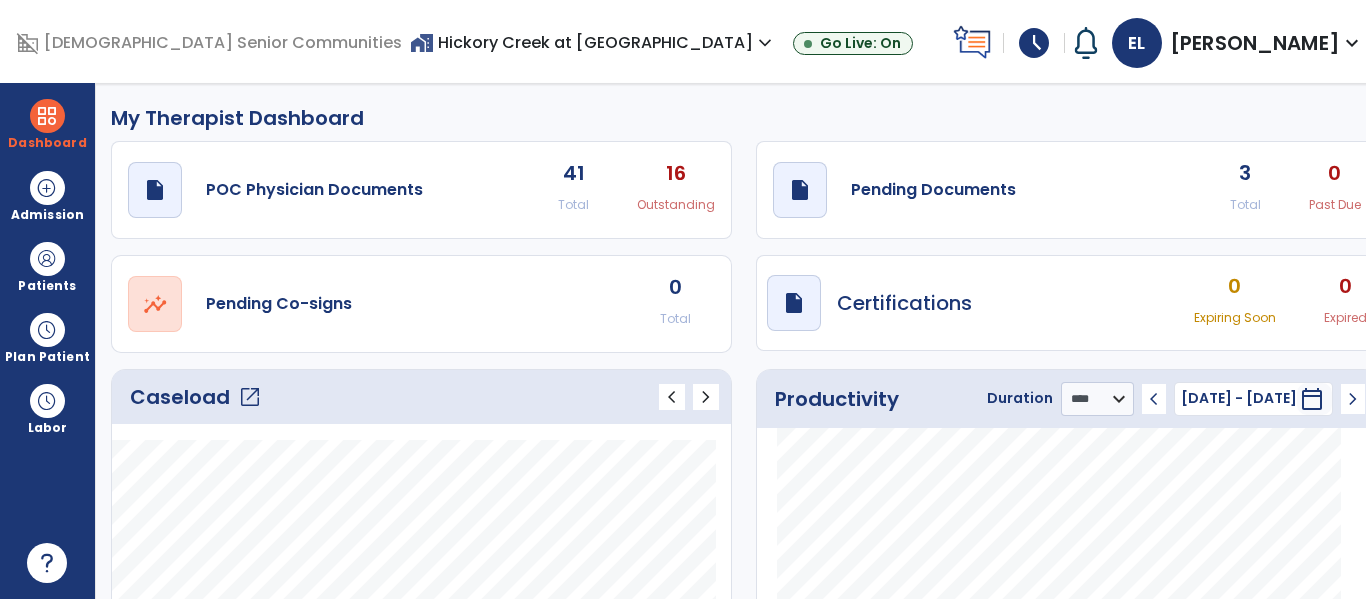 click on "open_in_new" 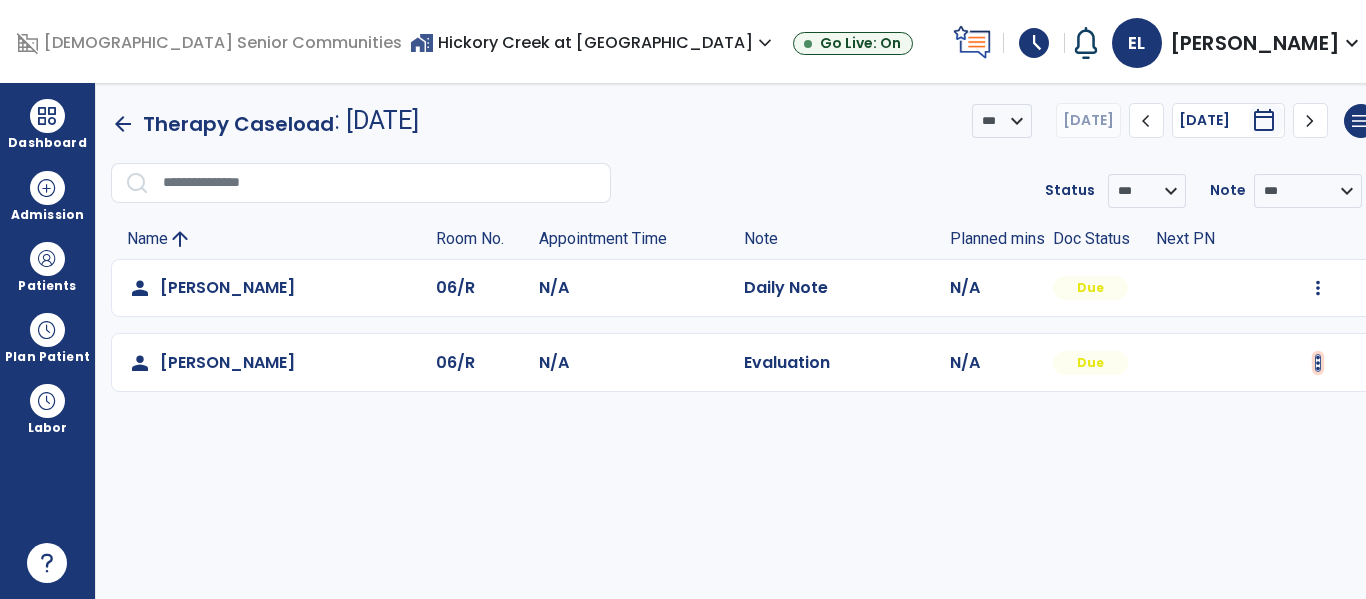 click at bounding box center (1318, 288) 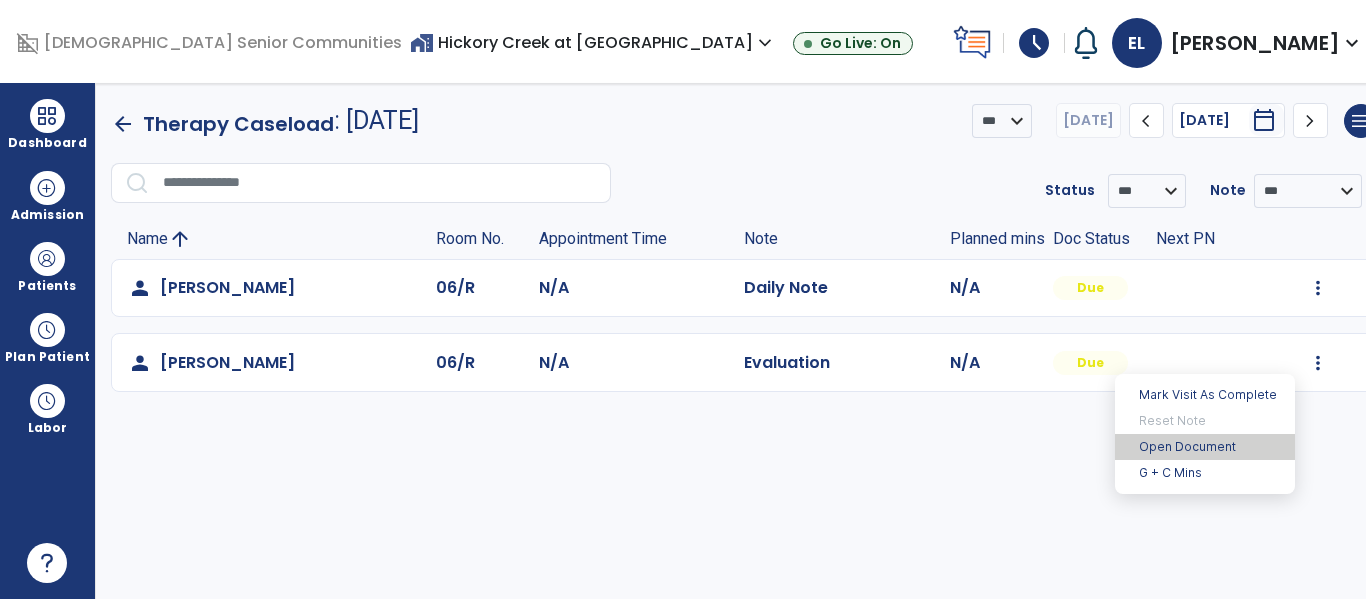 click on "Open Document" at bounding box center [1205, 447] 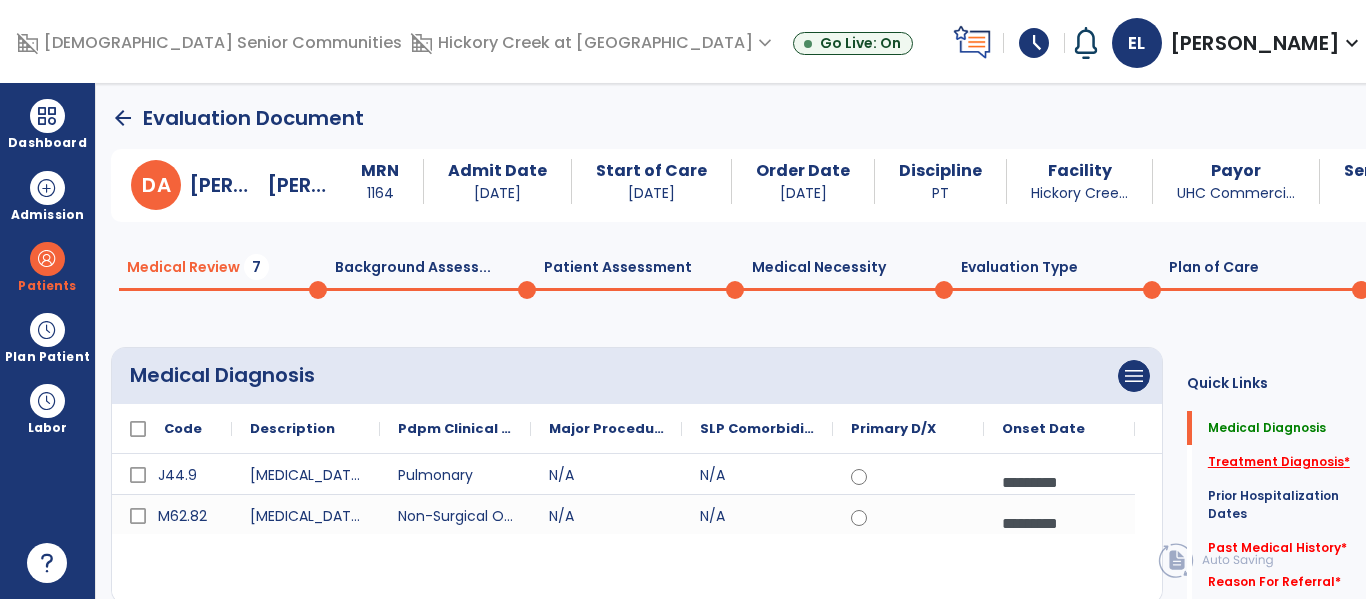 click on "Treatment Diagnosis   *" 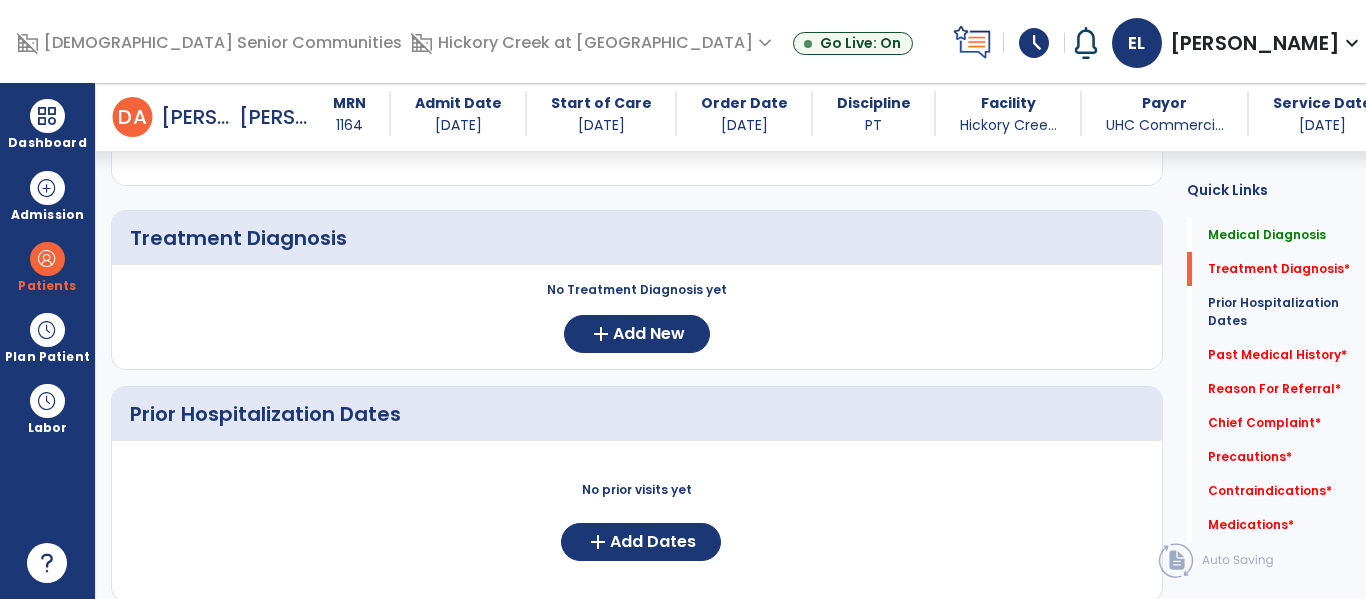 scroll, scrollTop: 397, scrollLeft: 0, axis: vertical 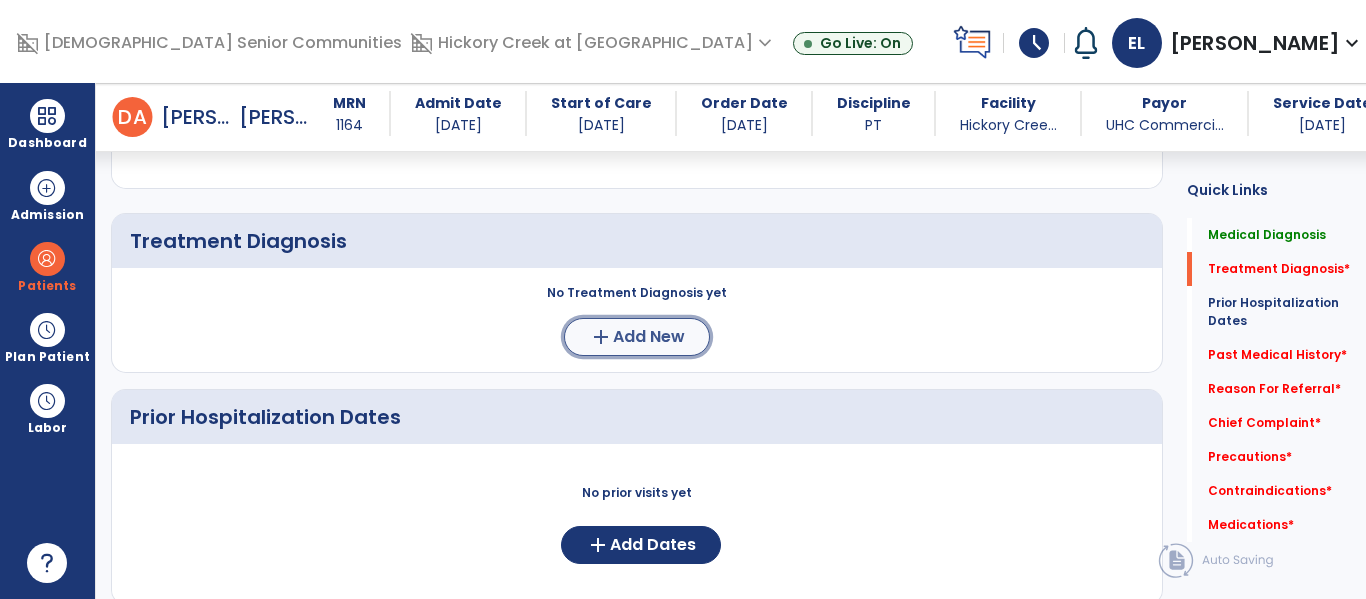 click on "add  Add New" 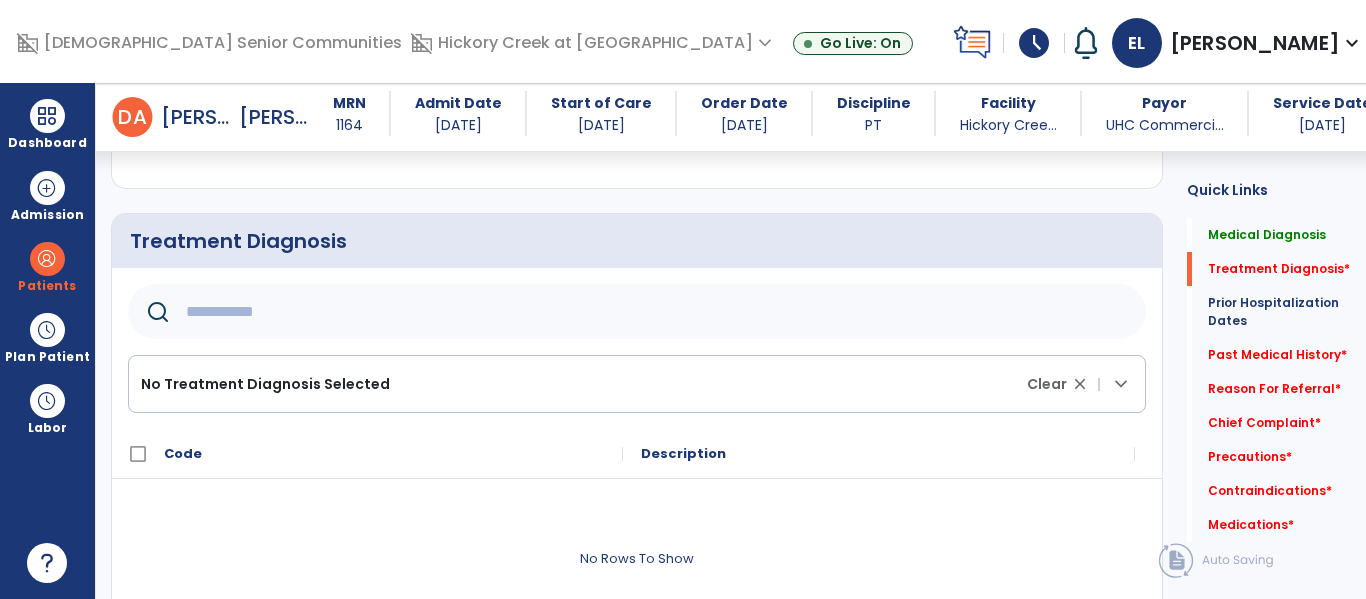 click 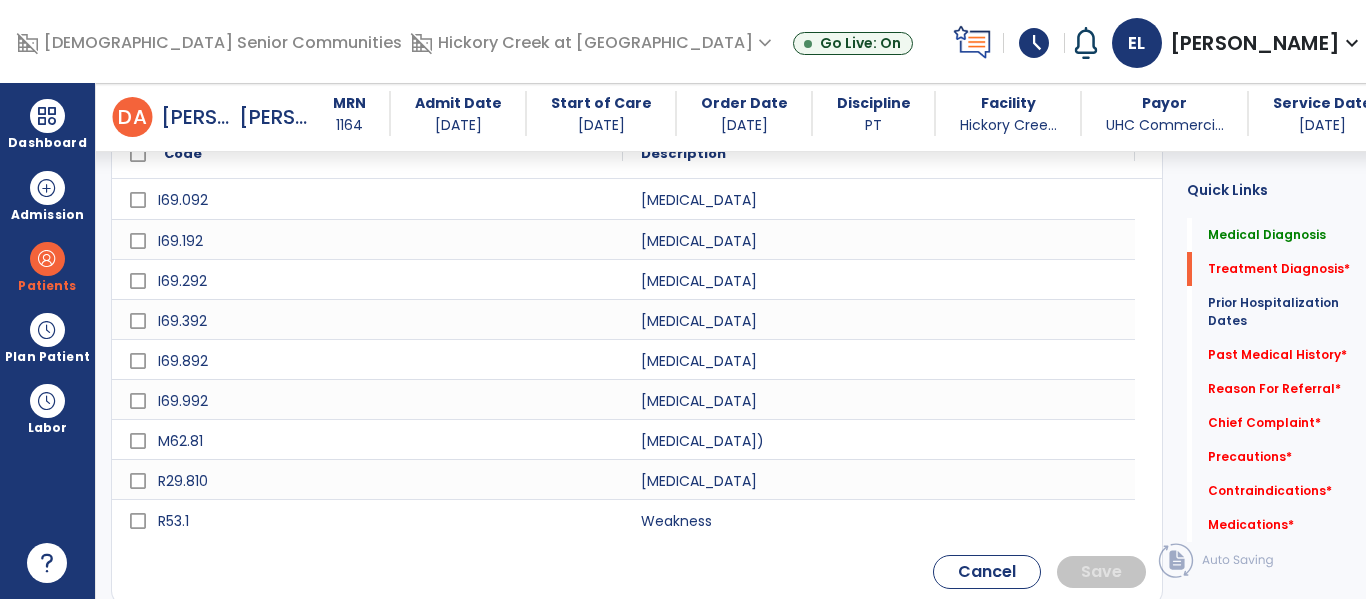 scroll, scrollTop: 696, scrollLeft: 0, axis: vertical 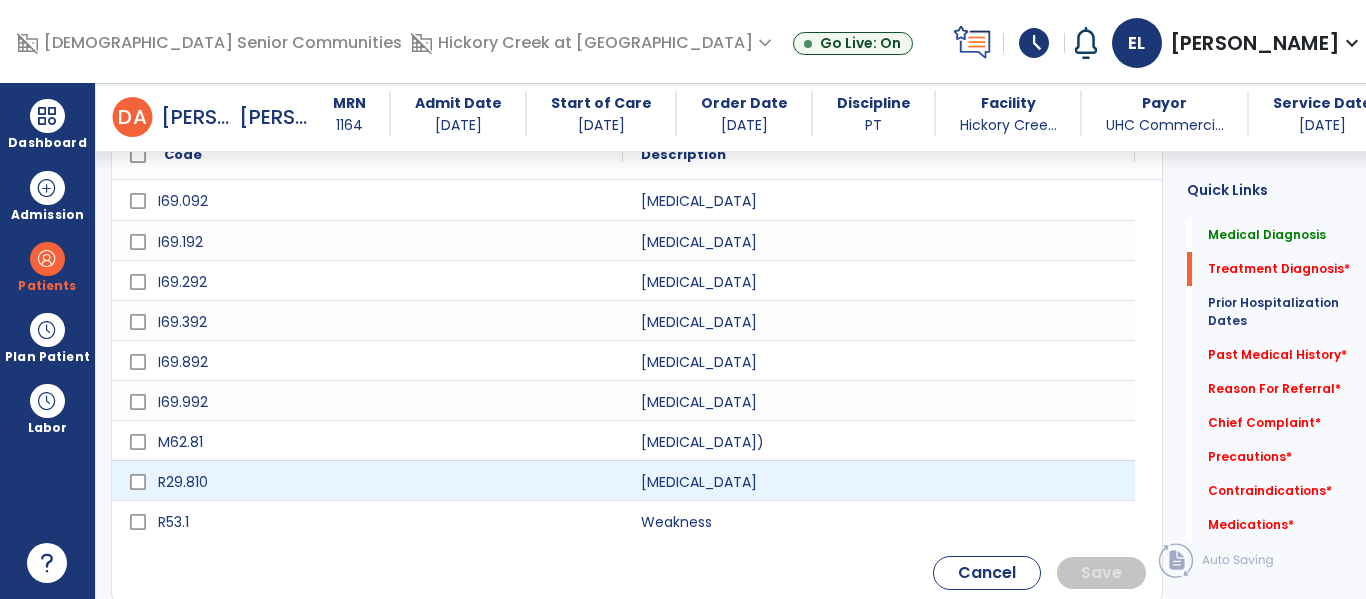 type on "********" 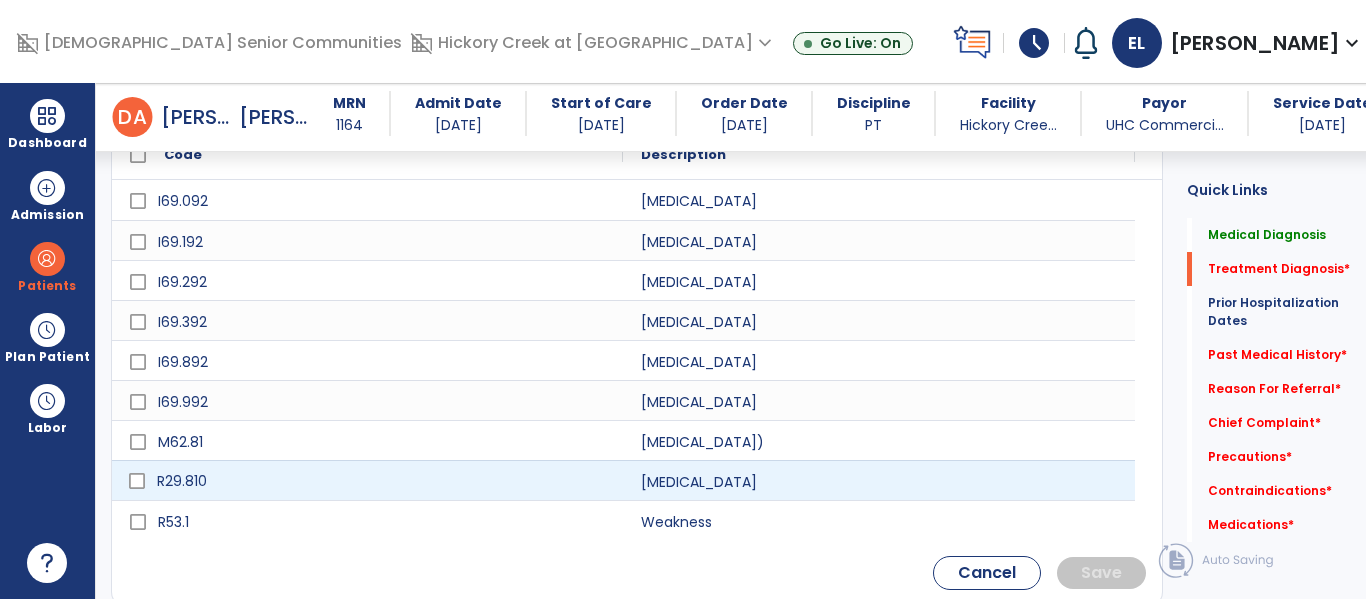 click on "R29.810" at bounding box center [381, 481] 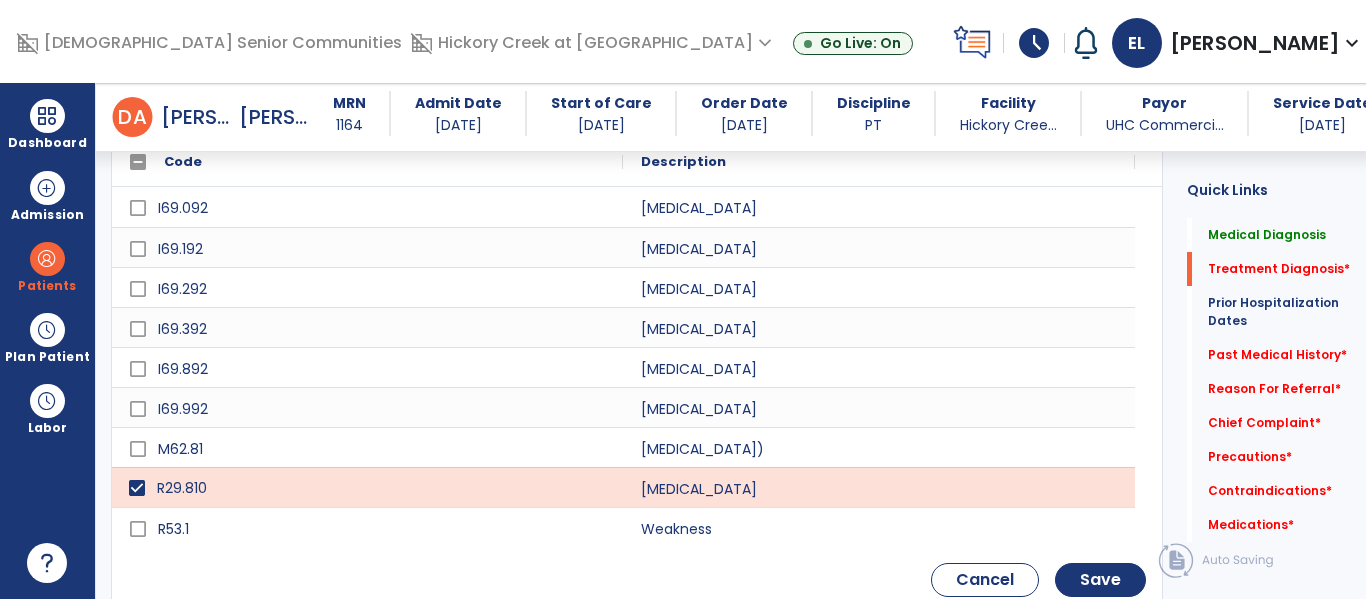 scroll, scrollTop: 695, scrollLeft: 0, axis: vertical 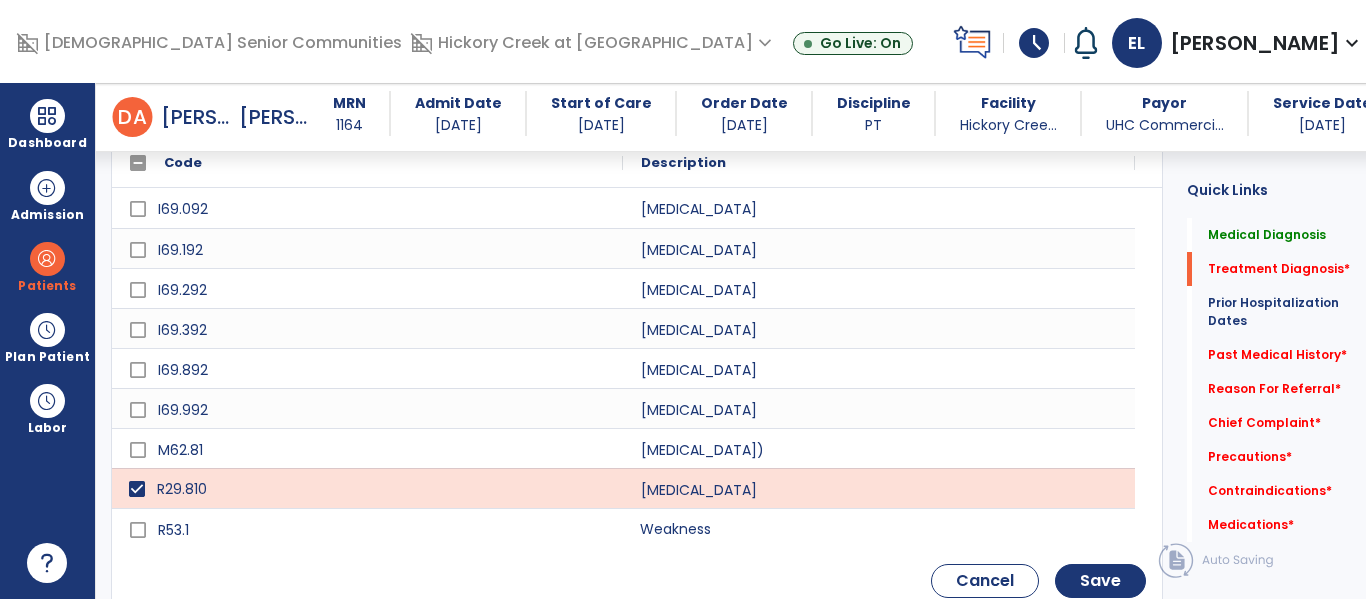click on "Weakness" 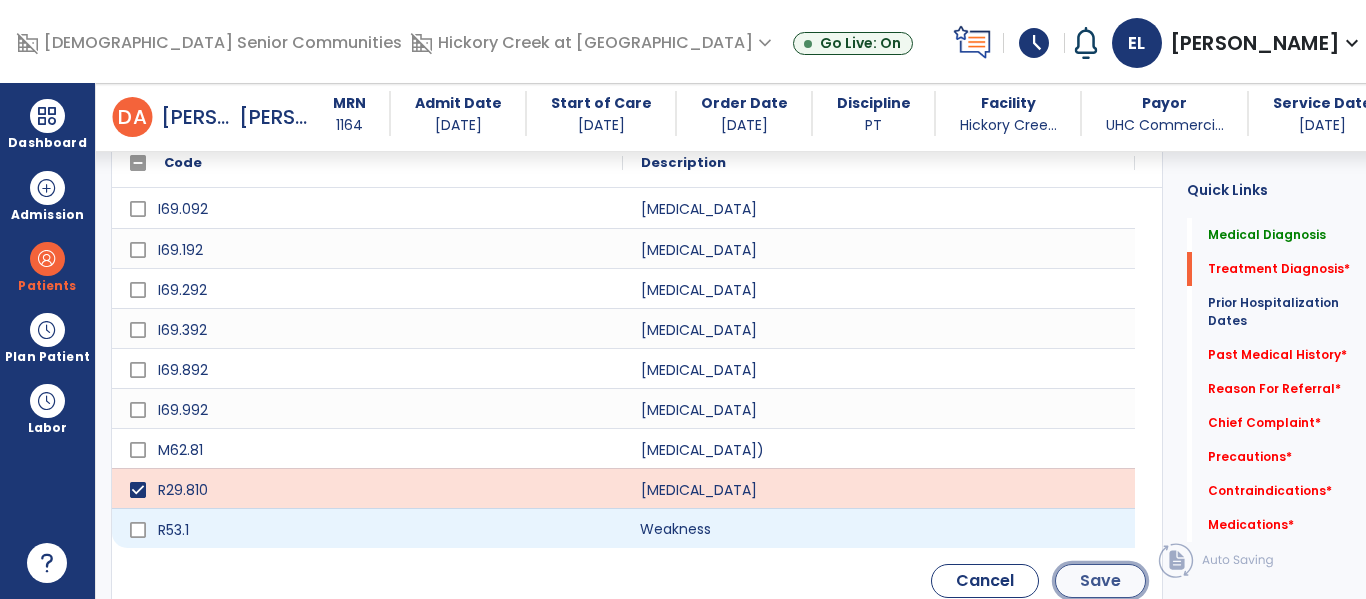 click on "Save" 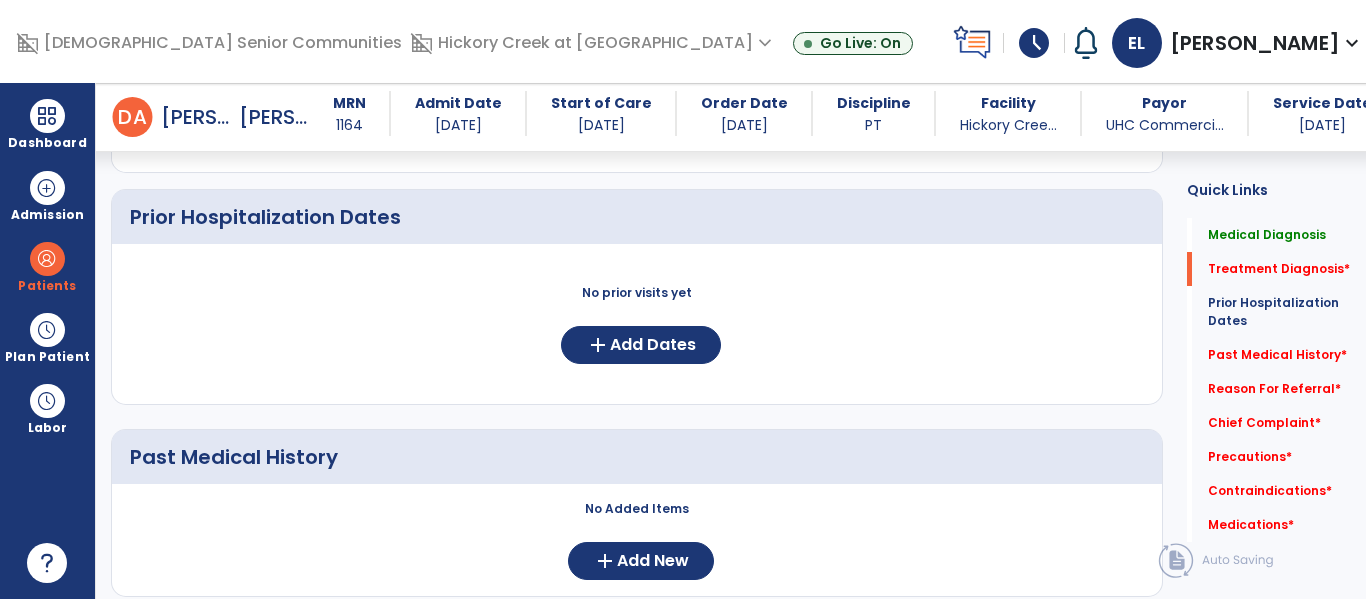 scroll, scrollTop: 529, scrollLeft: 0, axis: vertical 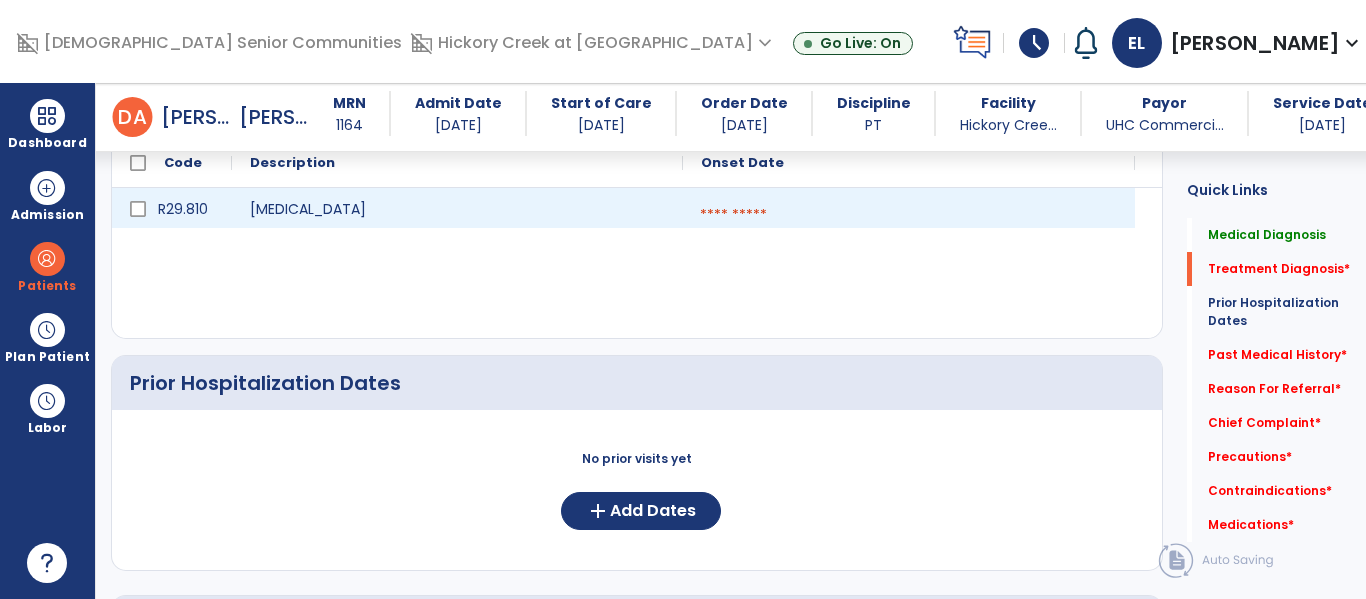 click at bounding box center (909, 215) 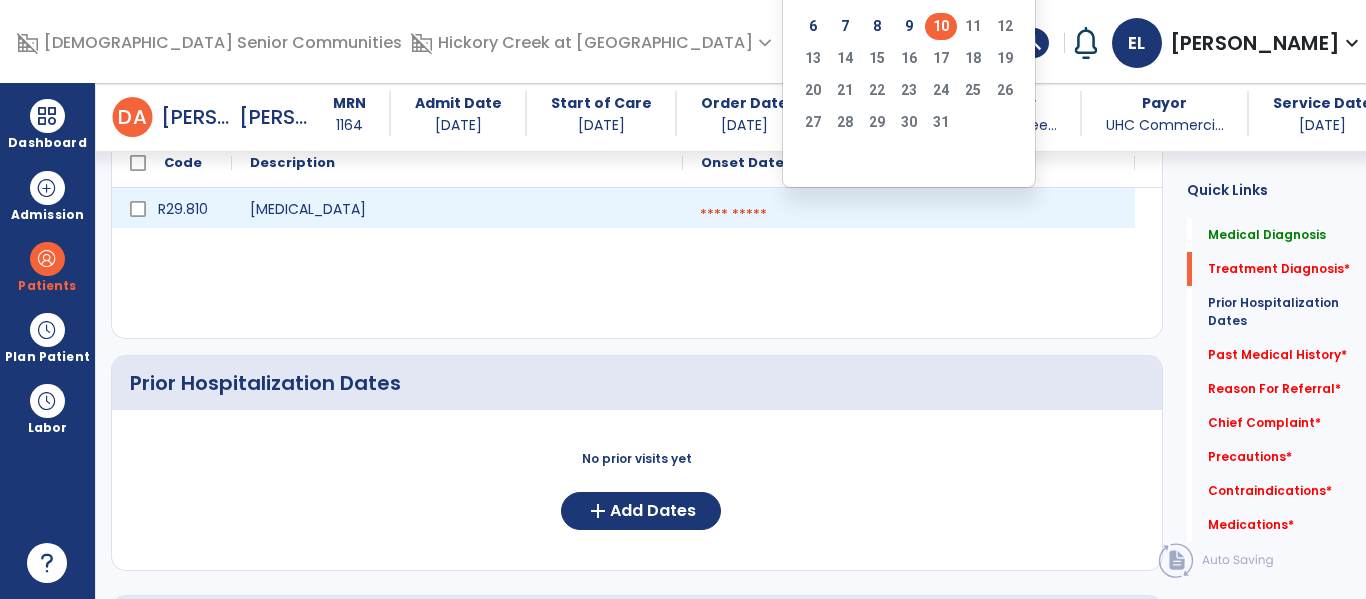 click on "10" 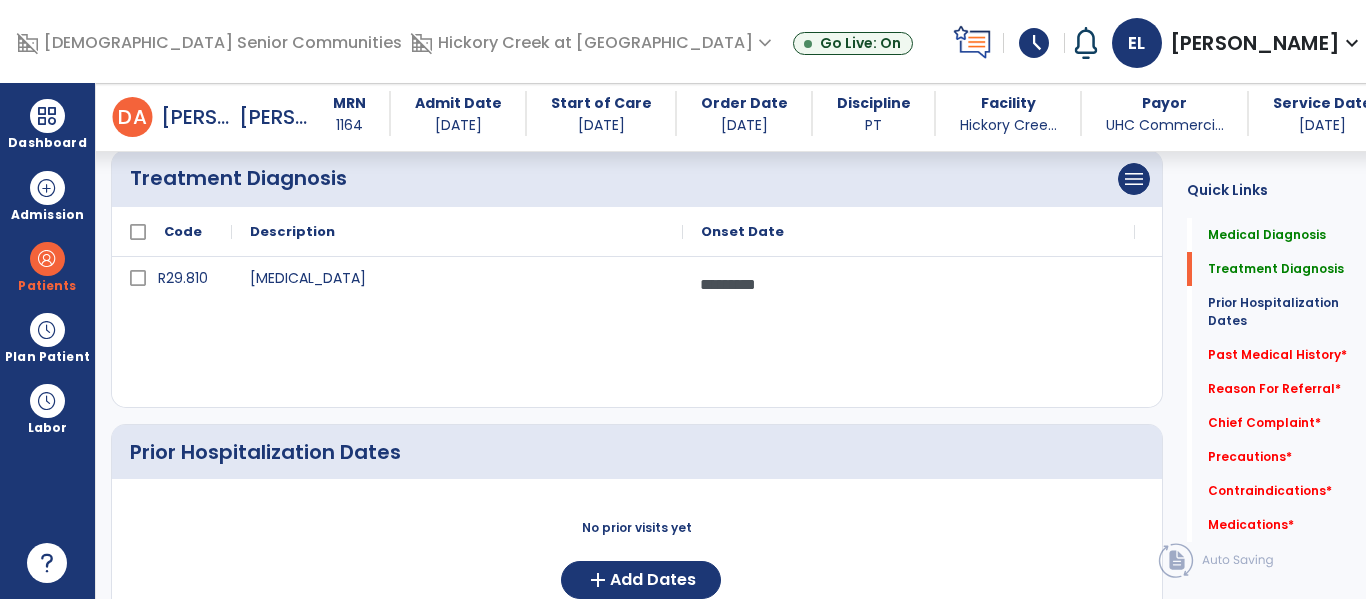 scroll, scrollTop: 464, scrollLeft: 0, axis: vertical 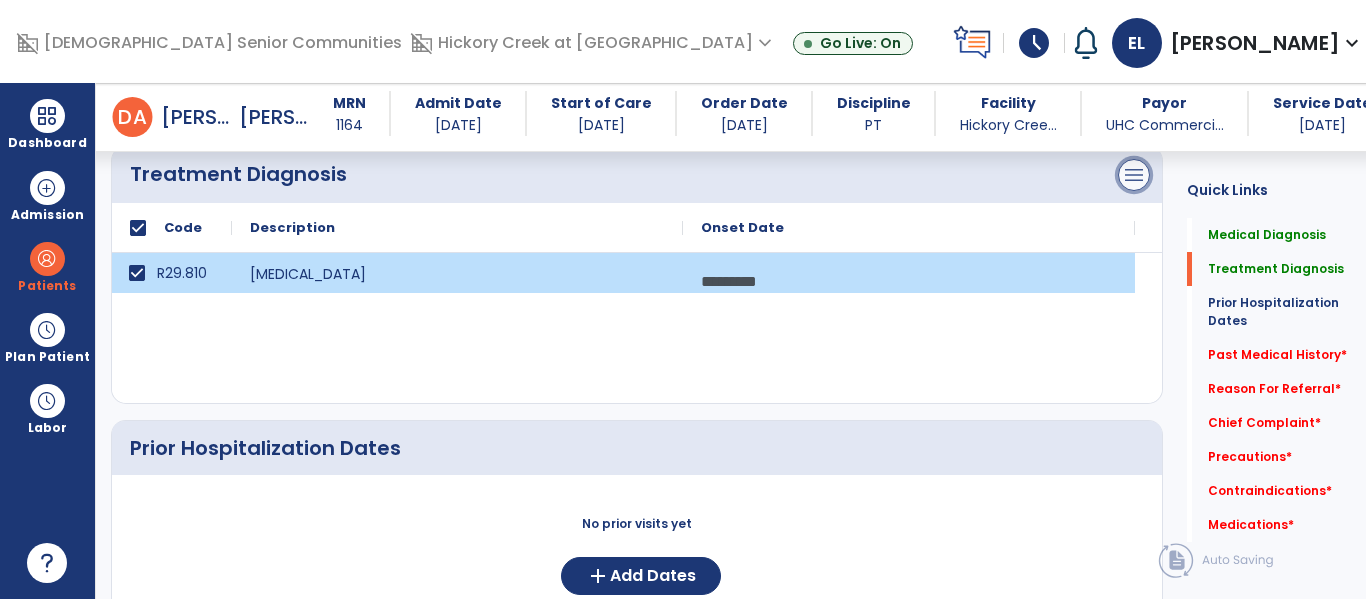 click on "menu" at bounding box center (1134, -107) 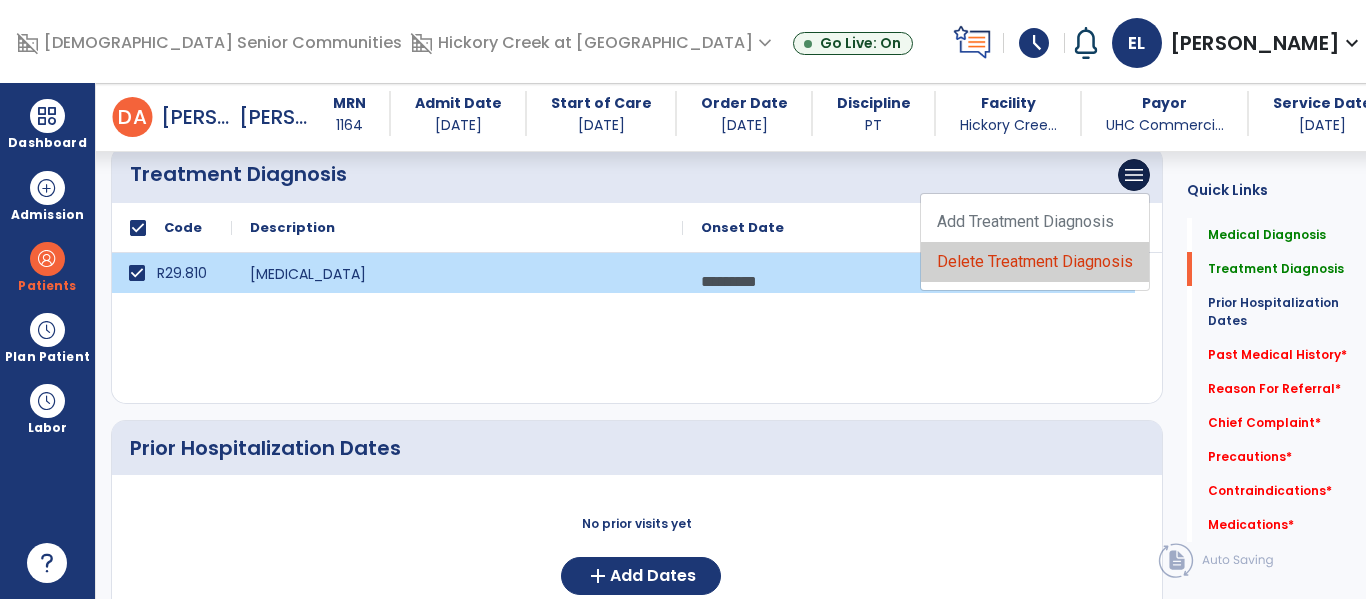click on "Delete Treatment Diagnosis" 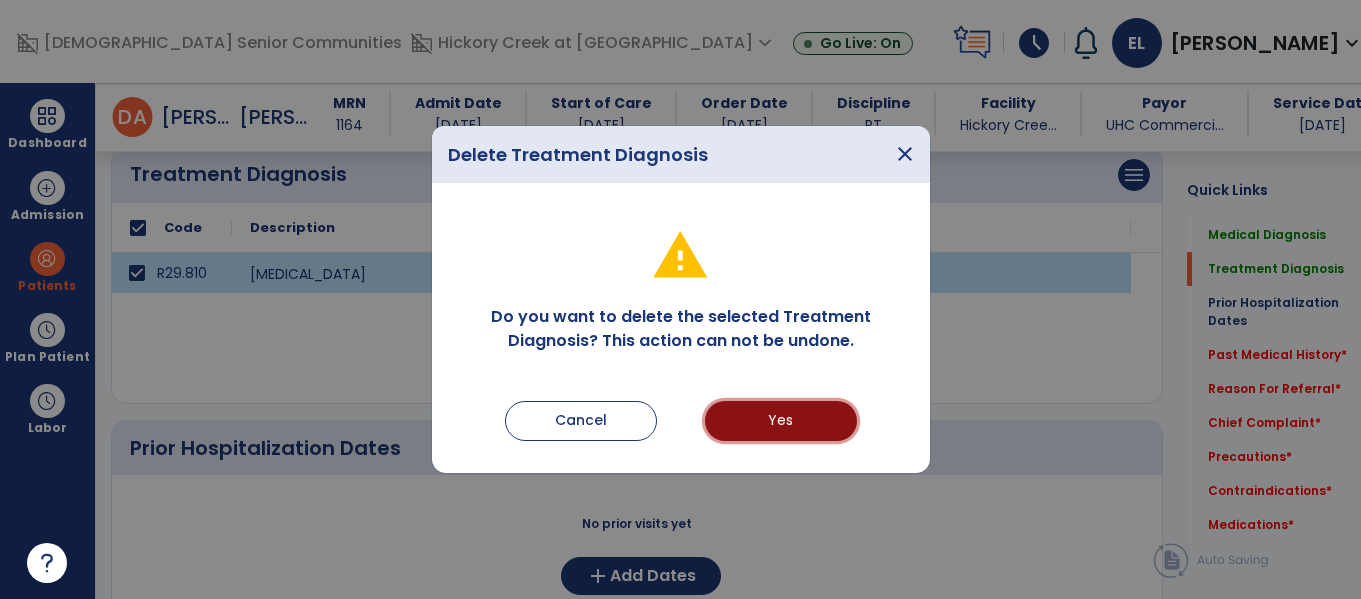 click on "Yes" at bounding box center [781, 421] 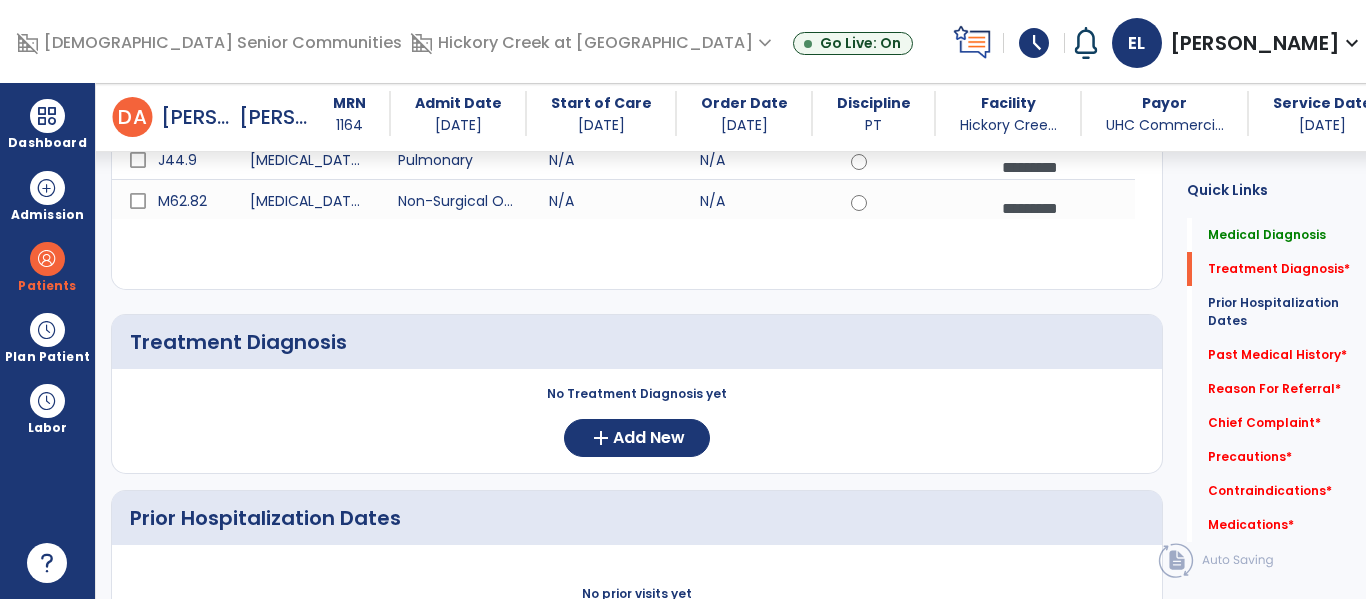 scroll, scrollTop: 292, scrollLeft: 0, axis: vertical 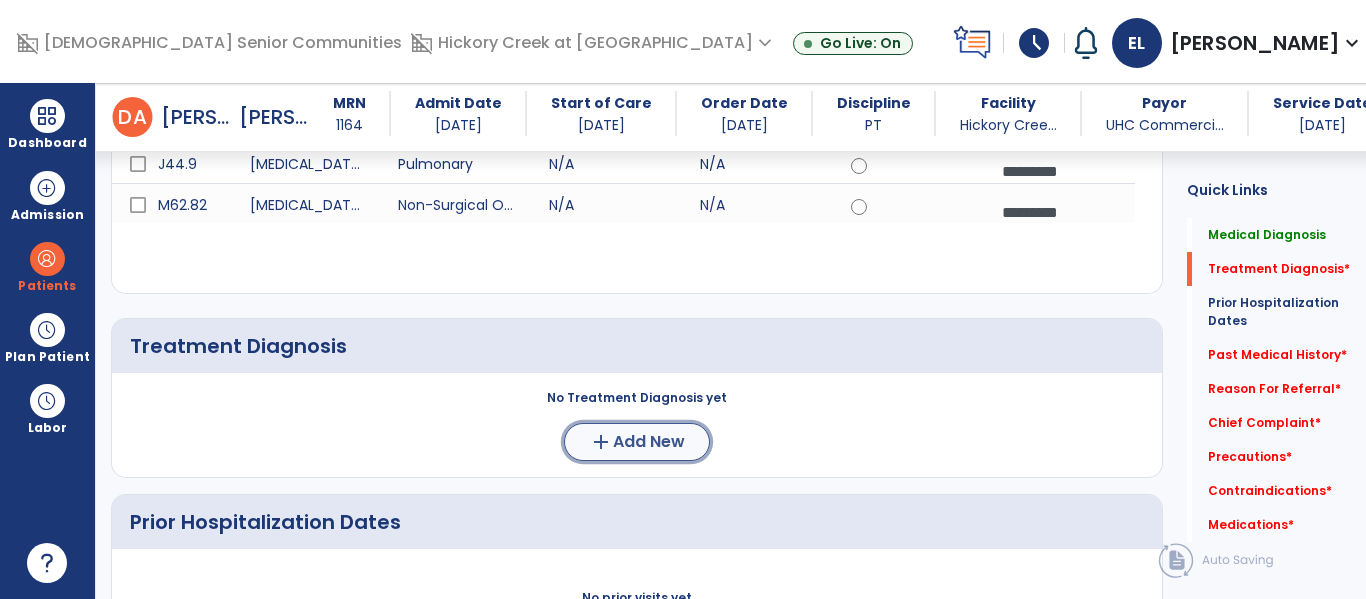 click on "Add New" 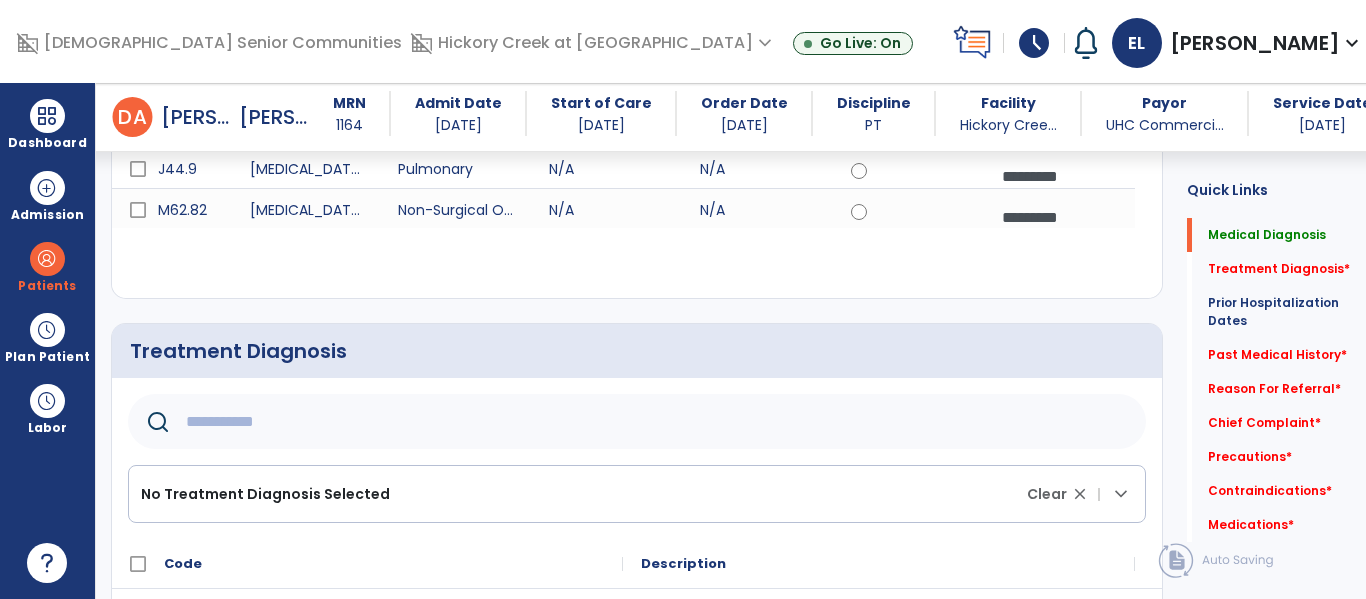 scroll, scrollTop: 288, scrollLeft: 0, axis: vertical 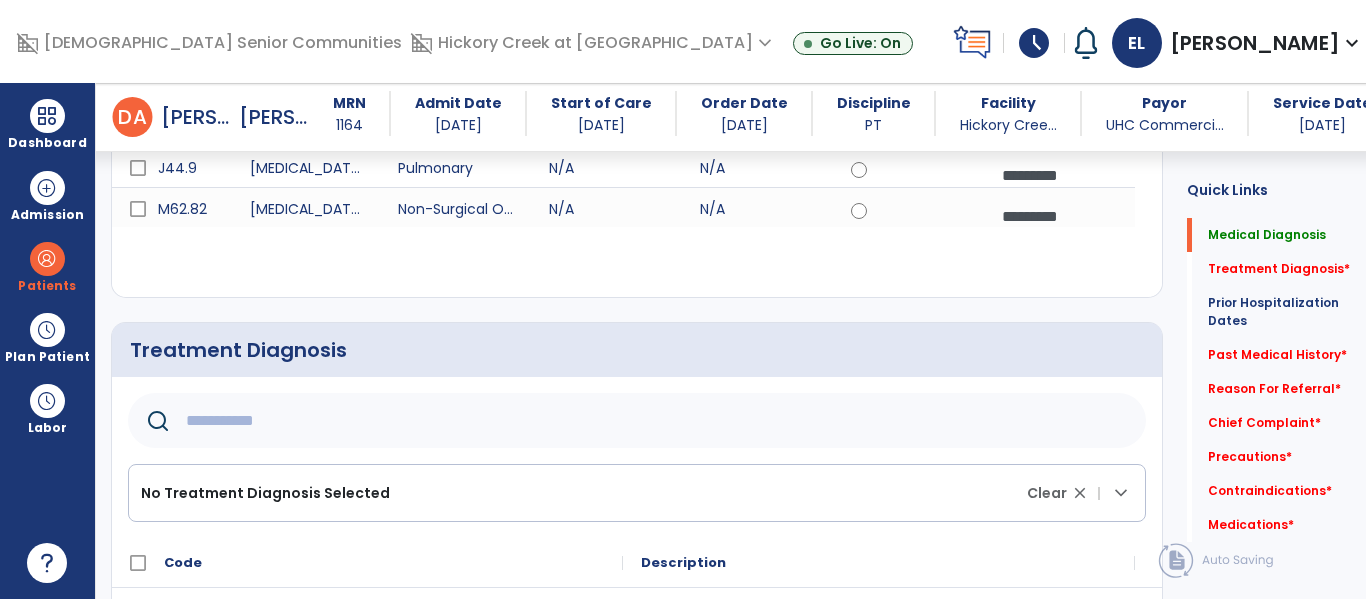 click 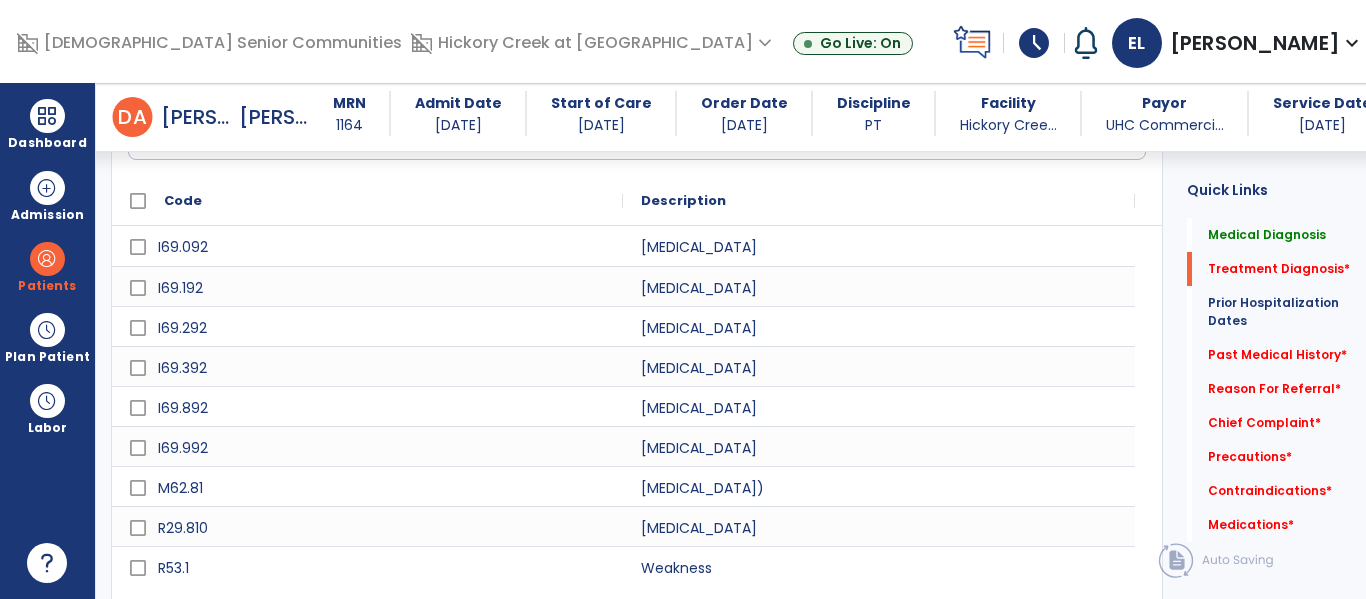 scroll, scrollTop: 798, scrollLeft: 0, axis: vertical 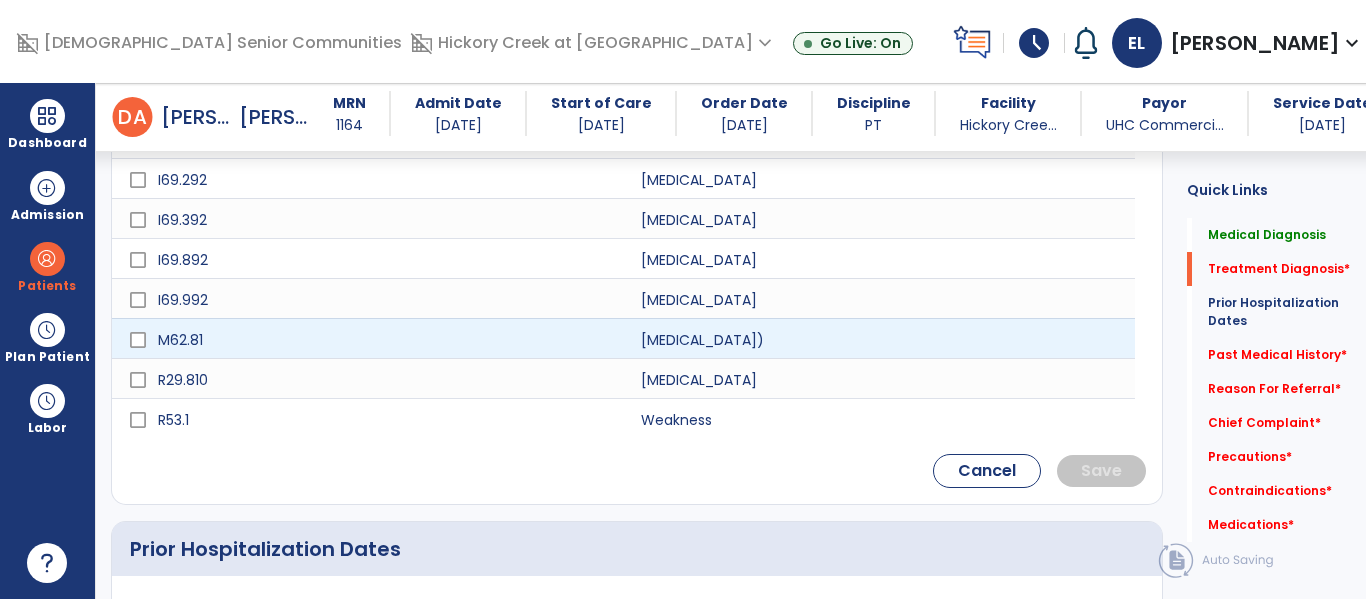type on "********" 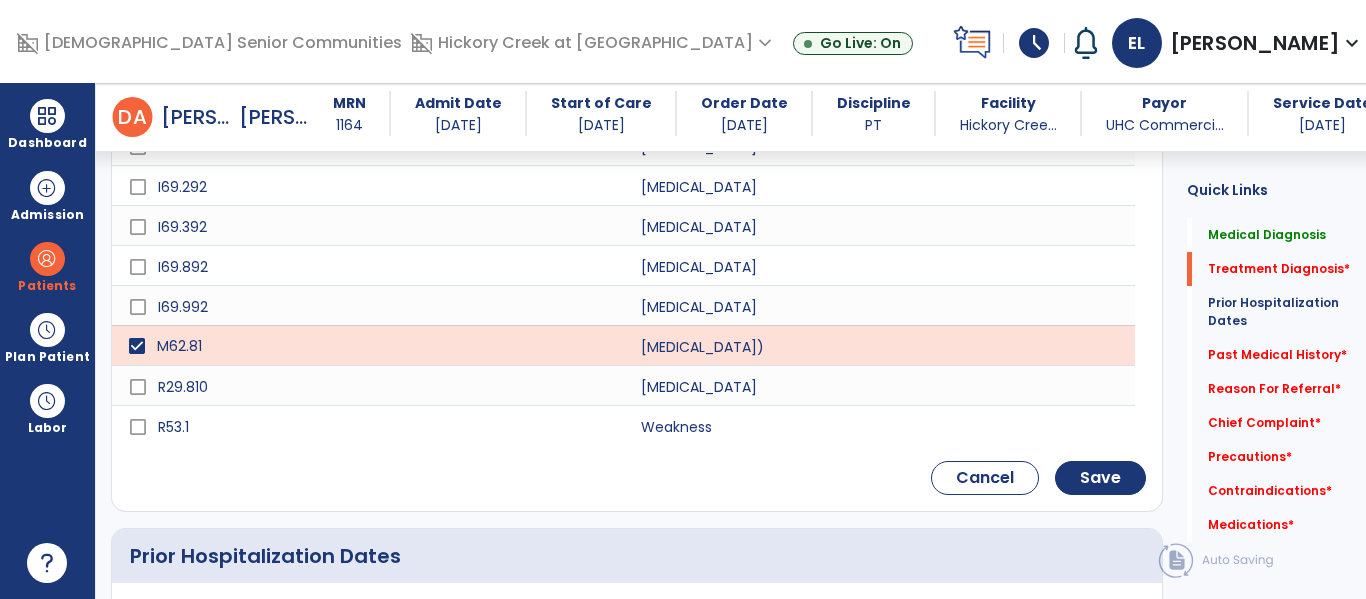 scroll, scrollTop: 800, scrollLeft: 0, axis: vertical 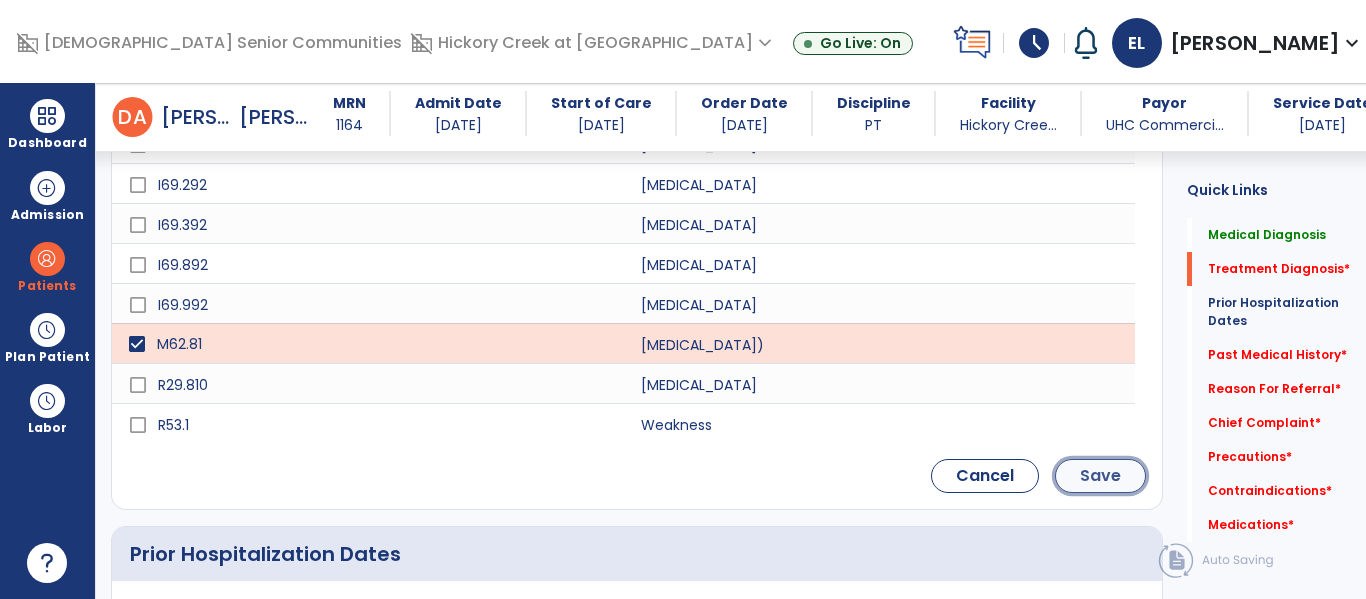 click on "Save" 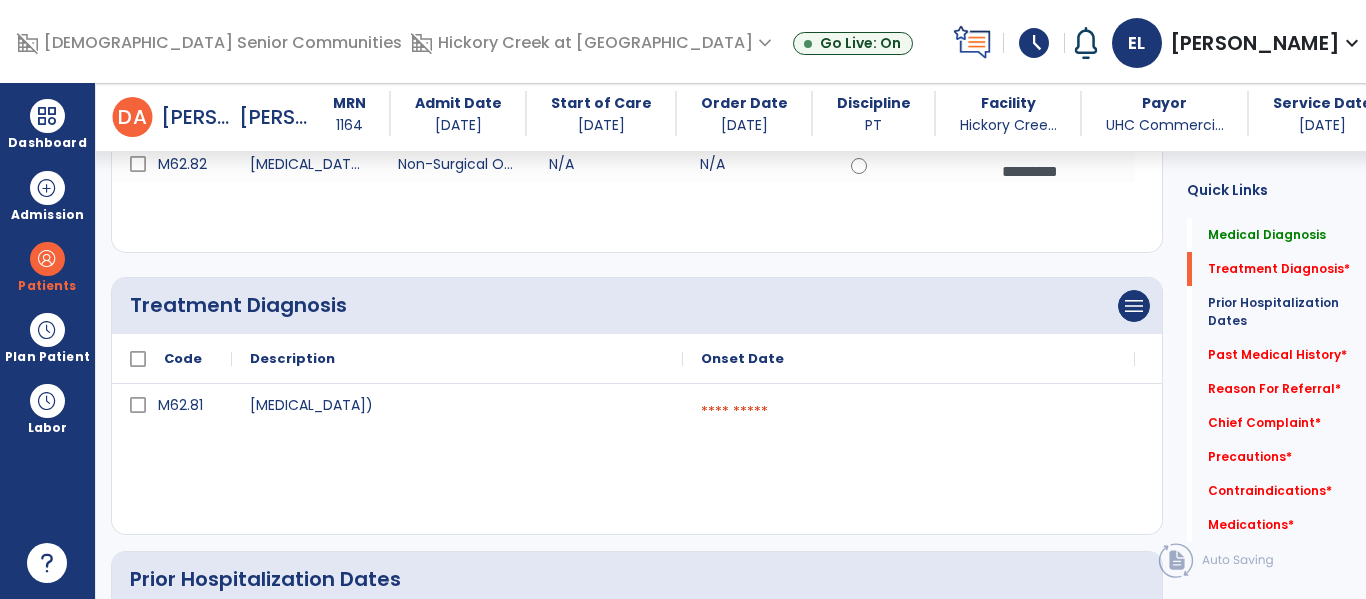 scroll, scrollTop: 318, scrollLeft: 0, axis: vertical 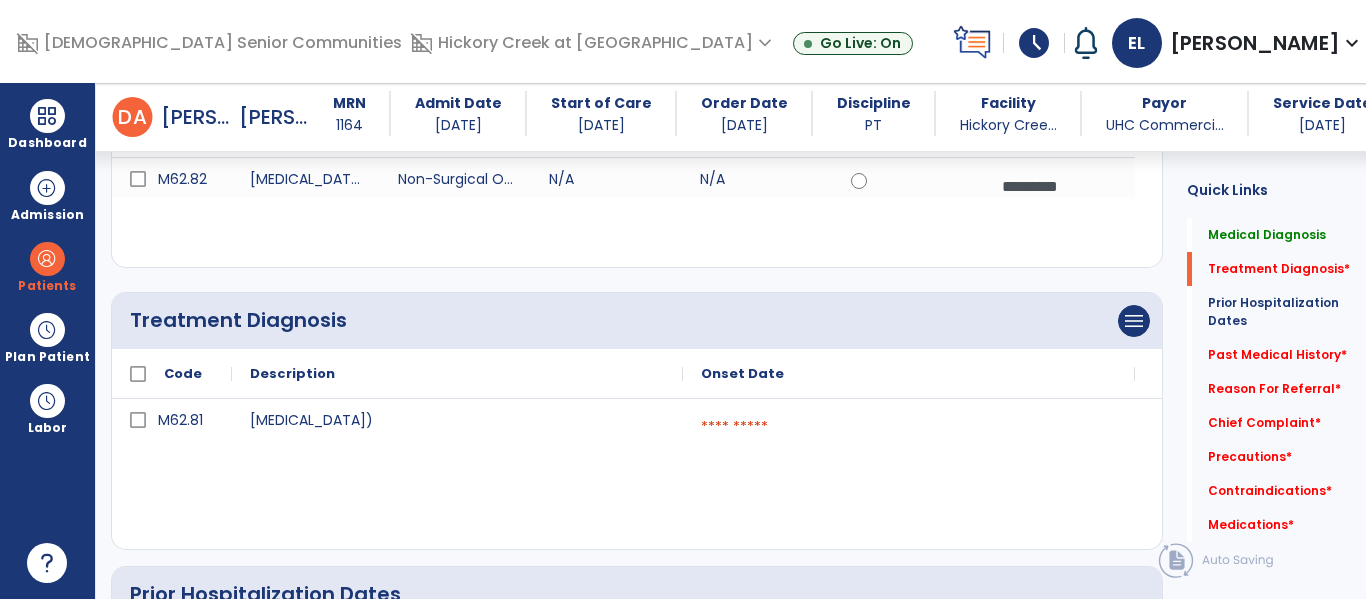 click at bounding box center (909, 427) 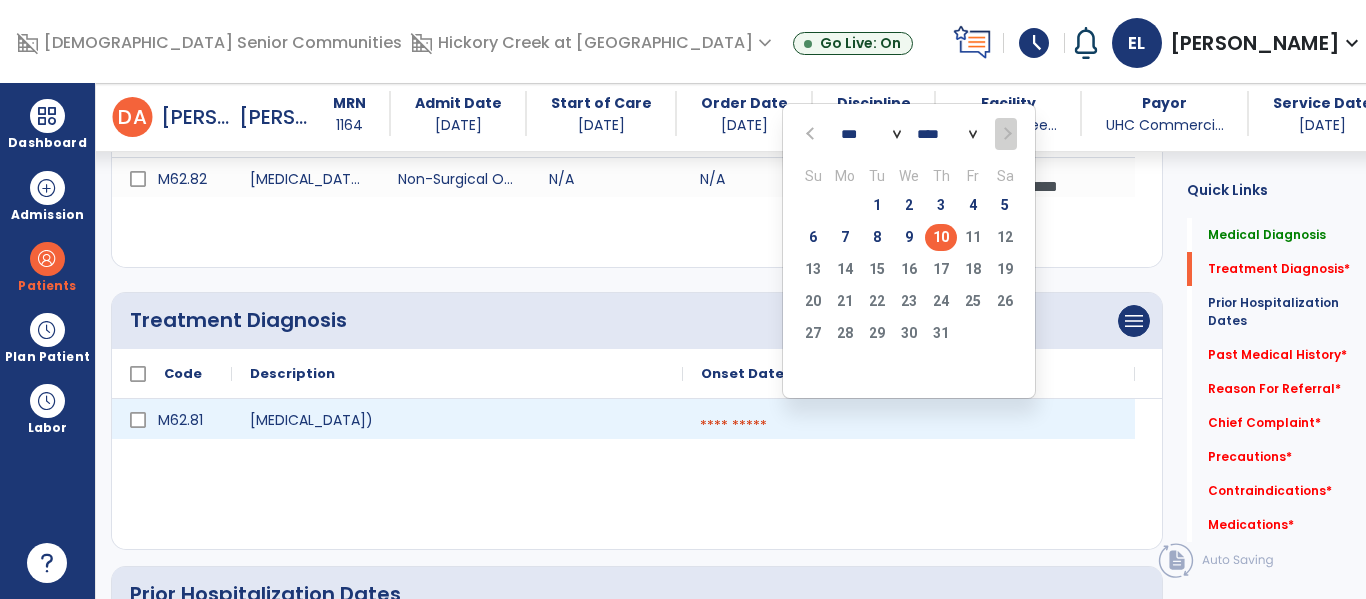 click on "10" 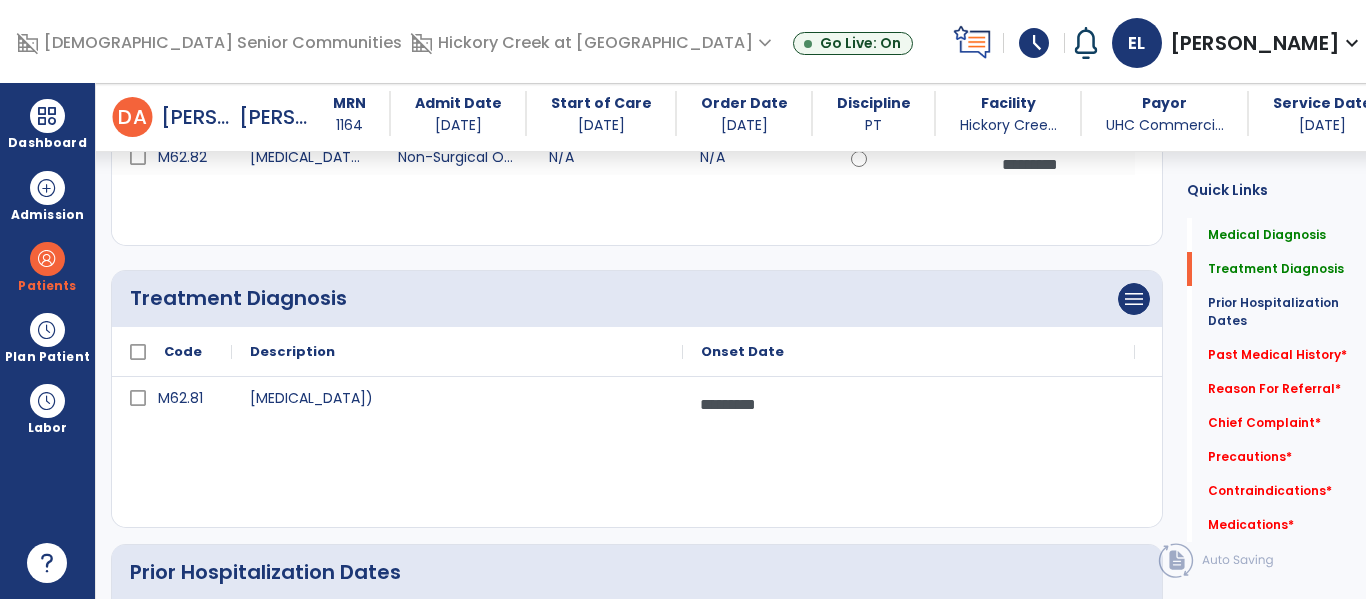 scroll, scrollTop: 348, scrollLeft: 0, axis: vertical 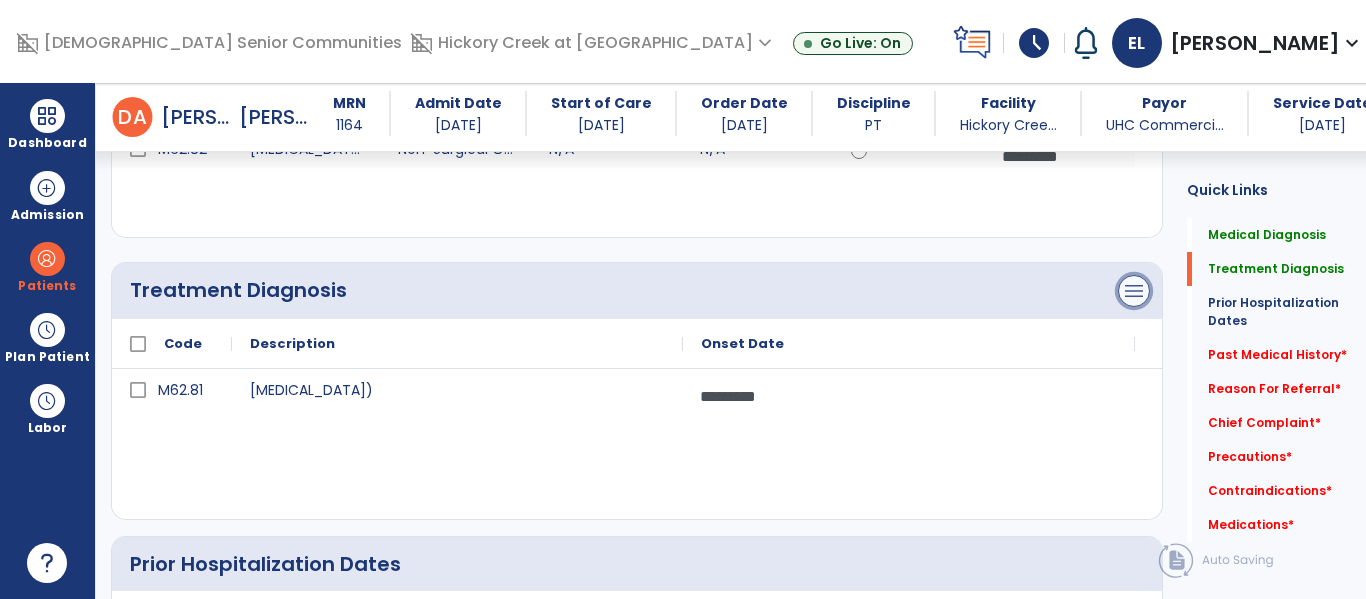 click on "menu" at bounding box center [1134, 9] 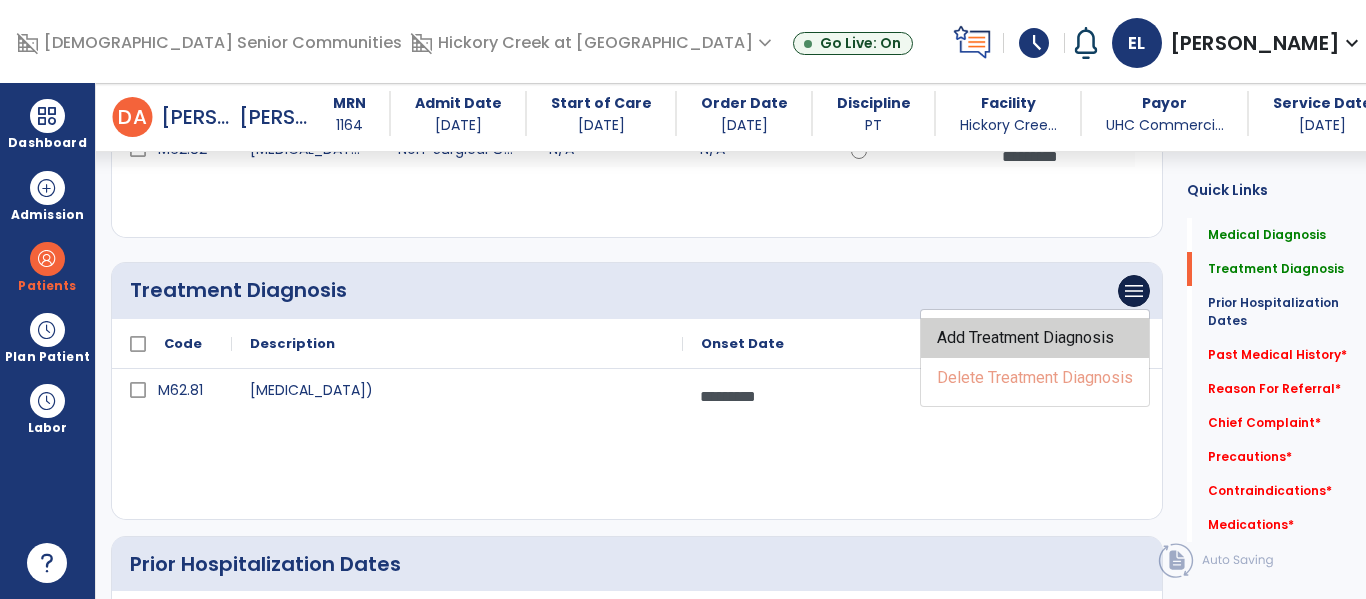 click on "Add Treatment Diagnosis" 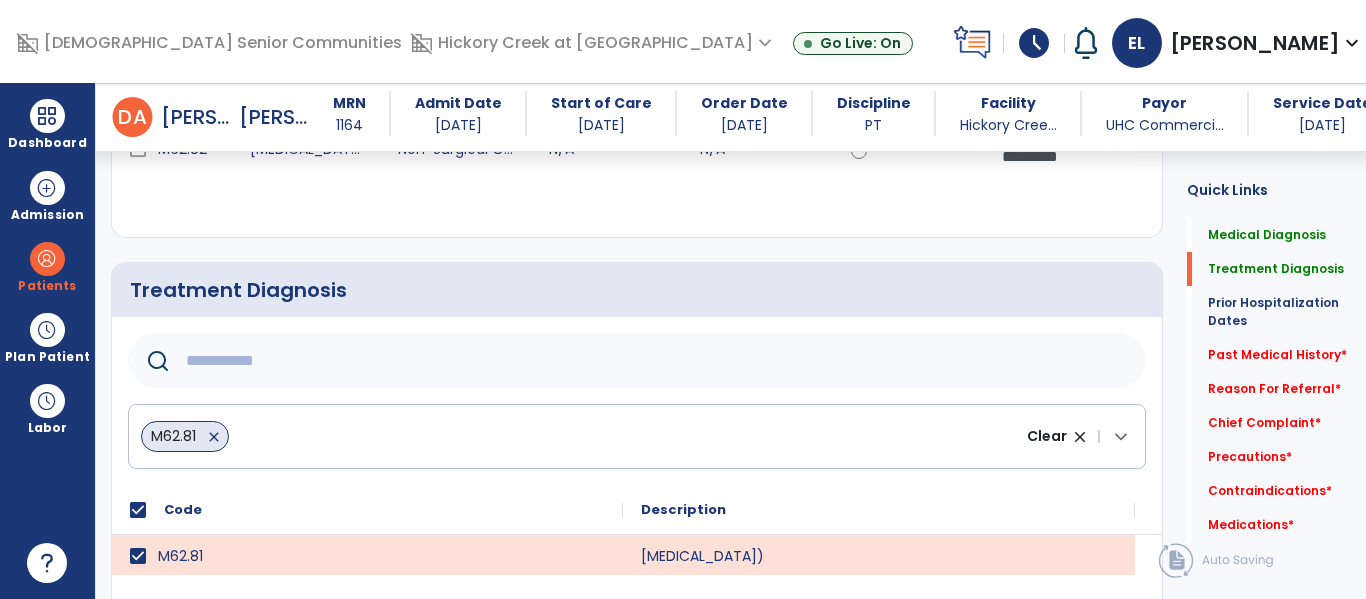 click 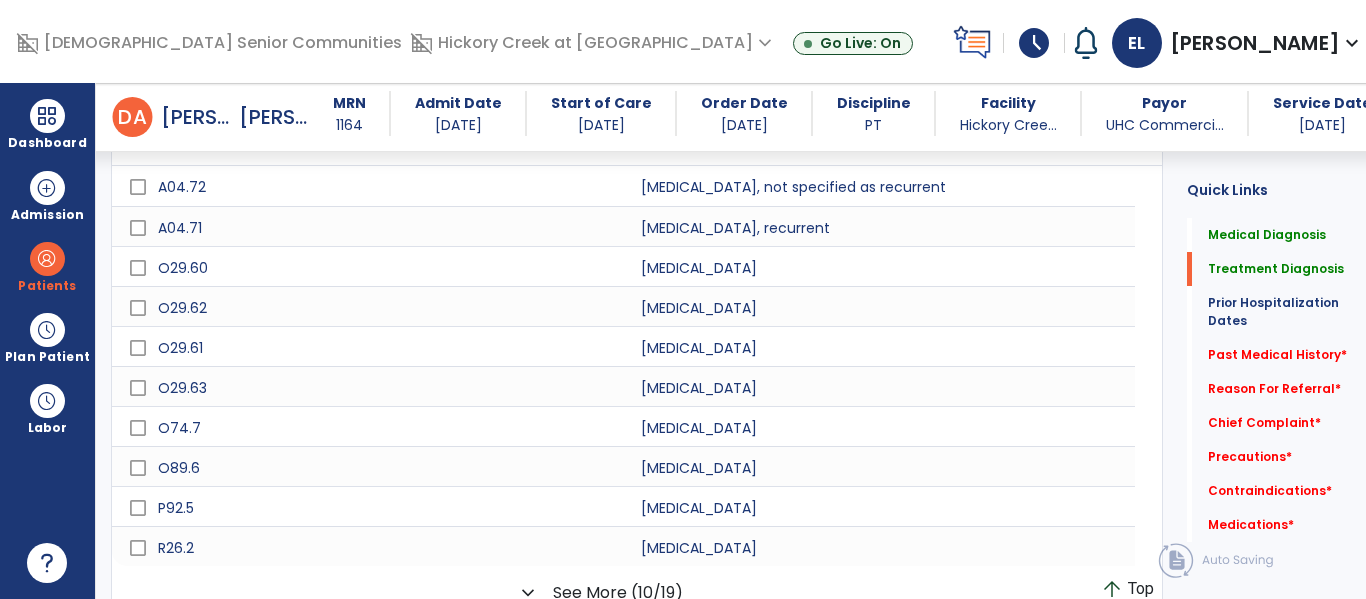 scroll, scrollTop: 730, scrollLeft: 0, axis: vertical 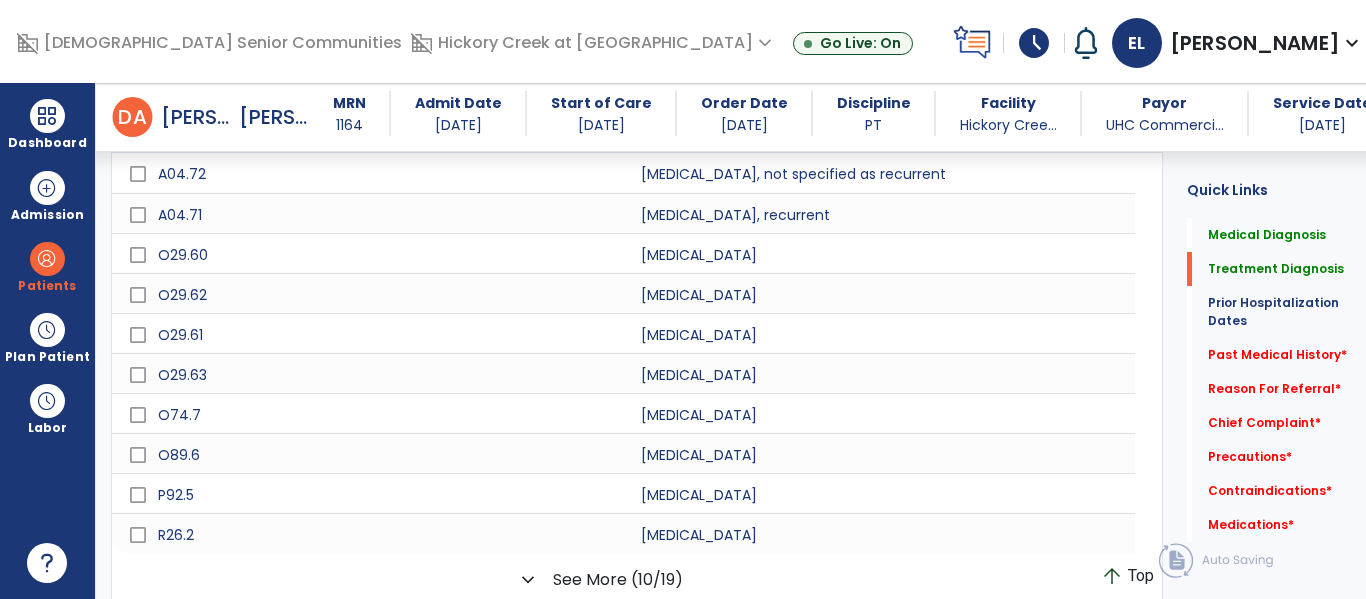 type on "*****" 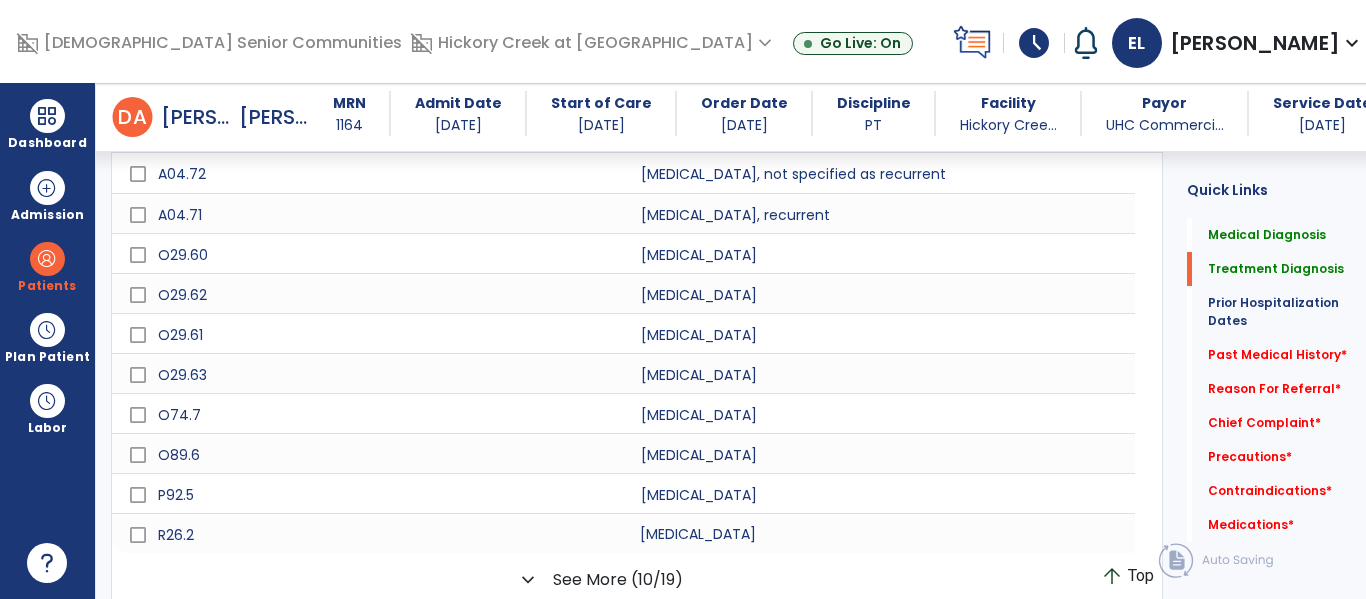 click on "Difficulty in walking, not elsewhere classified" 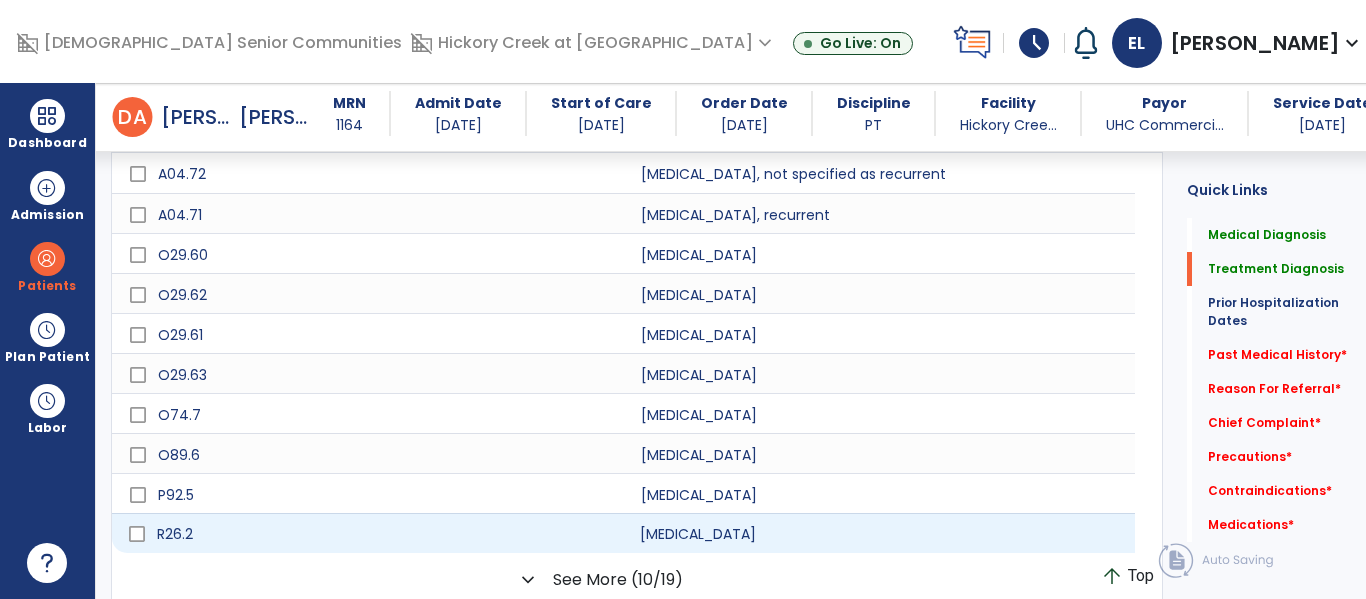 click on "R26.2" at bounding box center (381, 534) 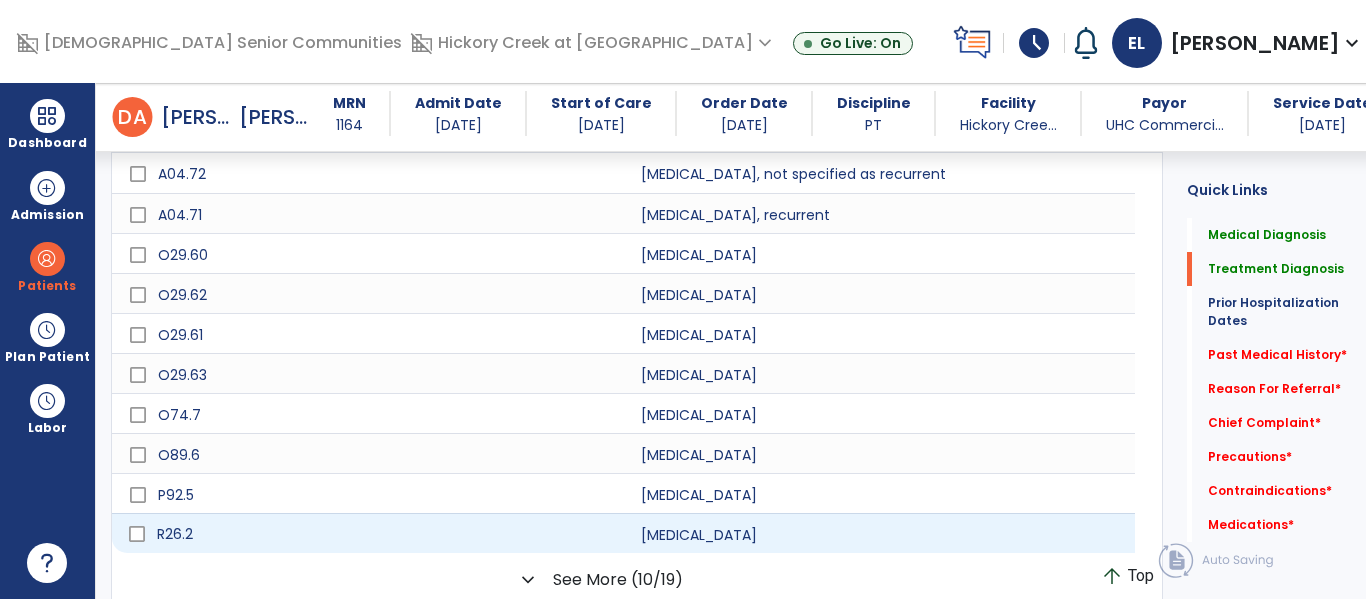 click on "R26.2" at bounding box center [381, 534] 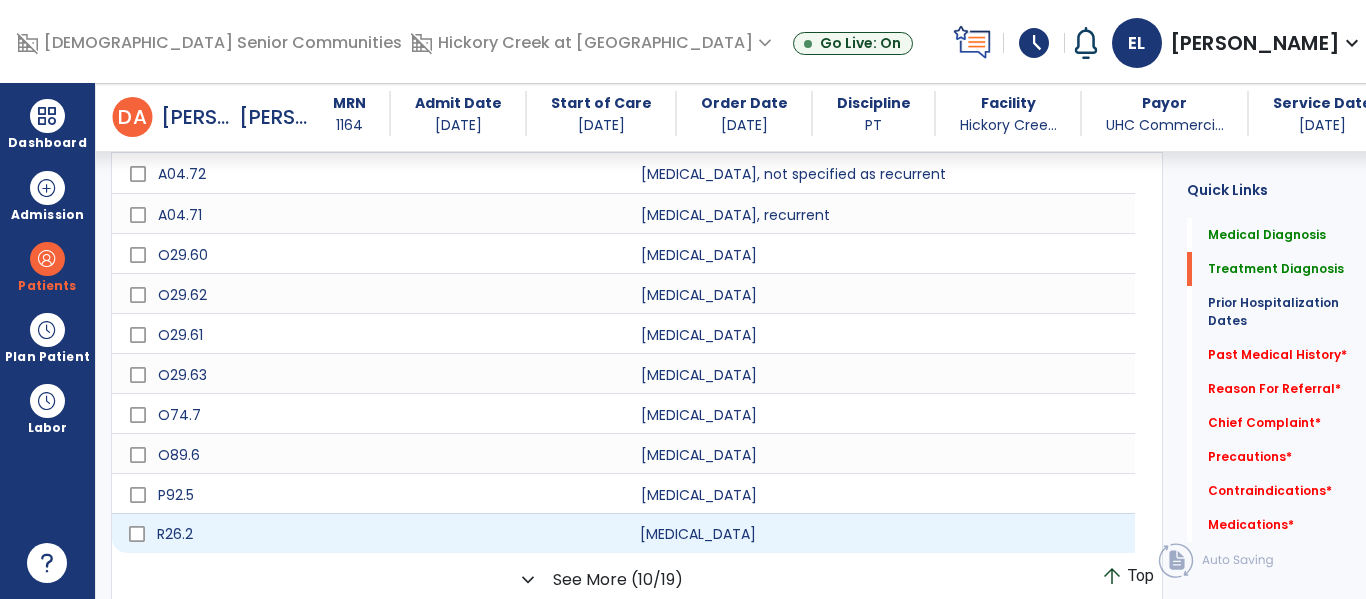 click on "Difficulty in walking, not elsewhere classified" 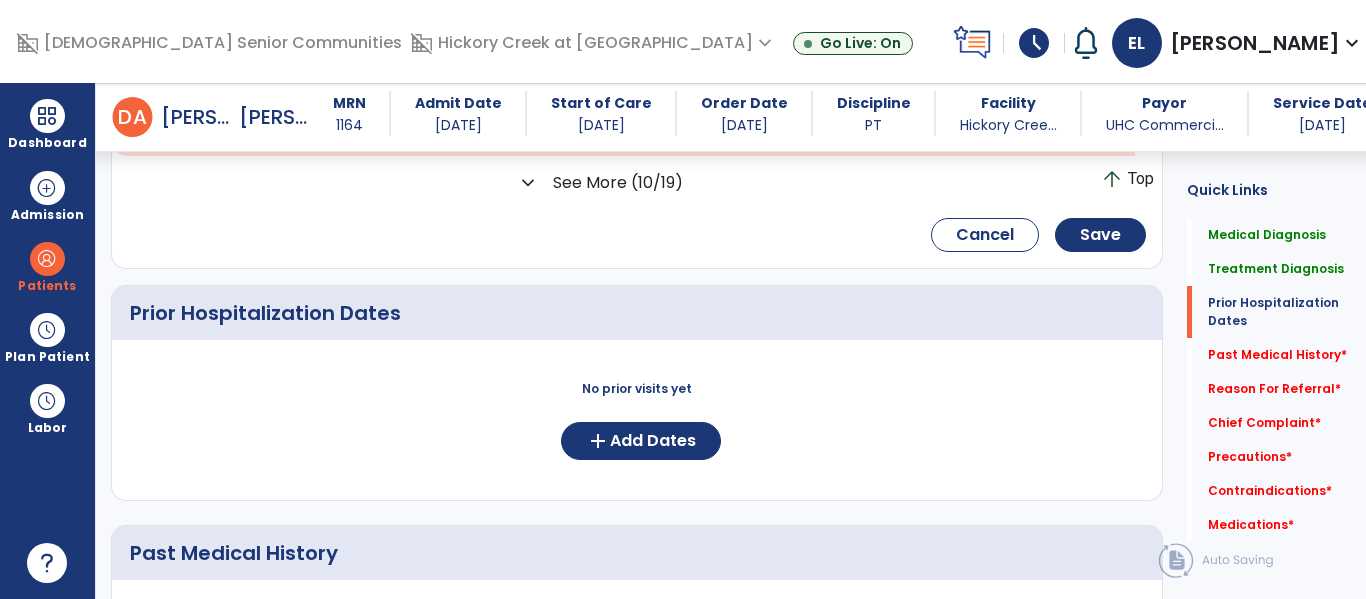 scroll, scrollTop: 1135, scrollLeft: 0, axis: vertical 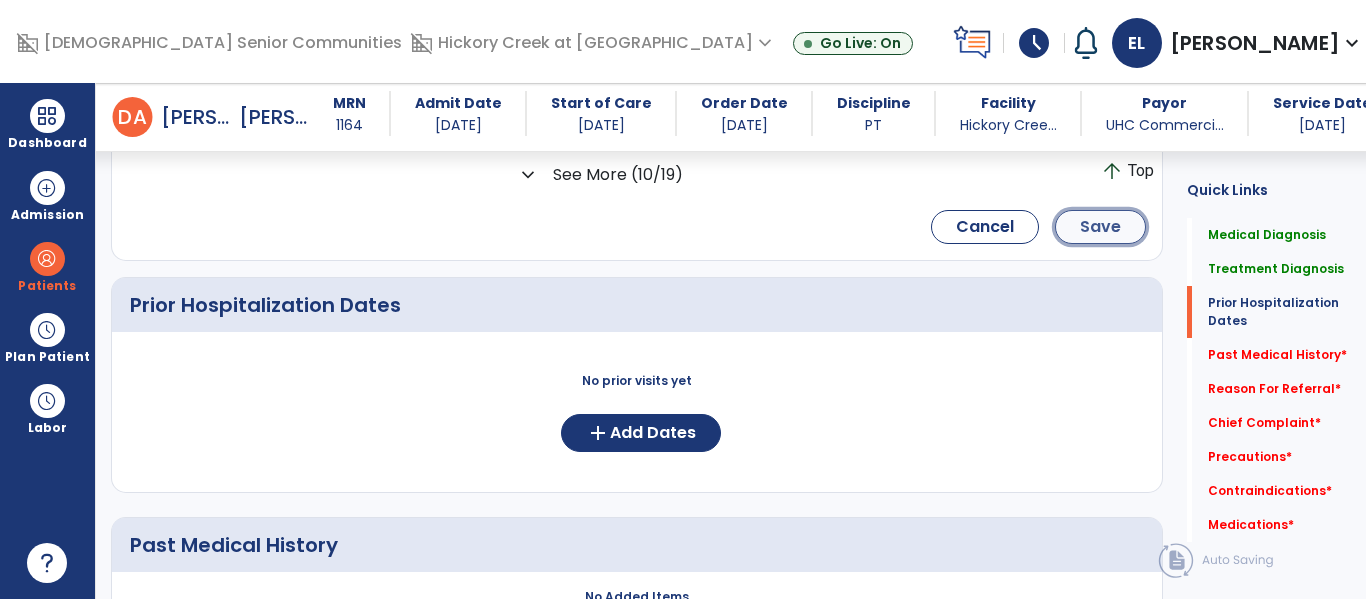 click on "Save" 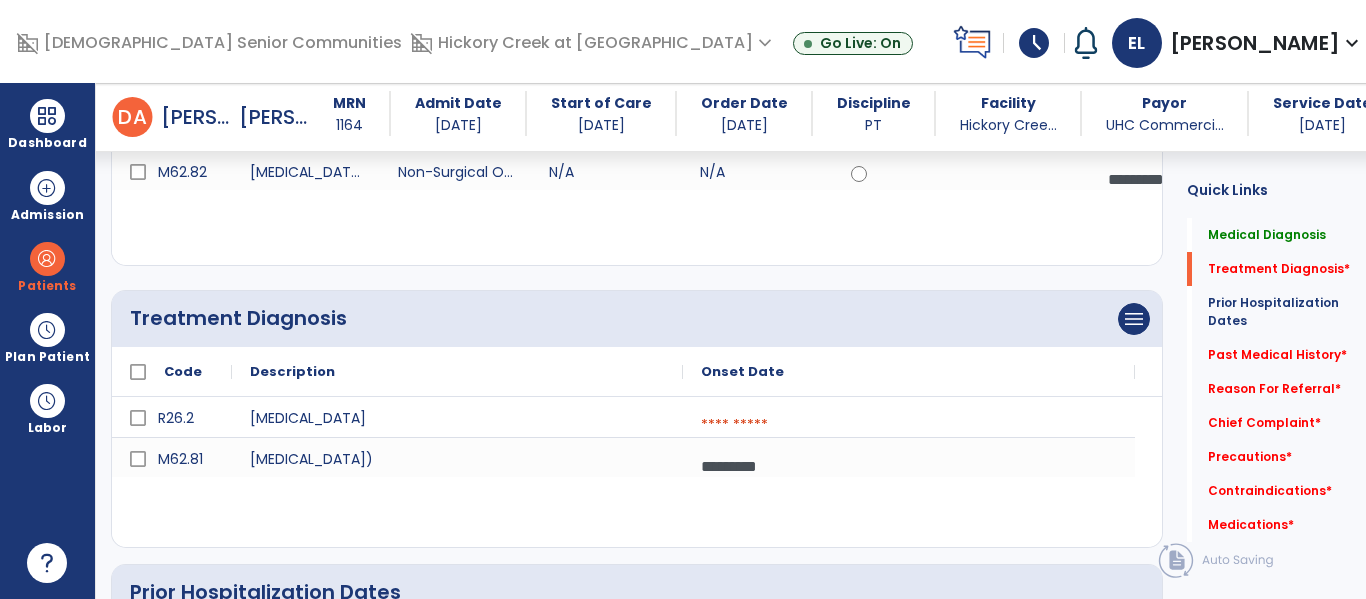scroll, scrollTop: 330, scrollLeft: 0, axis: vertical 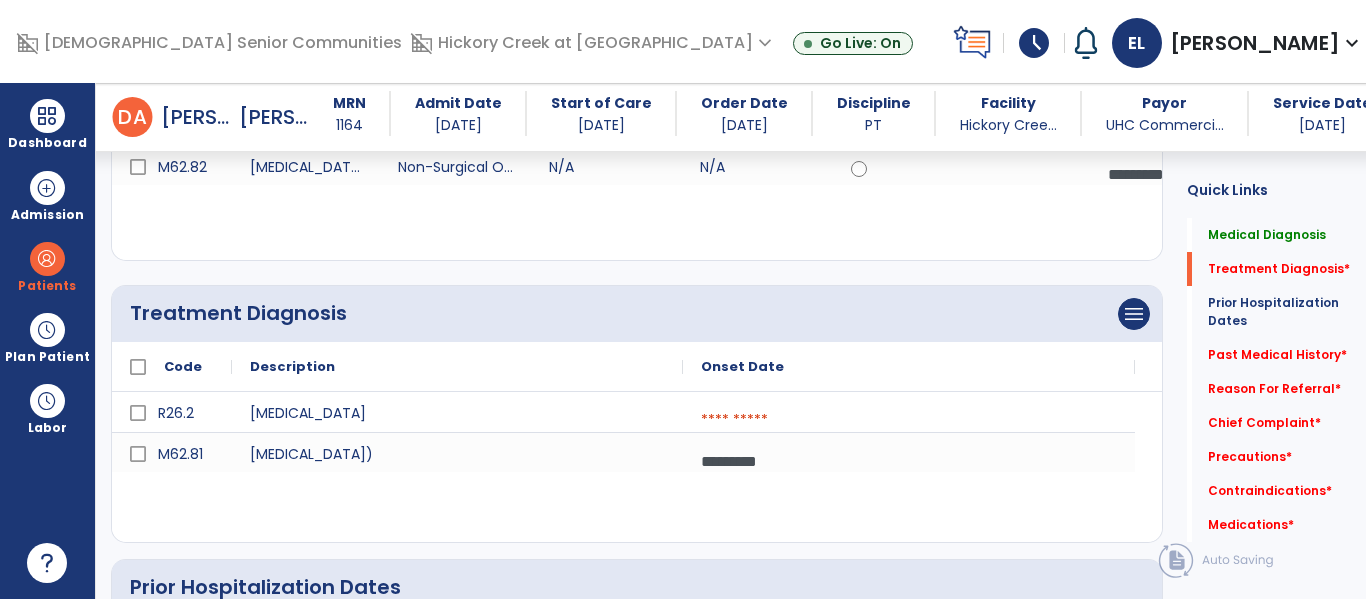 click on "*********" at bounding box center [1165, 174] 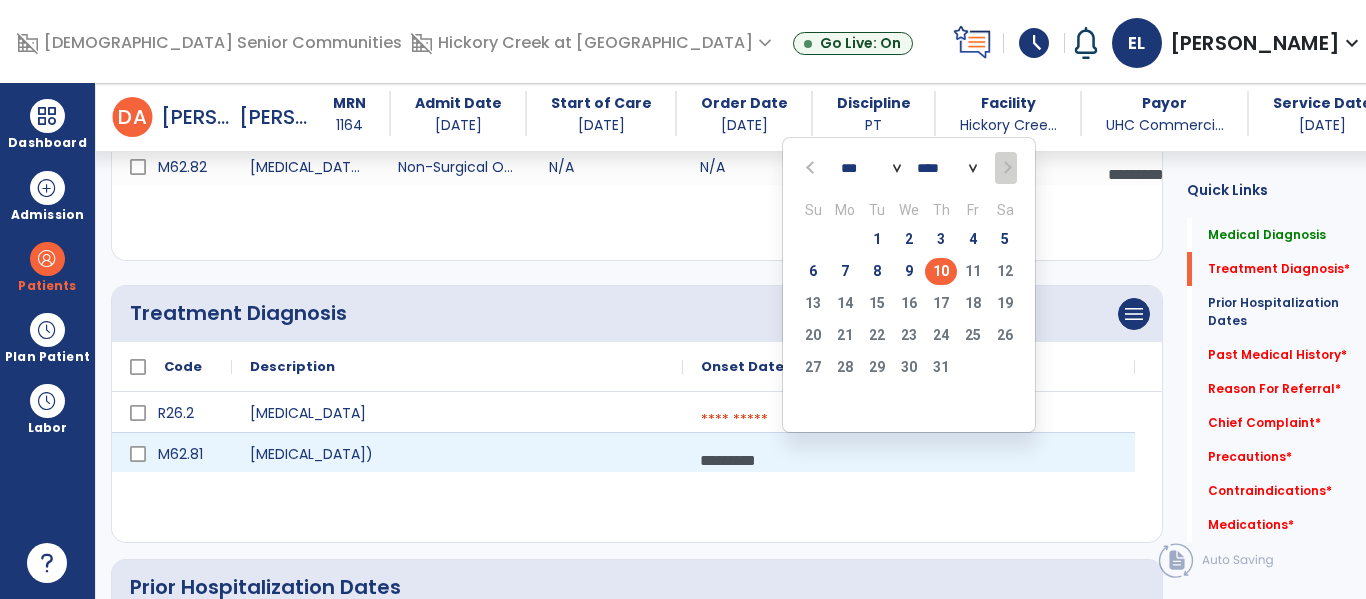 click on "10" 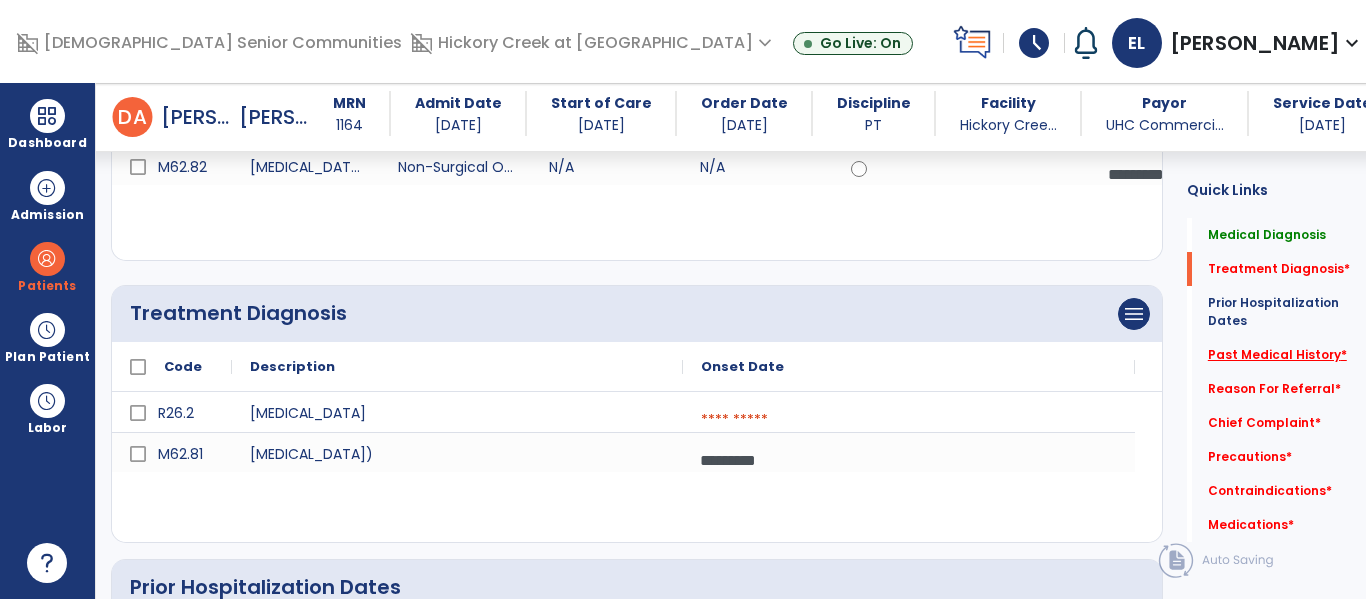 click on "Past Medical History   *" 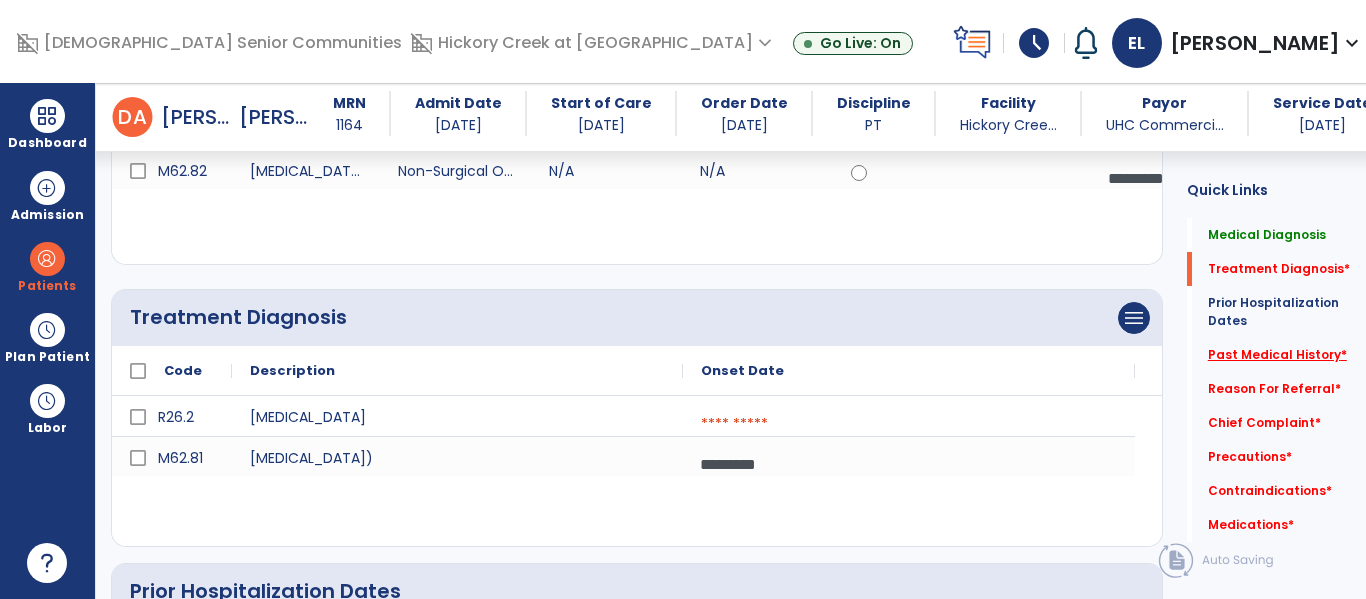 scroll, scrollTop: 324, scrollLeft: 0, axis: vertical 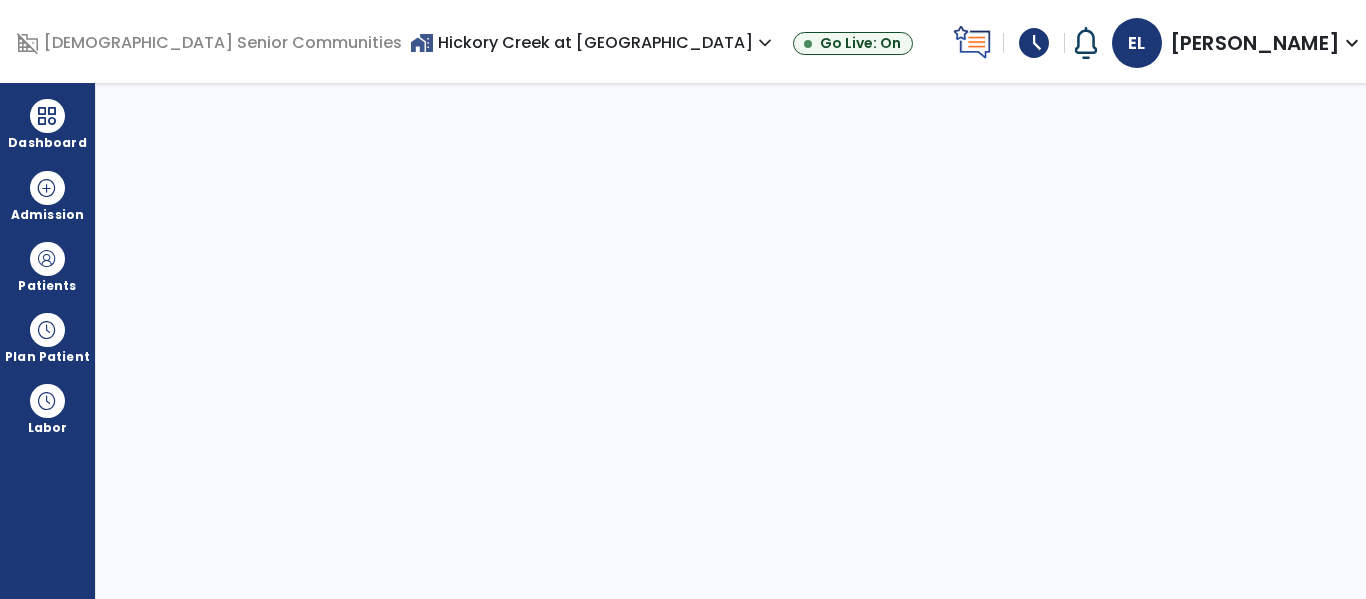 select on "****" 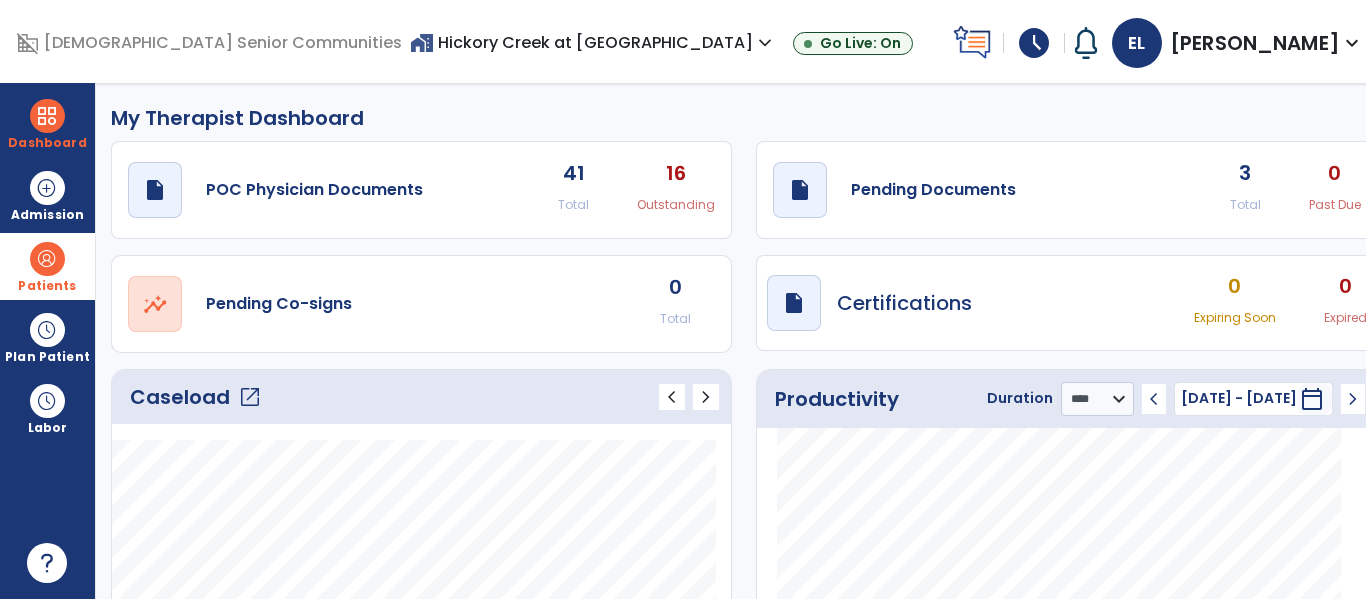 click at bounding box center (47, 259) 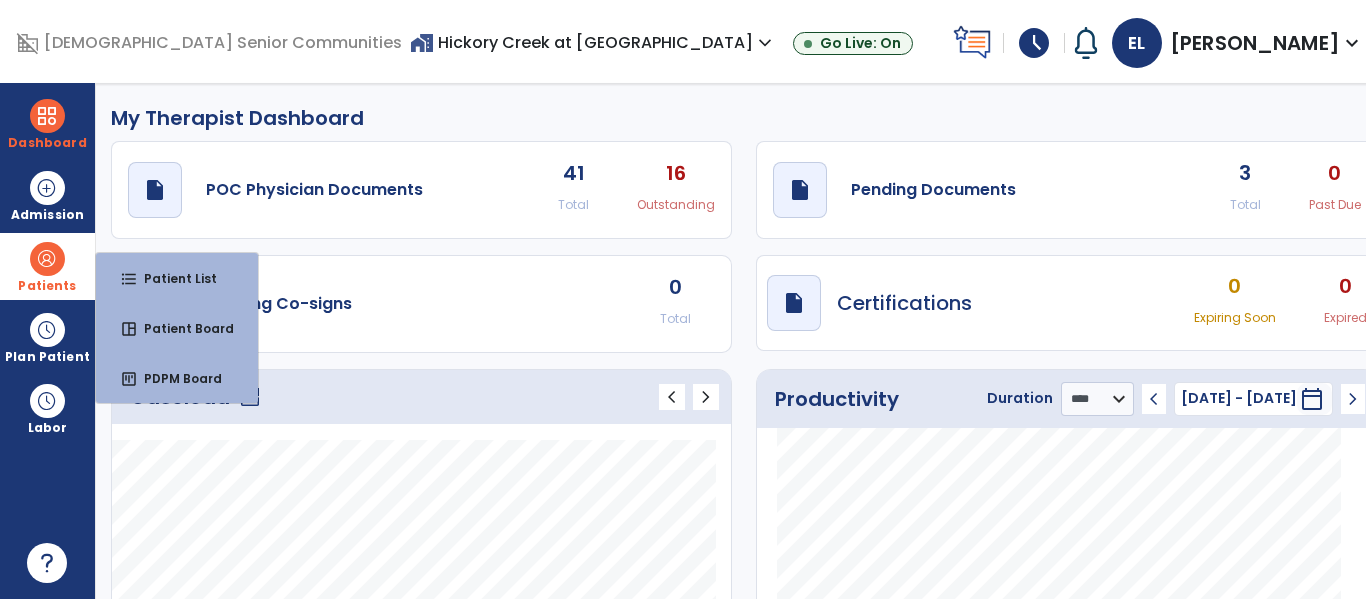 click at bounding box center [47, 259] 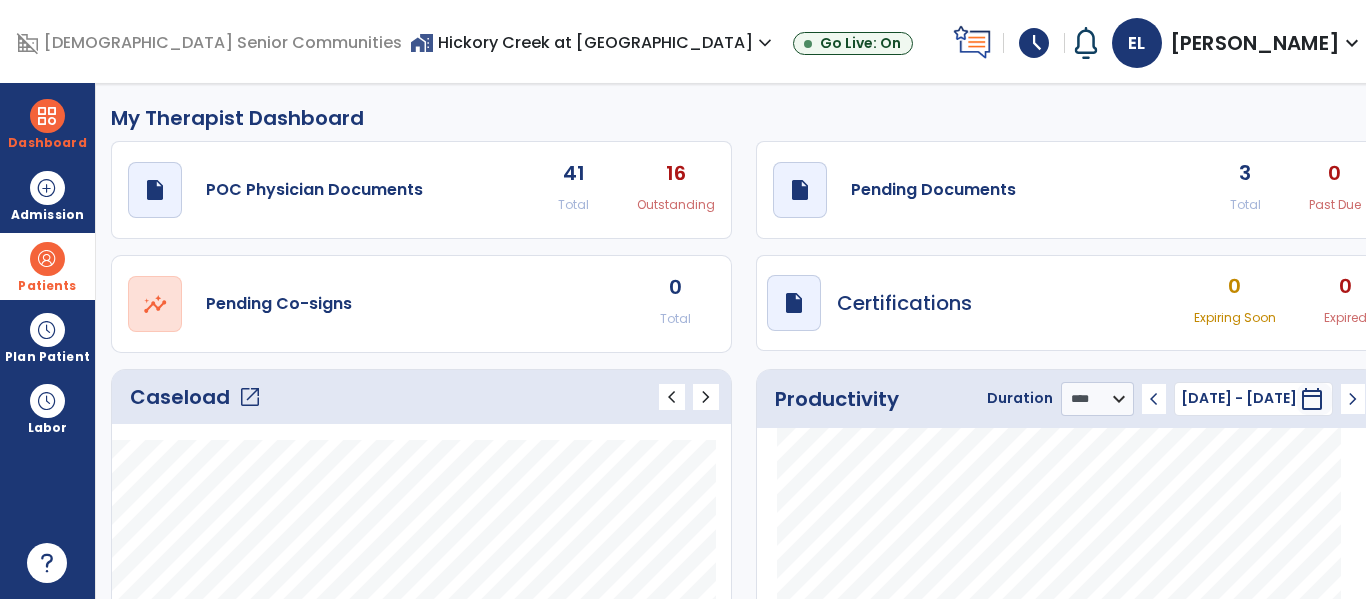 click at bounding box center (47, 259) 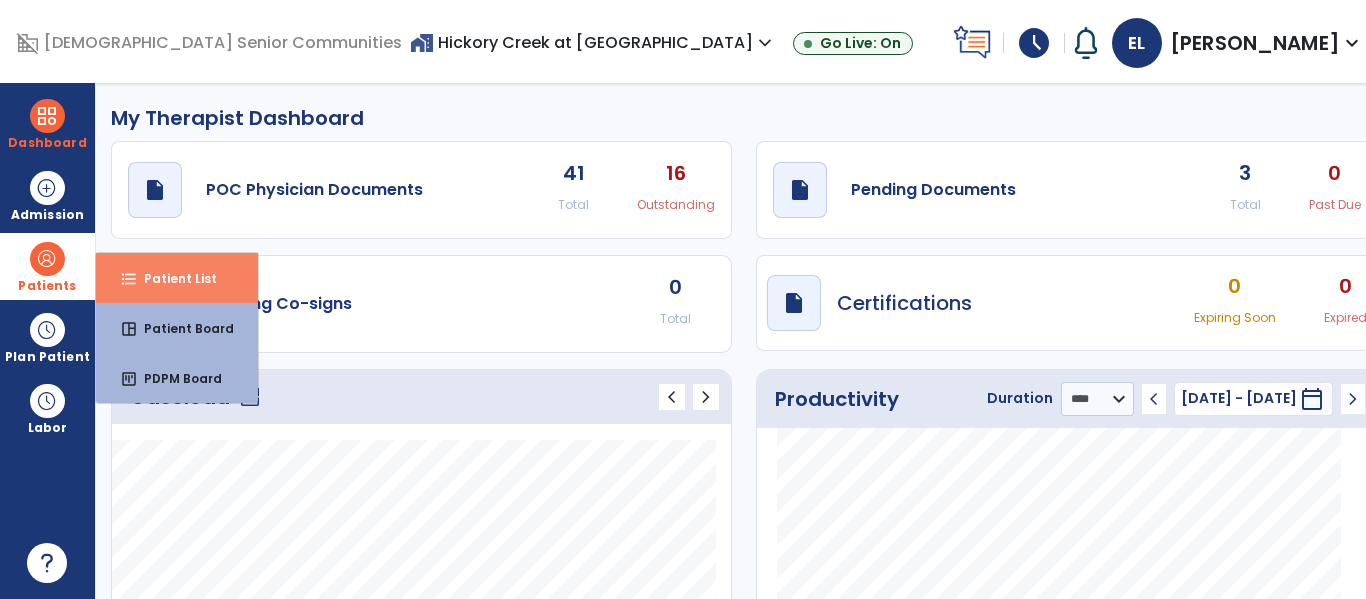 click on "format_list_bulleted" at bounding box center (129, 279) 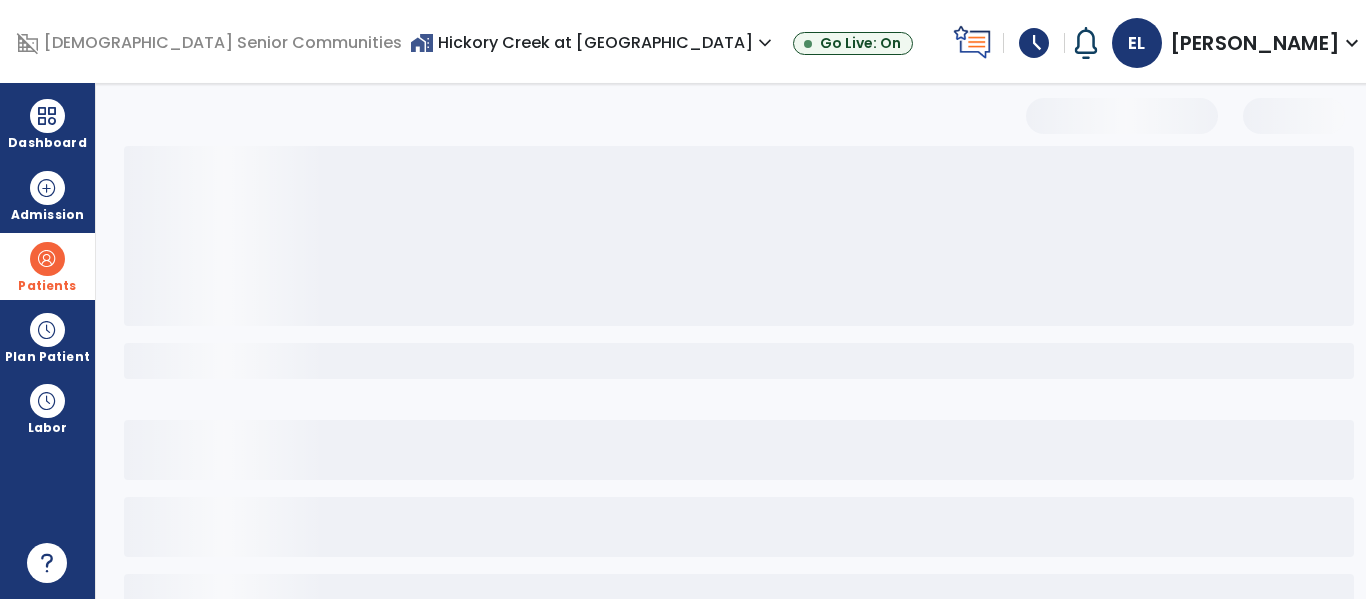 select on "***" 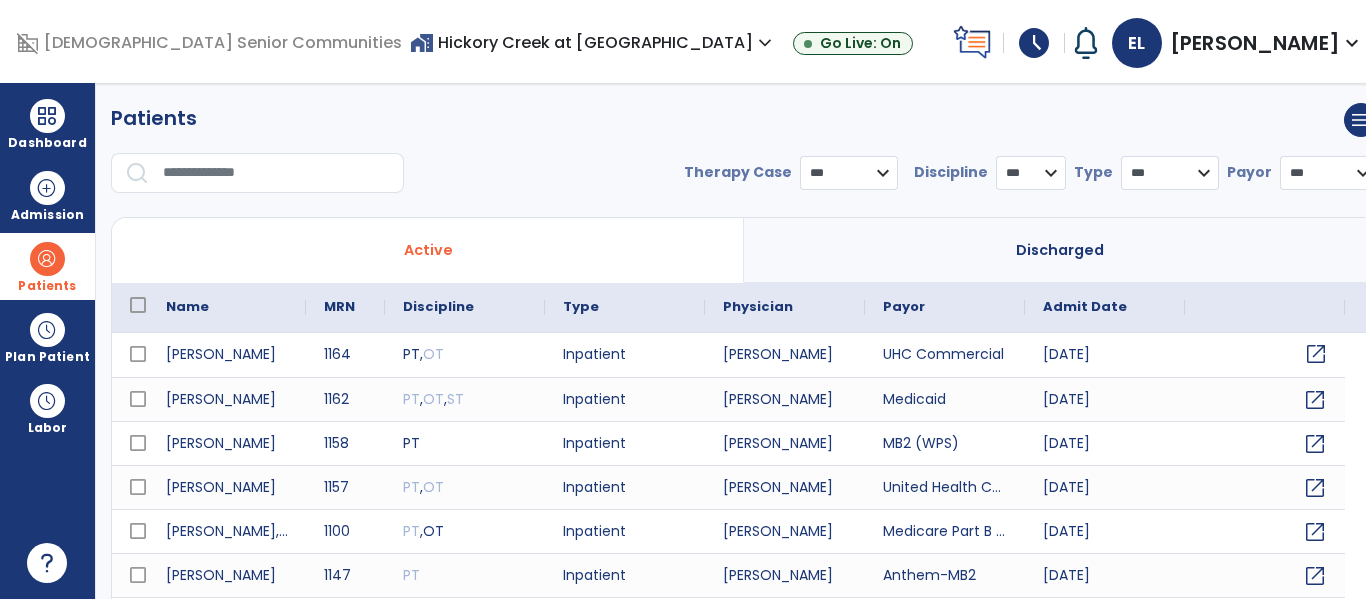 click on "open_in_new" at bounding box center (1316, 354) 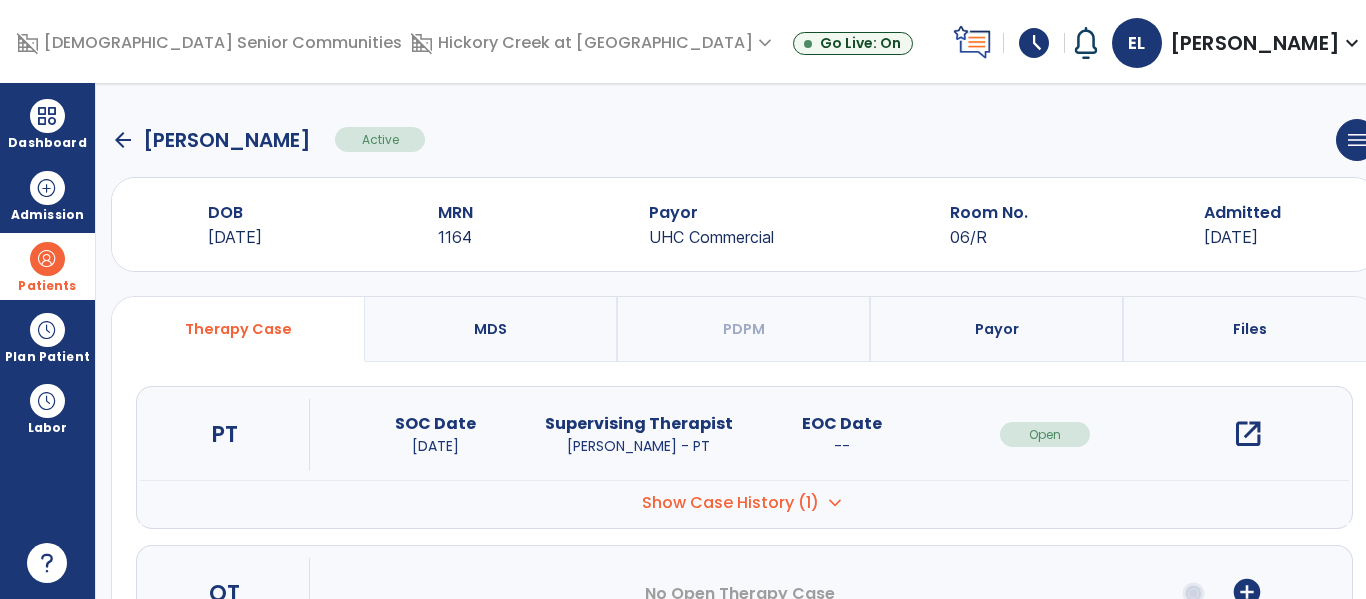 click on "open_in_new" at bounding box center (1248, 434) 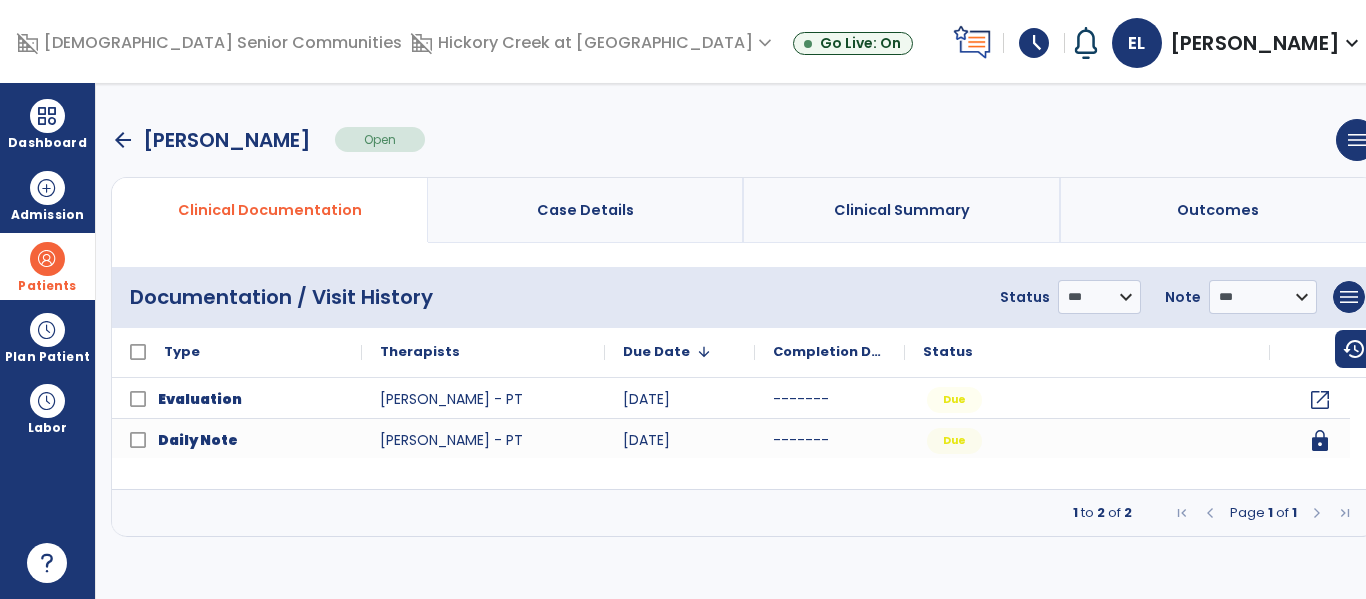 click on "arrow_back" at bounding box center (123, 140) 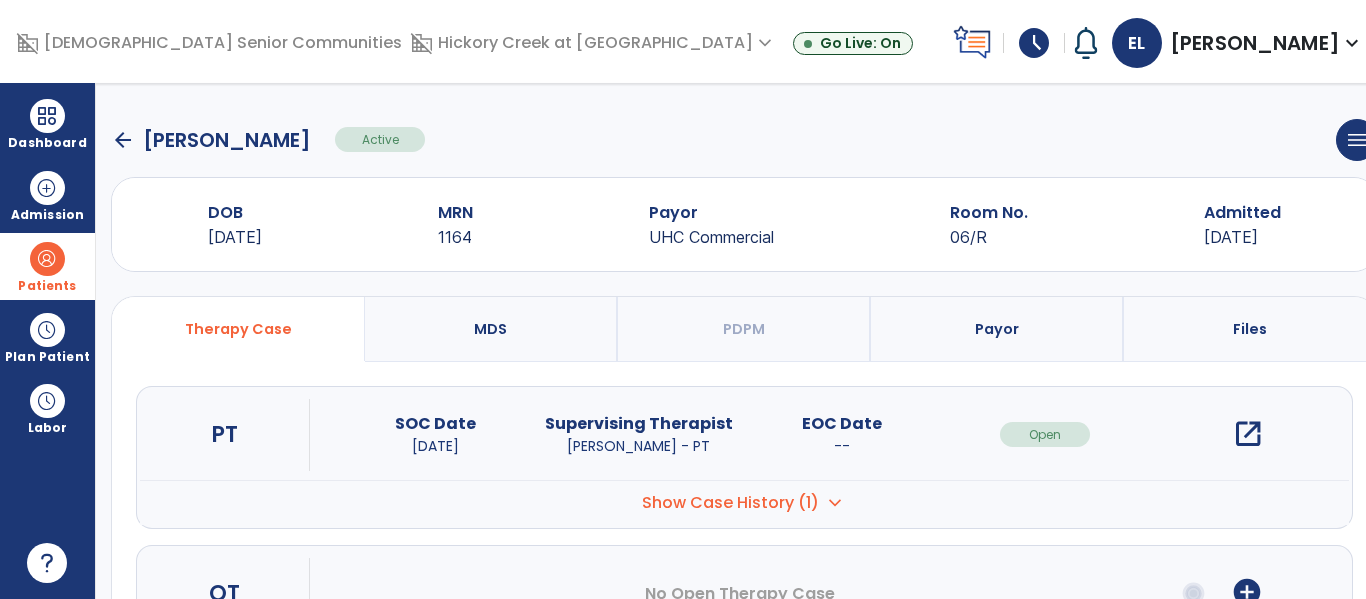 click on "Show Case History (1)" at bounding box center [730, 503] 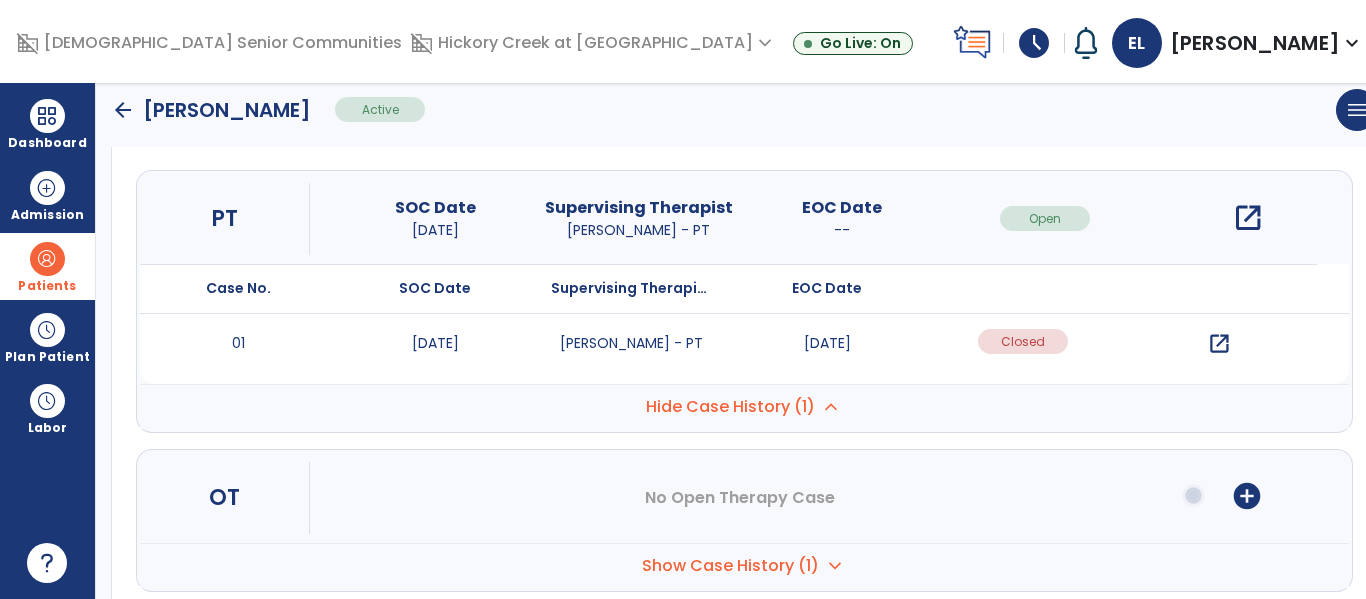 scroll, scrollTop: 218, scrollLeft: 0, axis: vertical 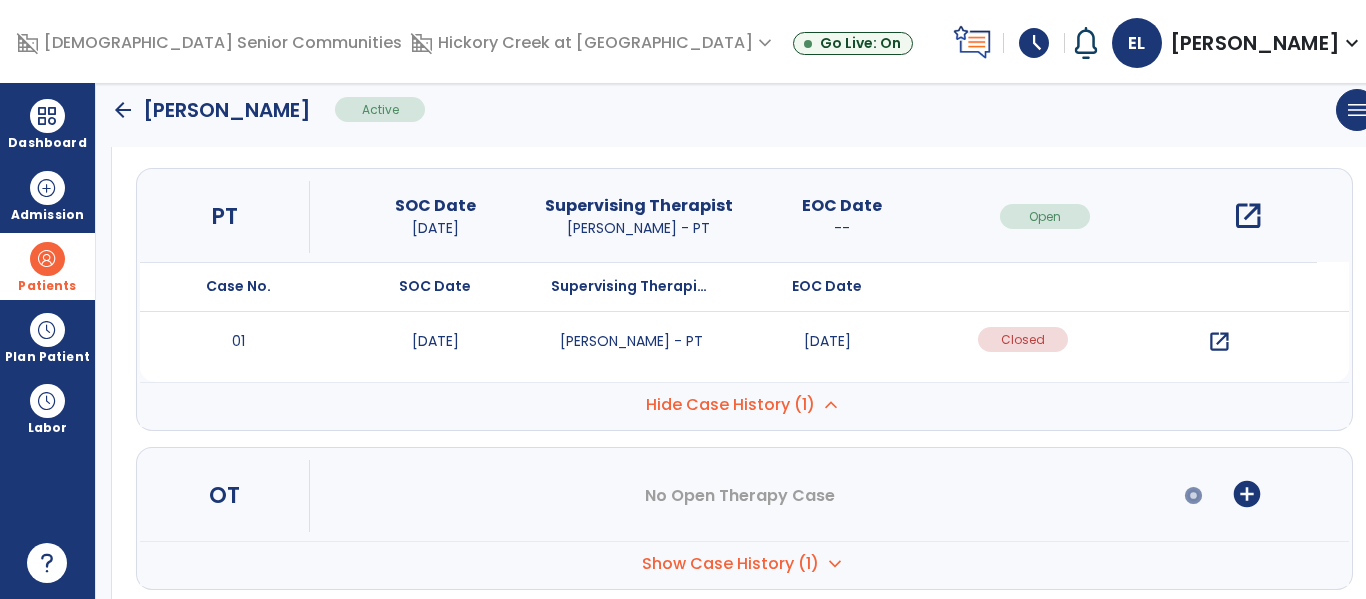 click on "open_in_new" at bounding box center (1219, 342) 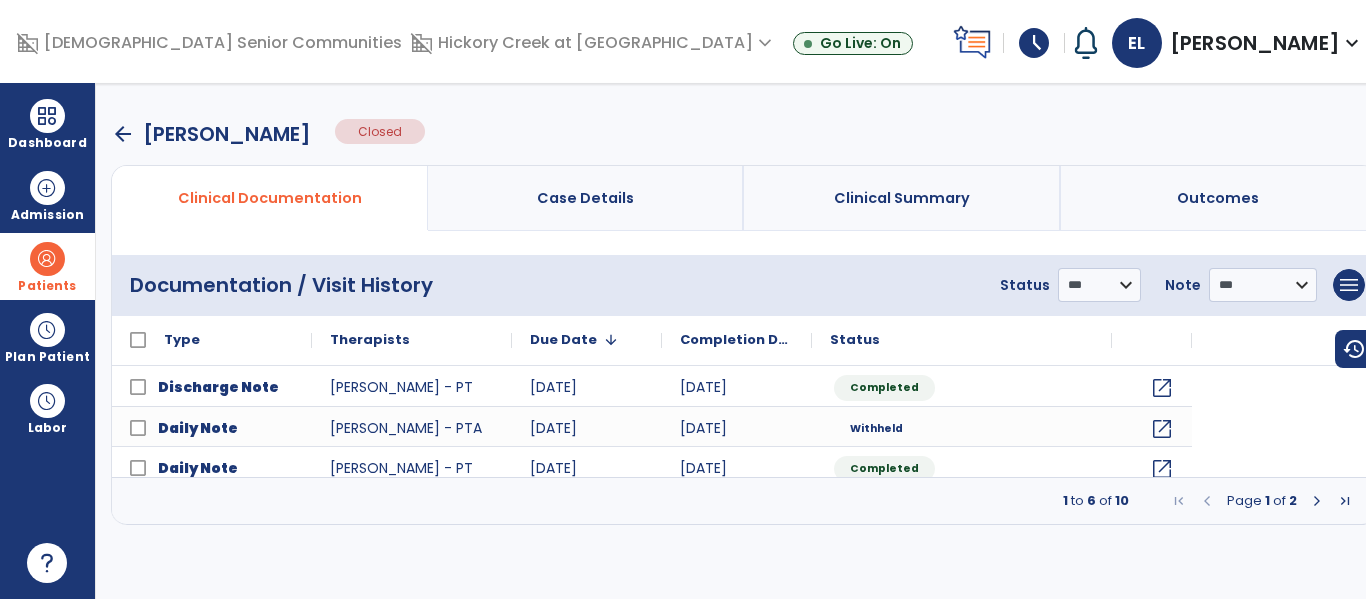 scroll, scrollTop: 0, scrollLeft: 0, axis: both 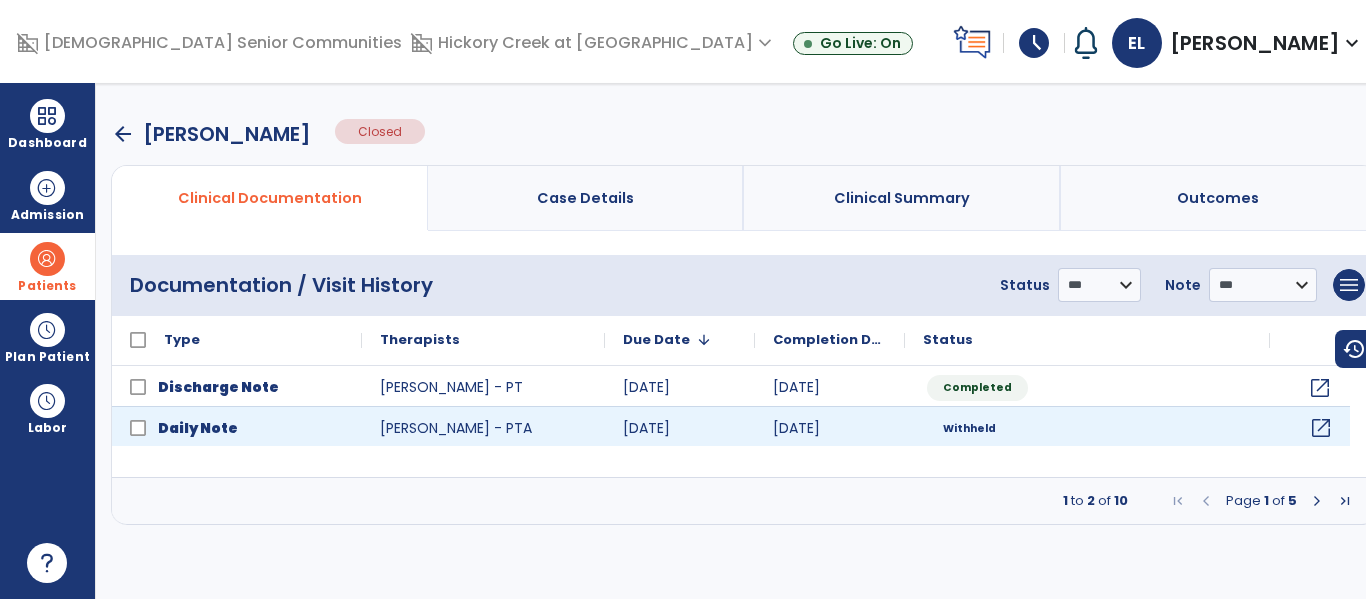 click on "open_in_new" 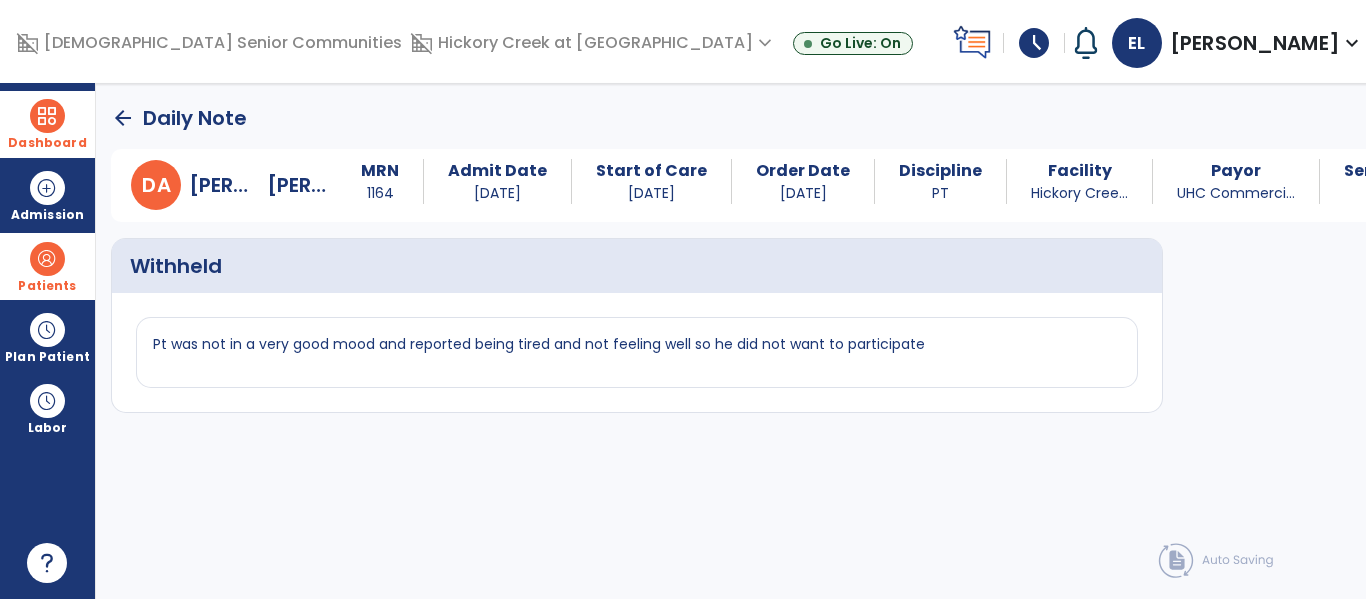 click on "Dashboard" at bounding box center [47, 124] 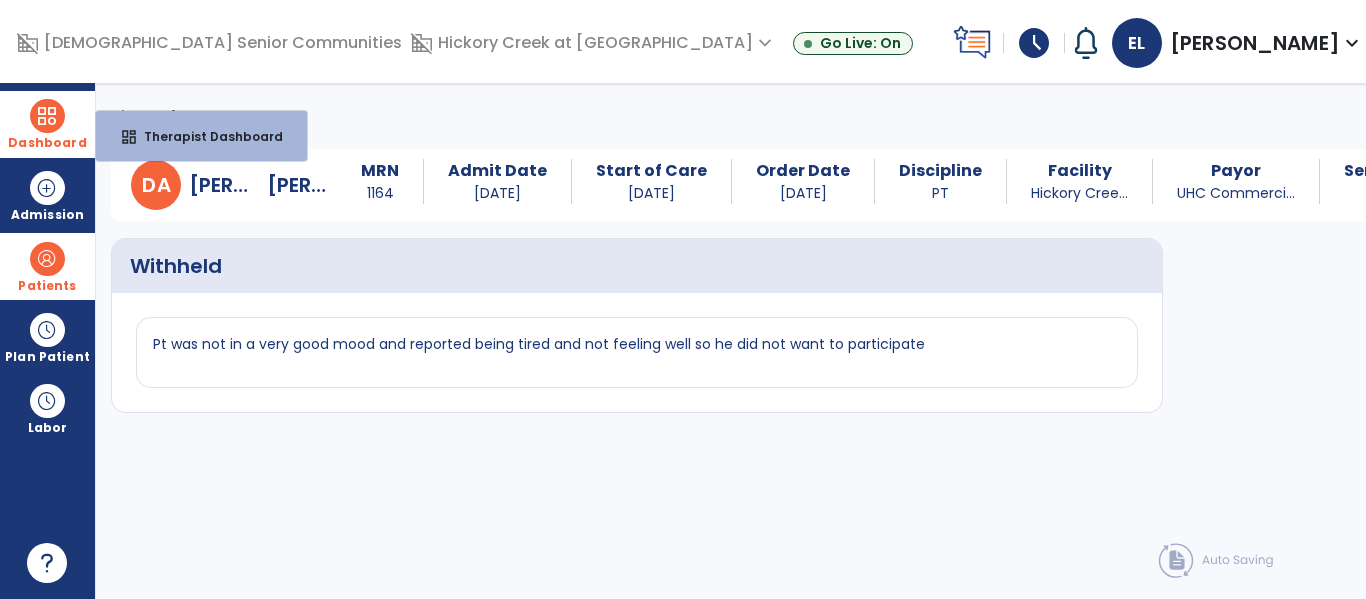 click on "Dashboard" at bounding box center [47, 124] 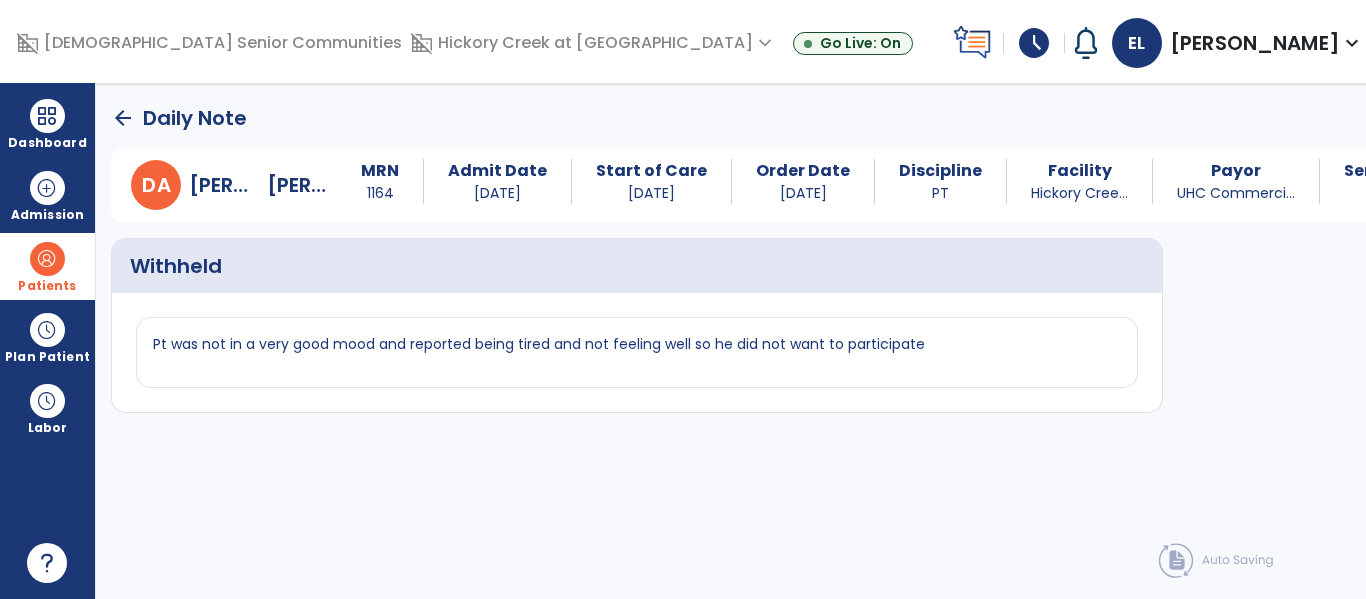 click on "arrow_back" 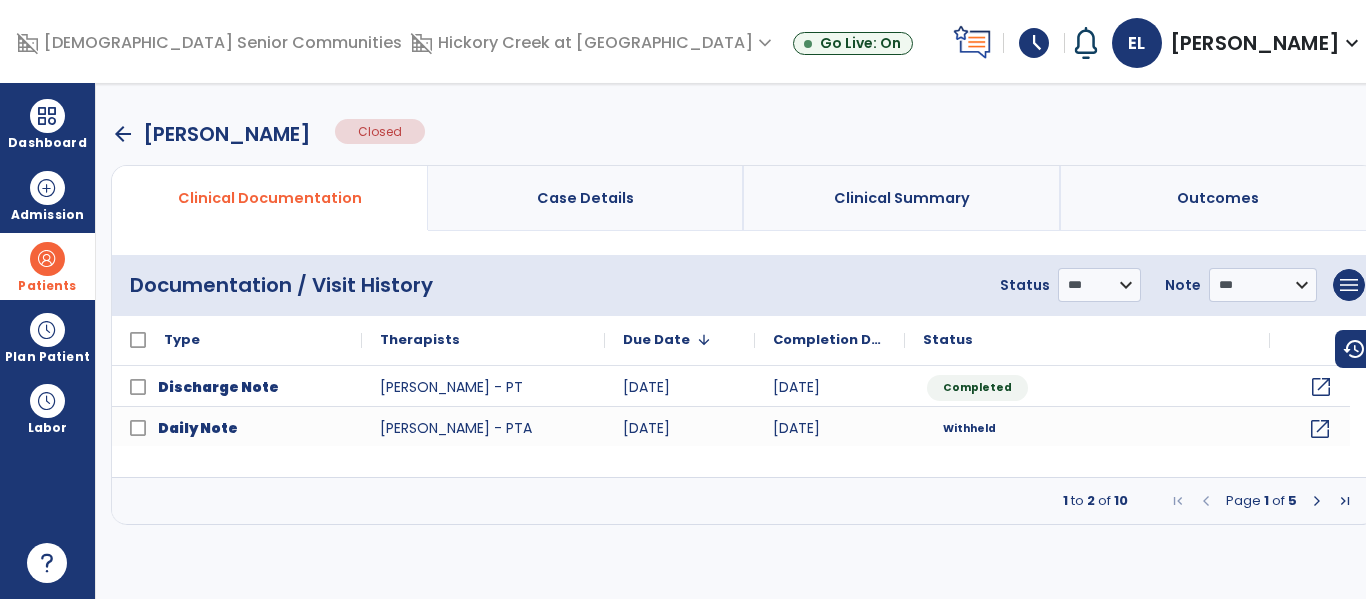 click on "open_in_new" 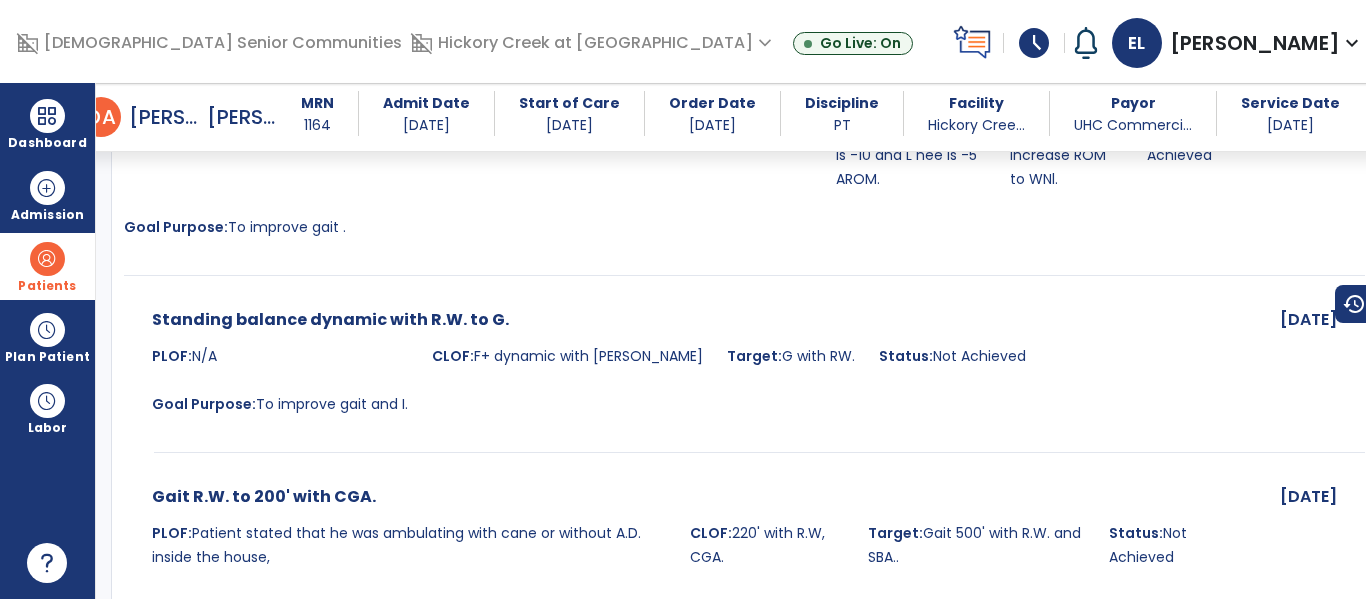 scroll, scrollTop: 0, scrollLeft: 0, axis: both 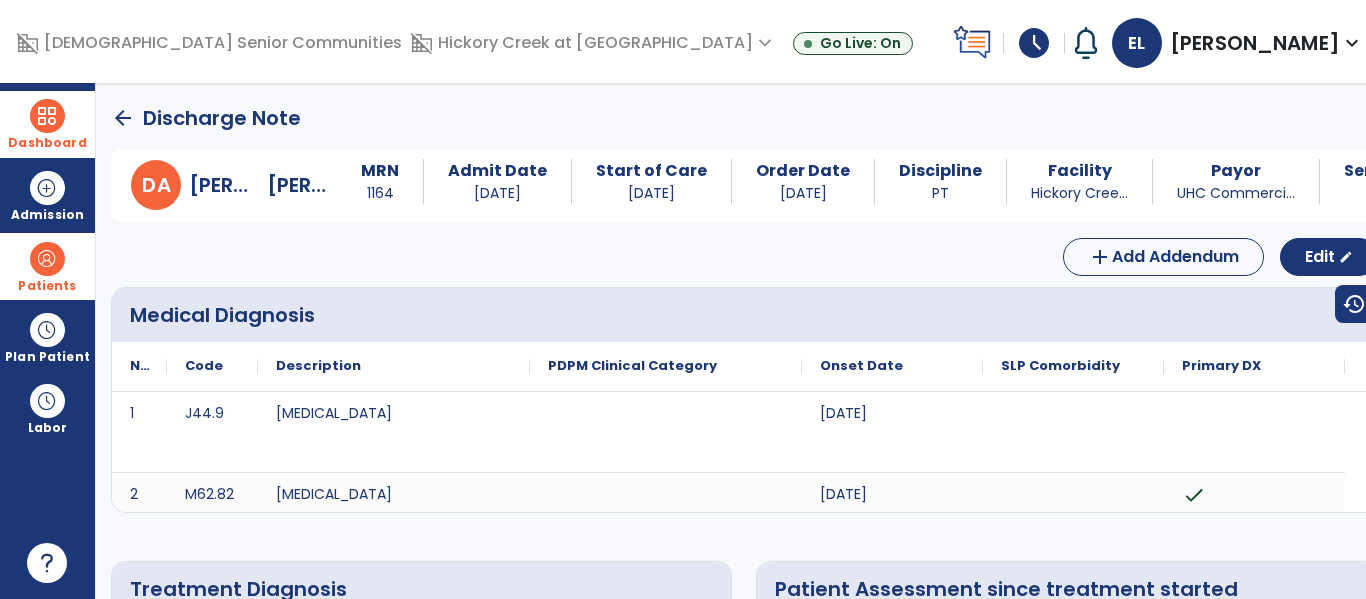 click at bounding box center (47, 116) 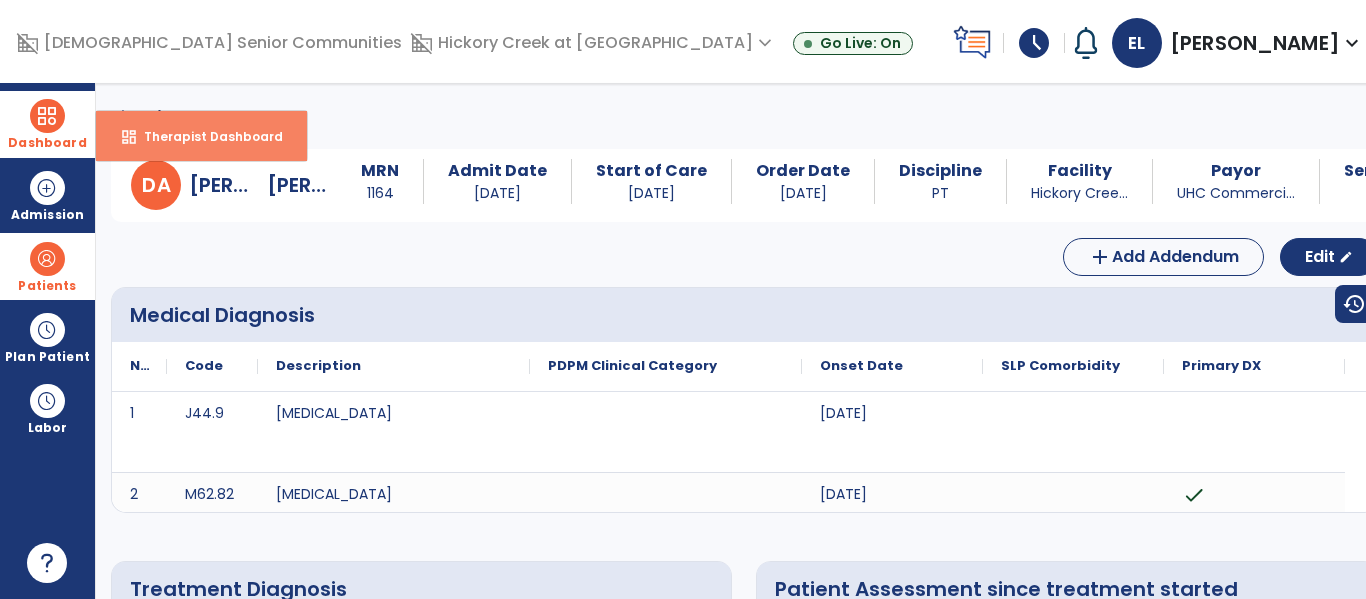 click on "Therapist Dashboard" at bounding box center (205, 136) 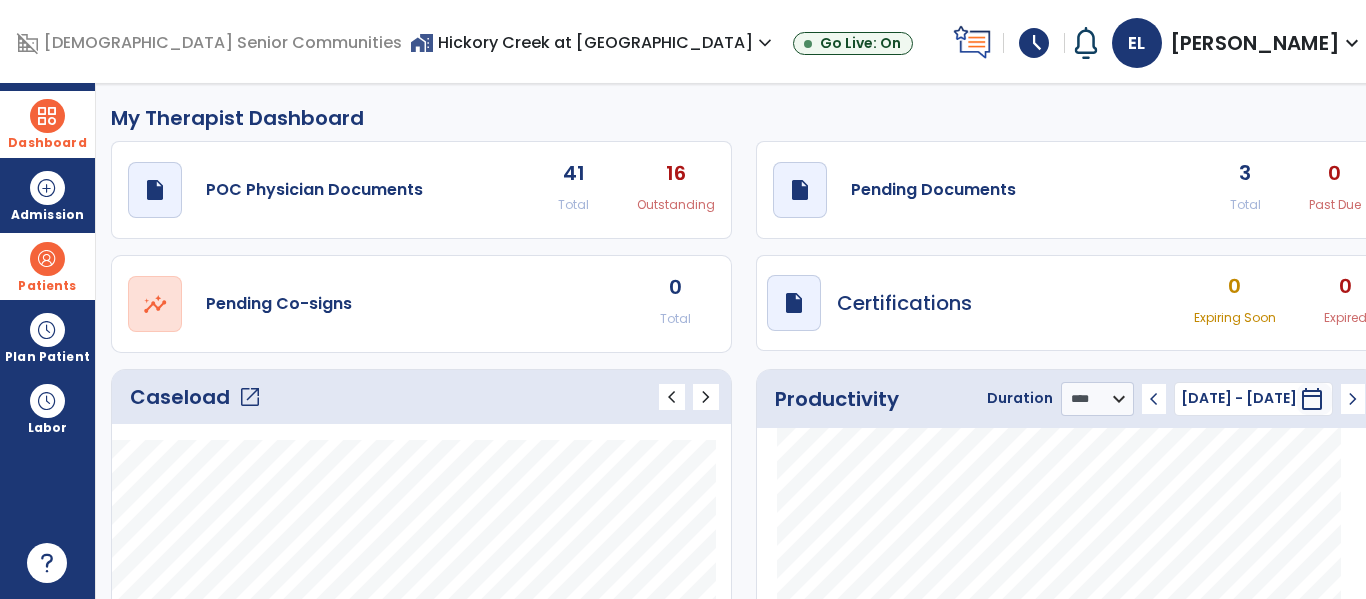 click on "Caseload   open_in_new" 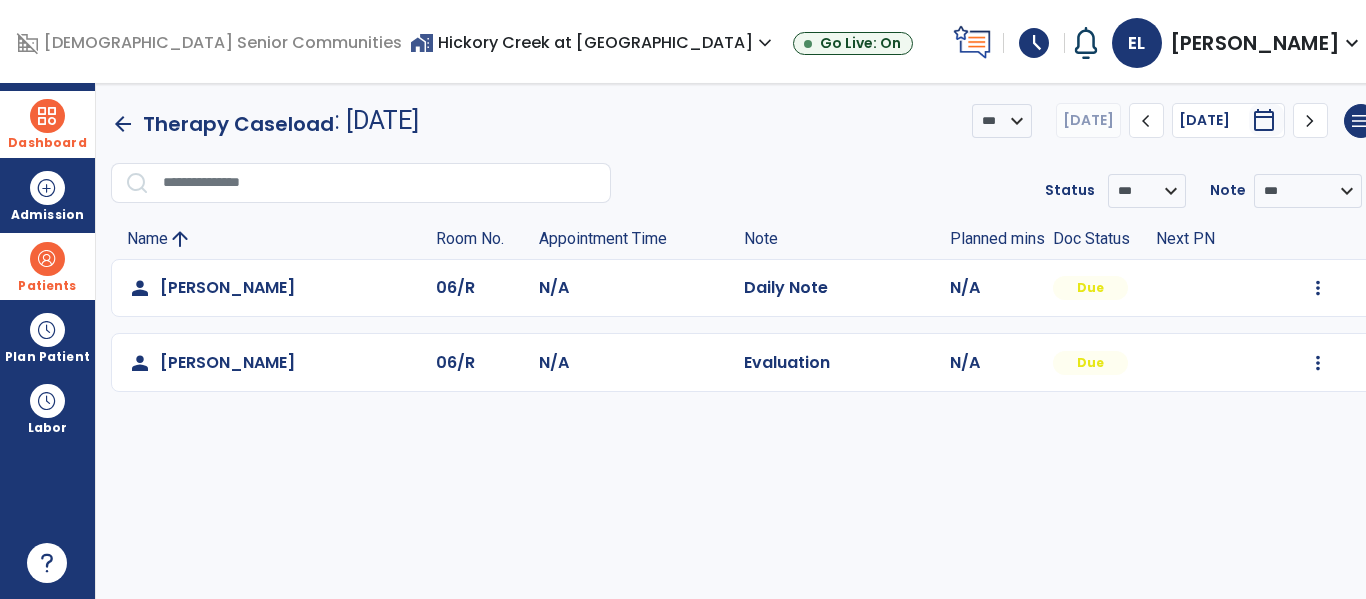 click on "arrow_back" 